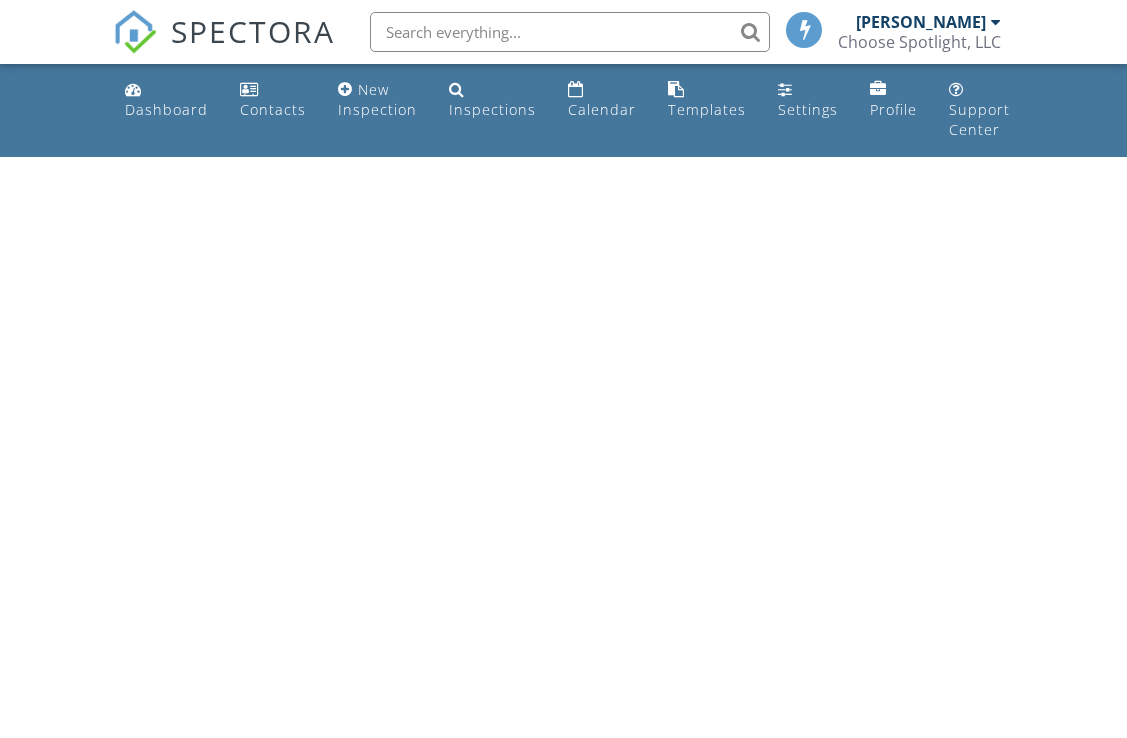 scroll, scrollTop: 0, scrollLeft: 0, axis: both 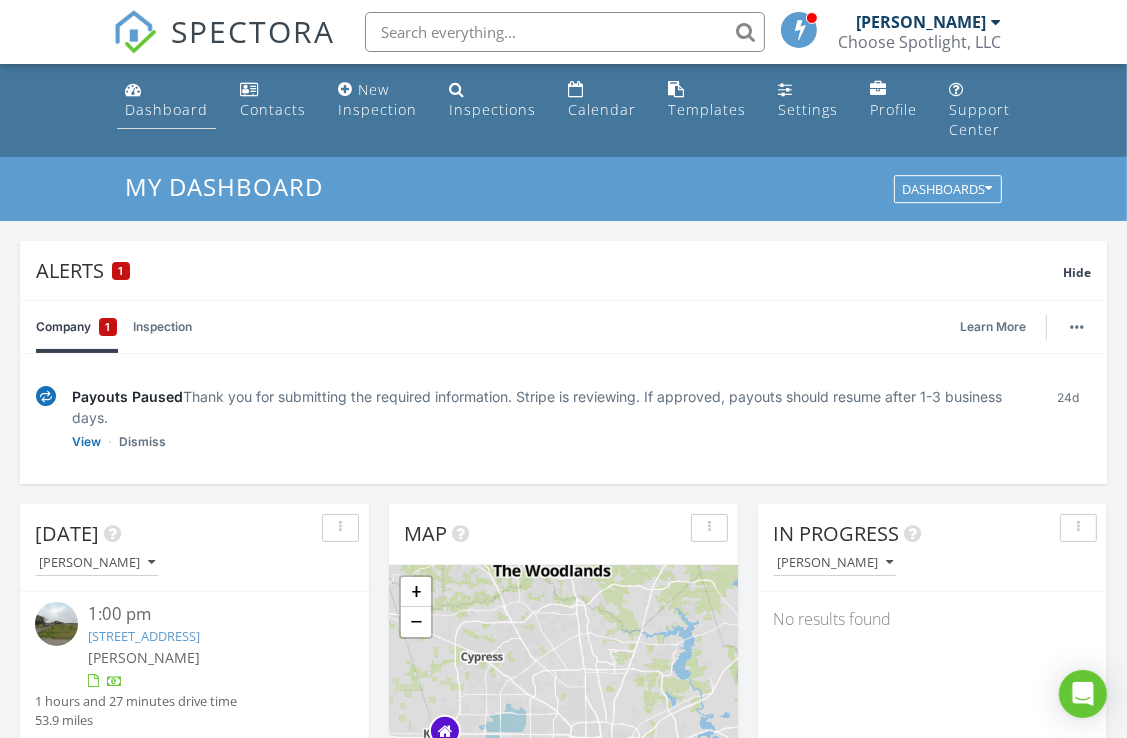 click on "Dashboard" at bounding box center (166, 109) 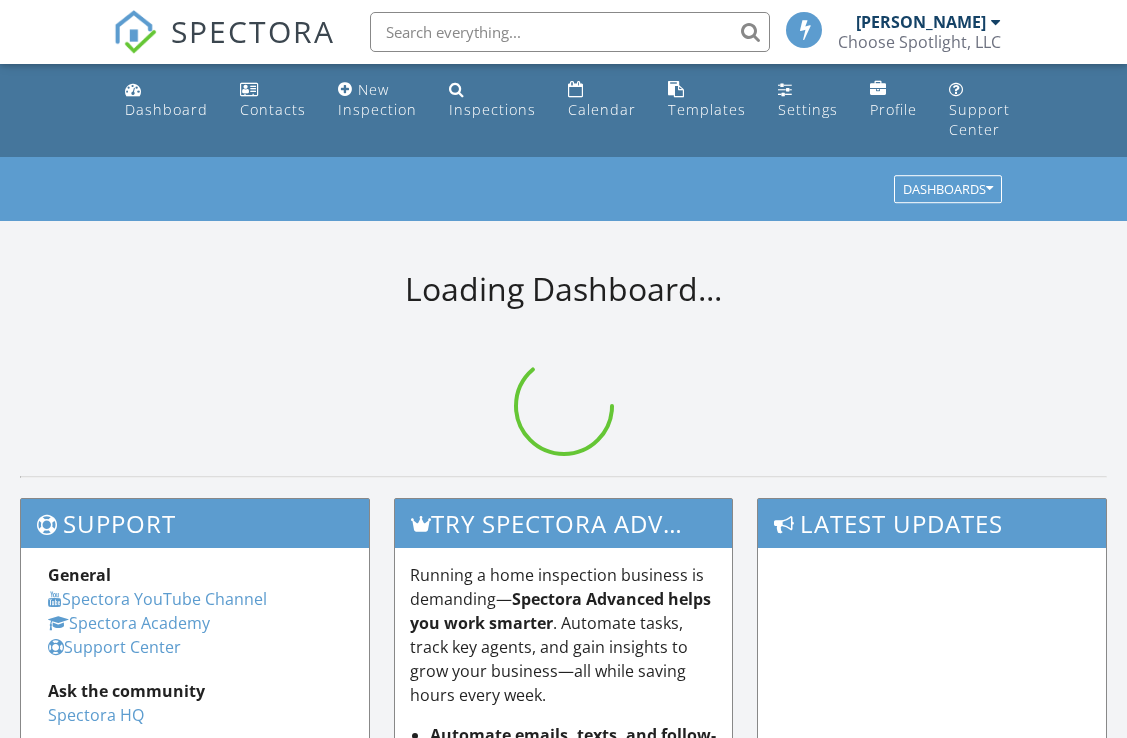 scroll, scrollTop: 0, scrollLeft: 0, axis: both 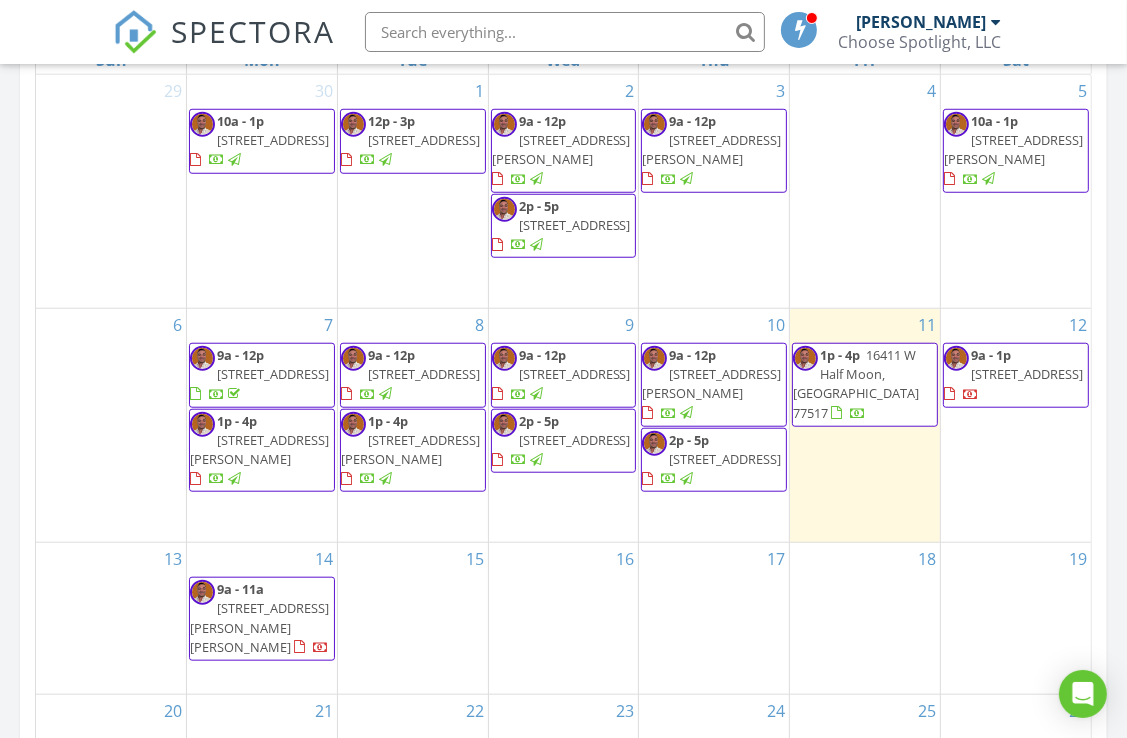 click at bounding box center [686, 413] 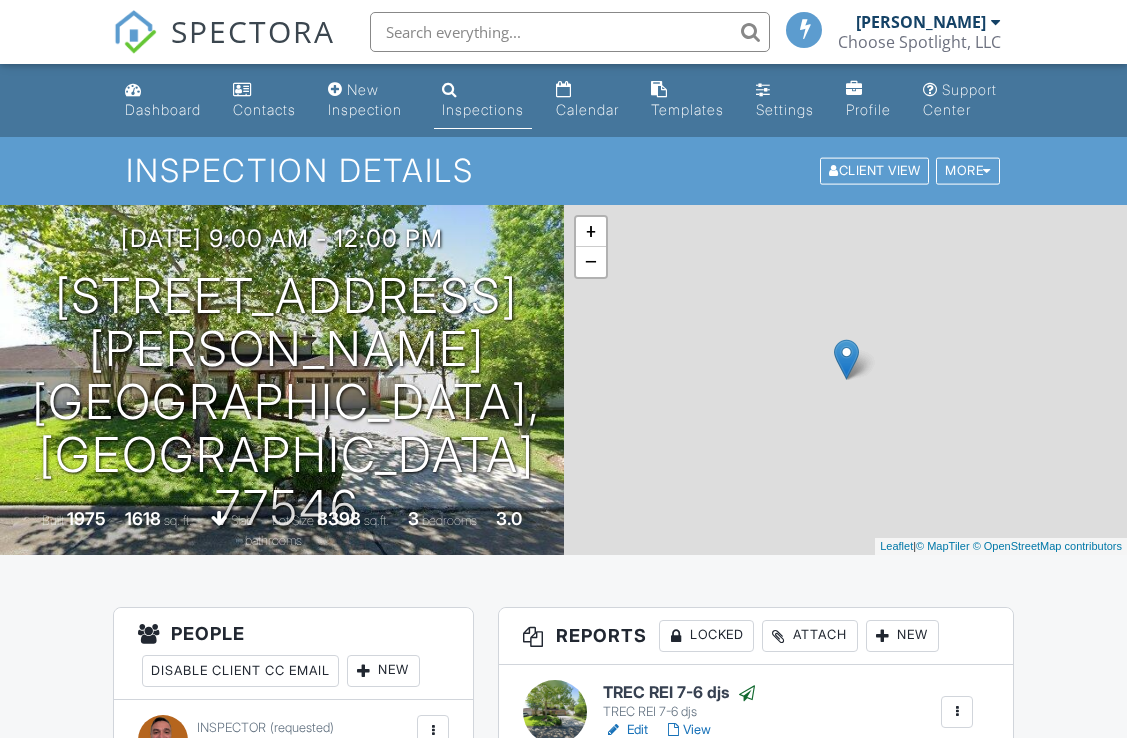 scroll, scrollTop: 0, scrollLeft: 0, axis: both 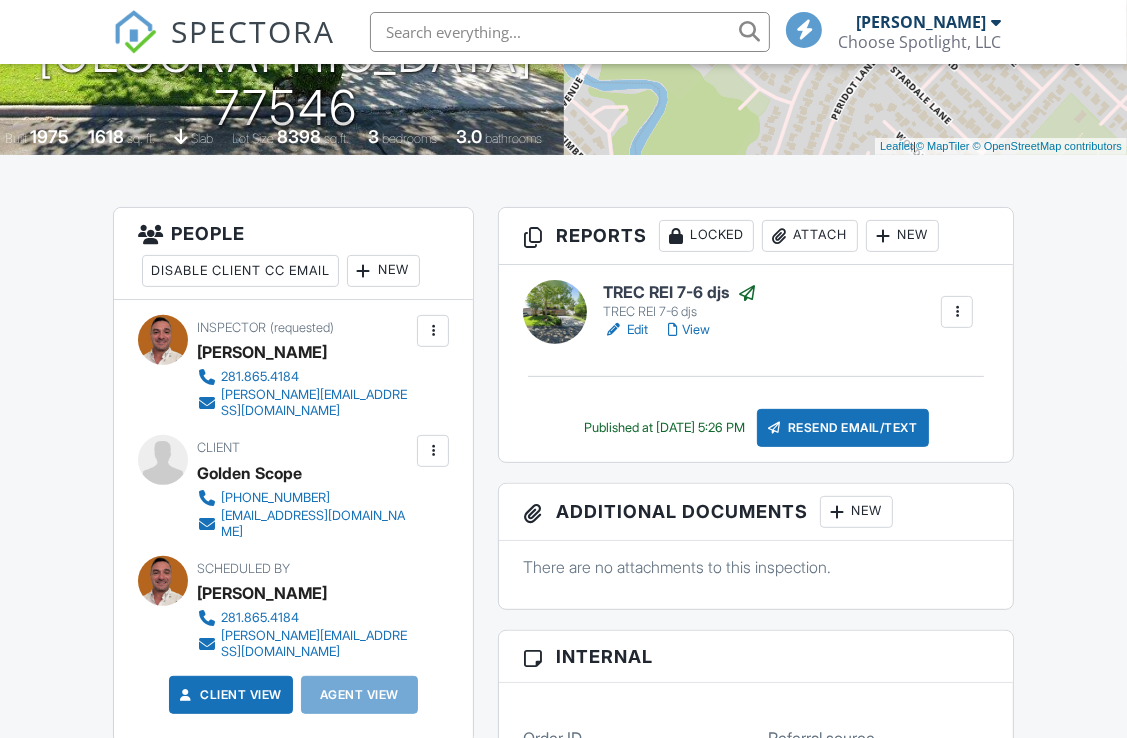click at bounding box center [747, 293] 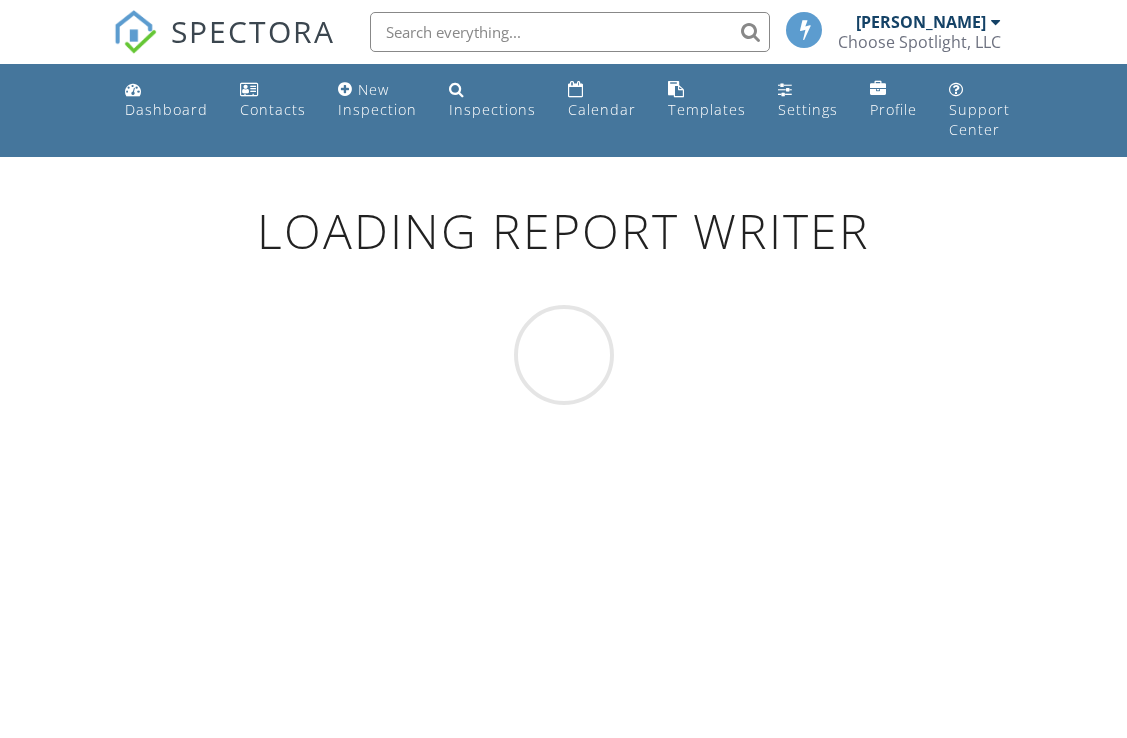 scroll, scrollTop: 0, scrollLeft: 0, axis: both 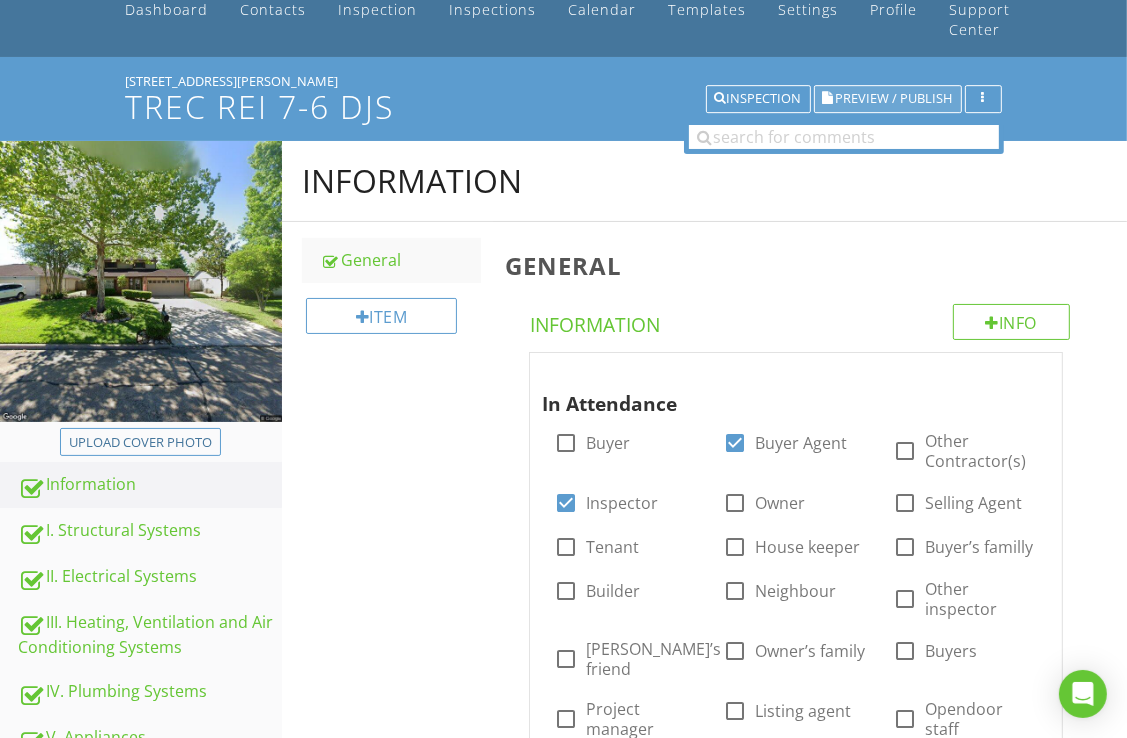click on "Preview / Publish" at bounding box center (894, 99) 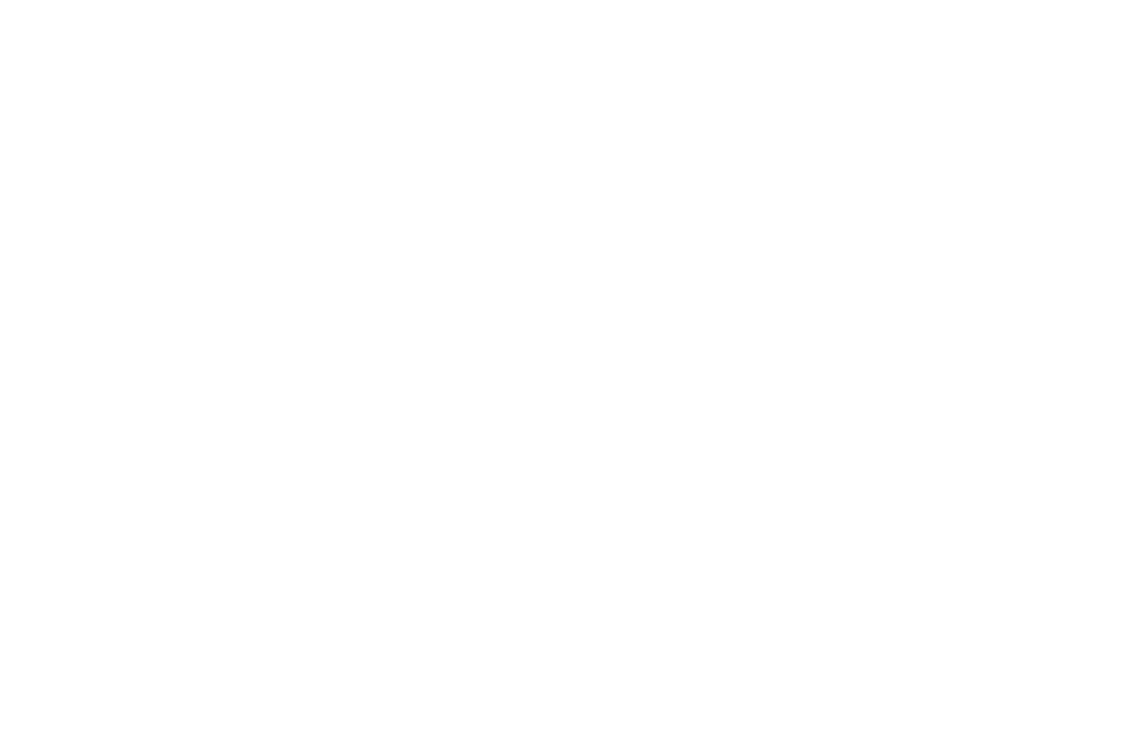 scroll, scrollTop: 0, scrollLeft: 0, axis: both 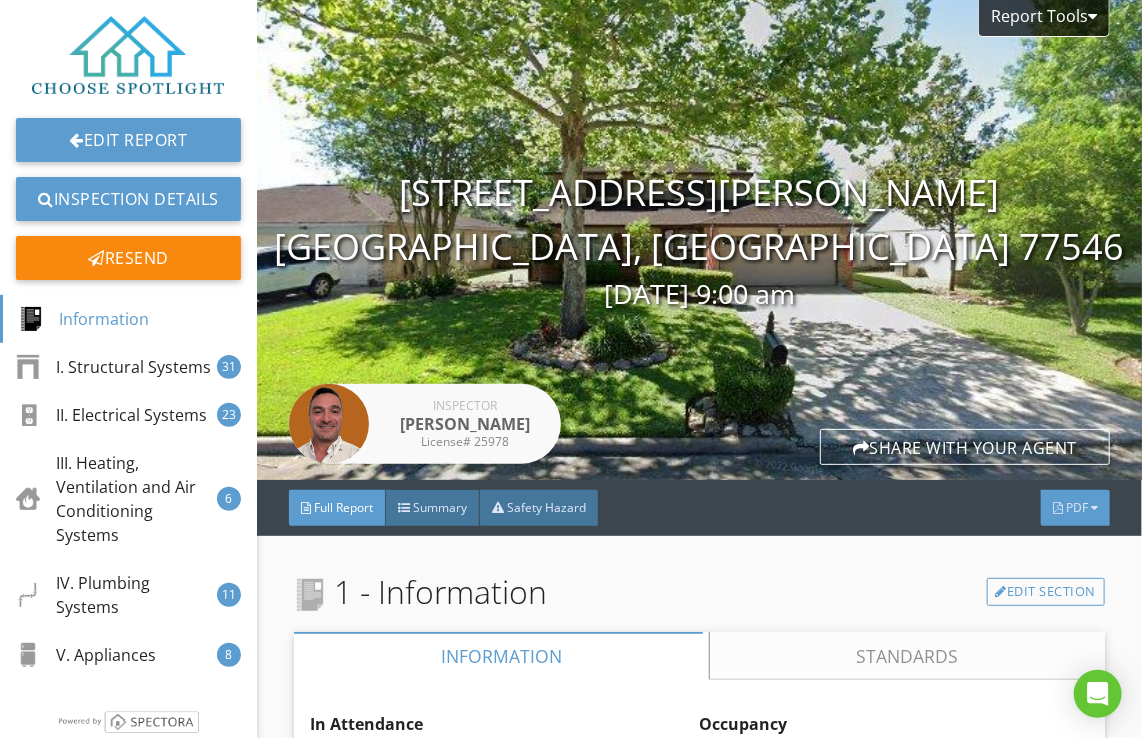 click at bounding box center [1094, 508] 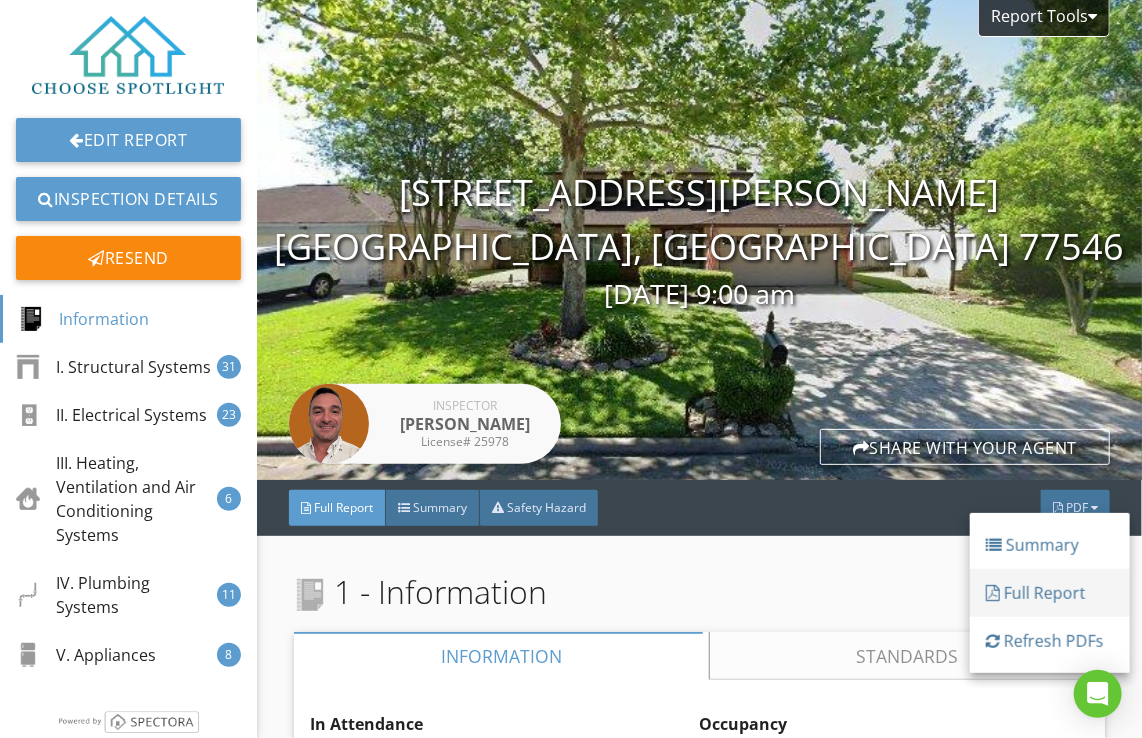 click on "Full Report" at bounding box center (1050, 593) 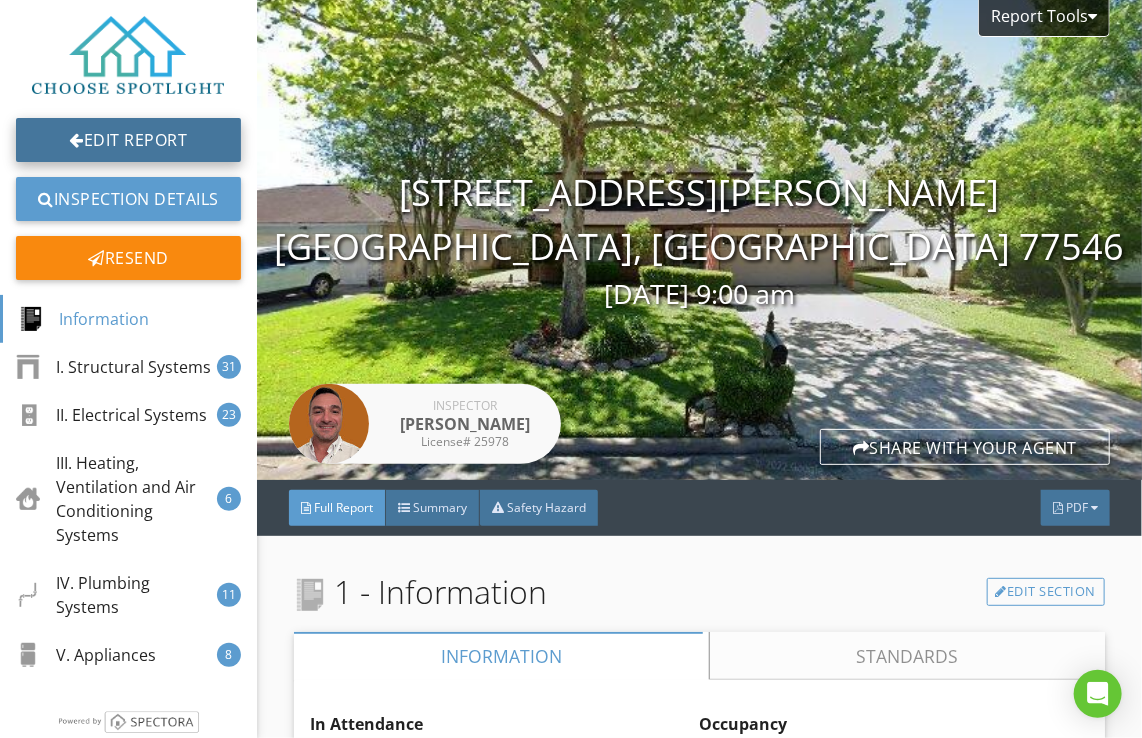 click on "Edit Report" at bounding box center [128, 140] 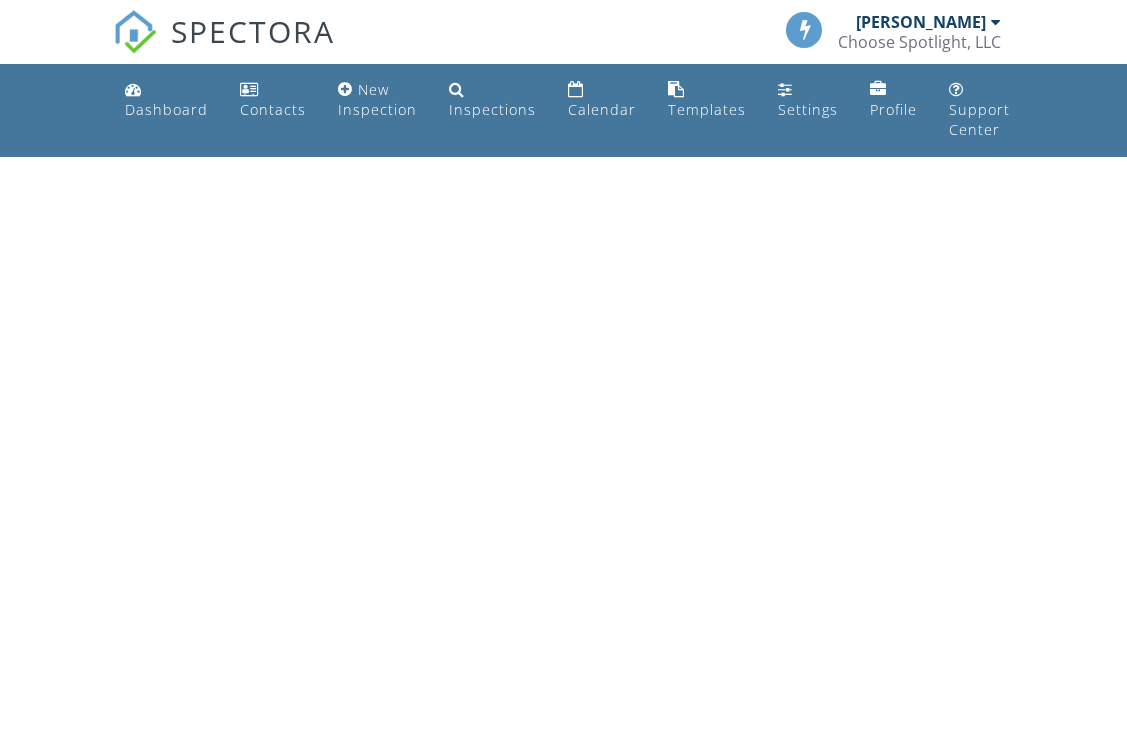 scroll, scrollTop: 0, scrollLeft: 0, axis: both 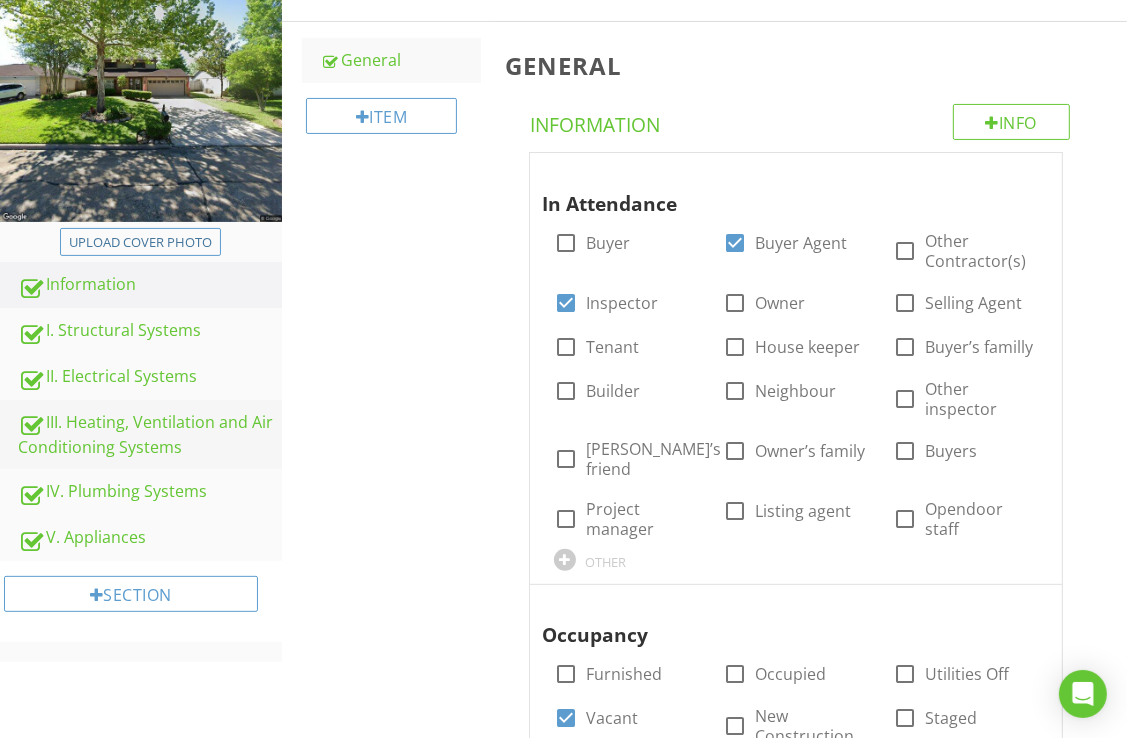 click on "III. Heating, Ventilation and Air Conditioning Systems" at bounding box center [150, 435] 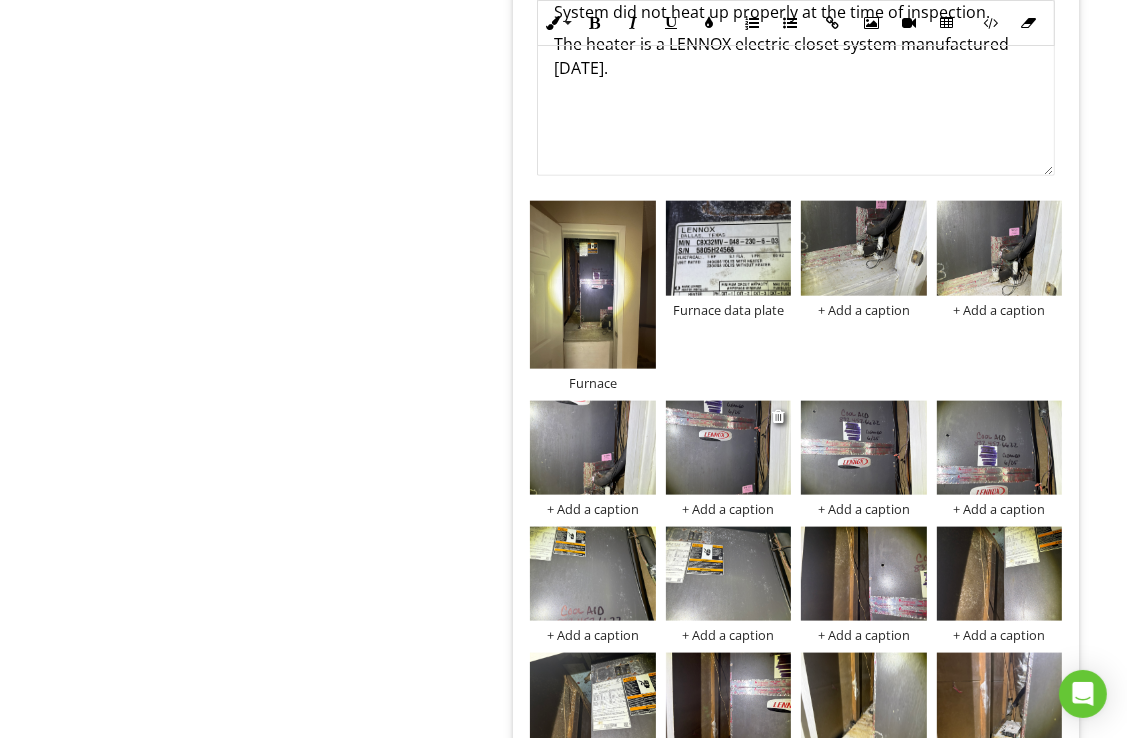 scroll, scrollTop: 1700, scrollLeft: 0, axis: vertical 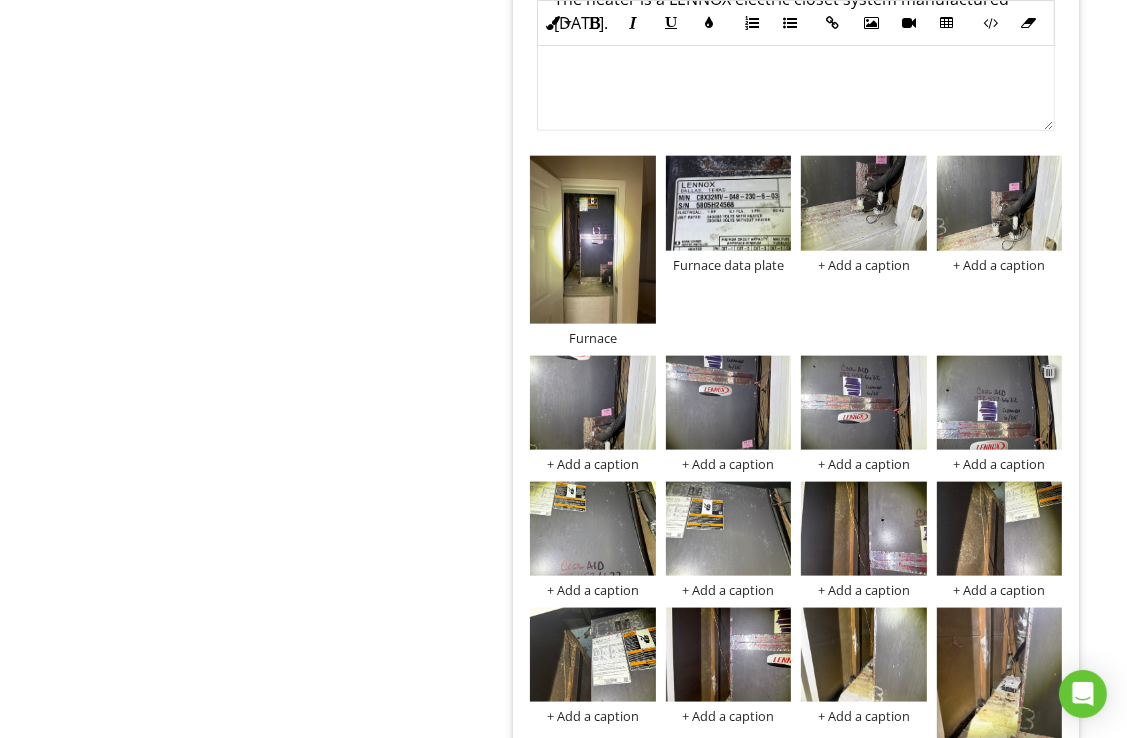 click at bounding box center [1049, 371] 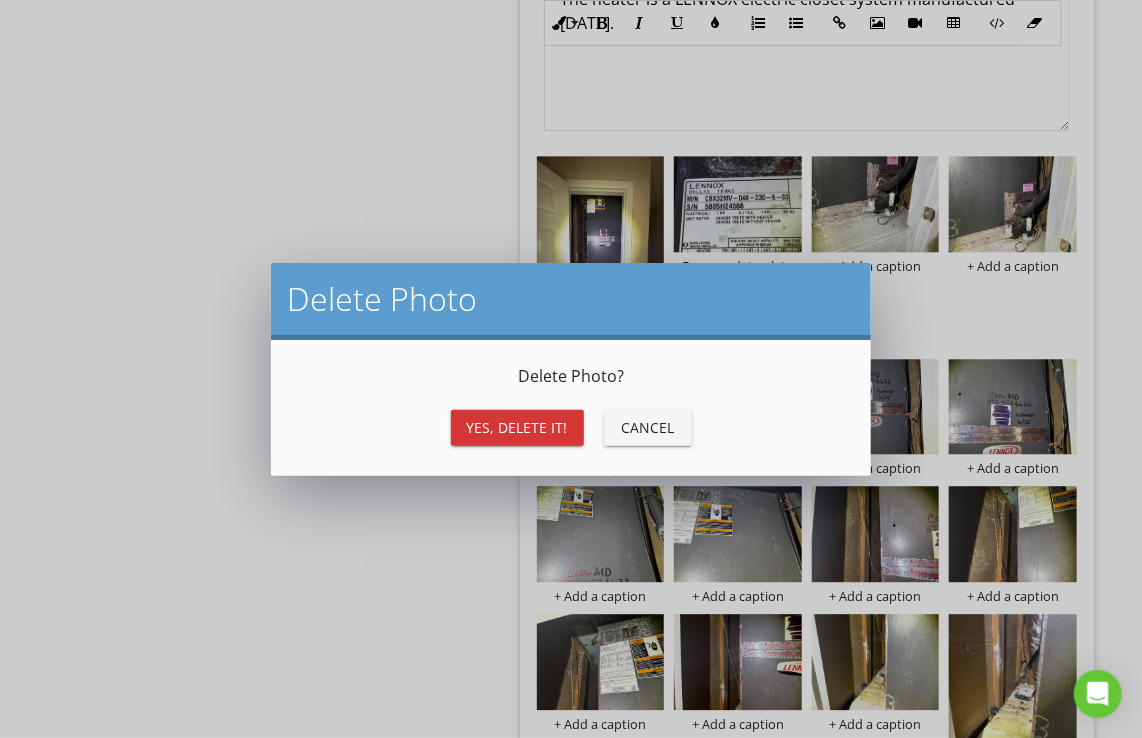 click on "Yes, Delete it!" at bounding box center [517, 427] 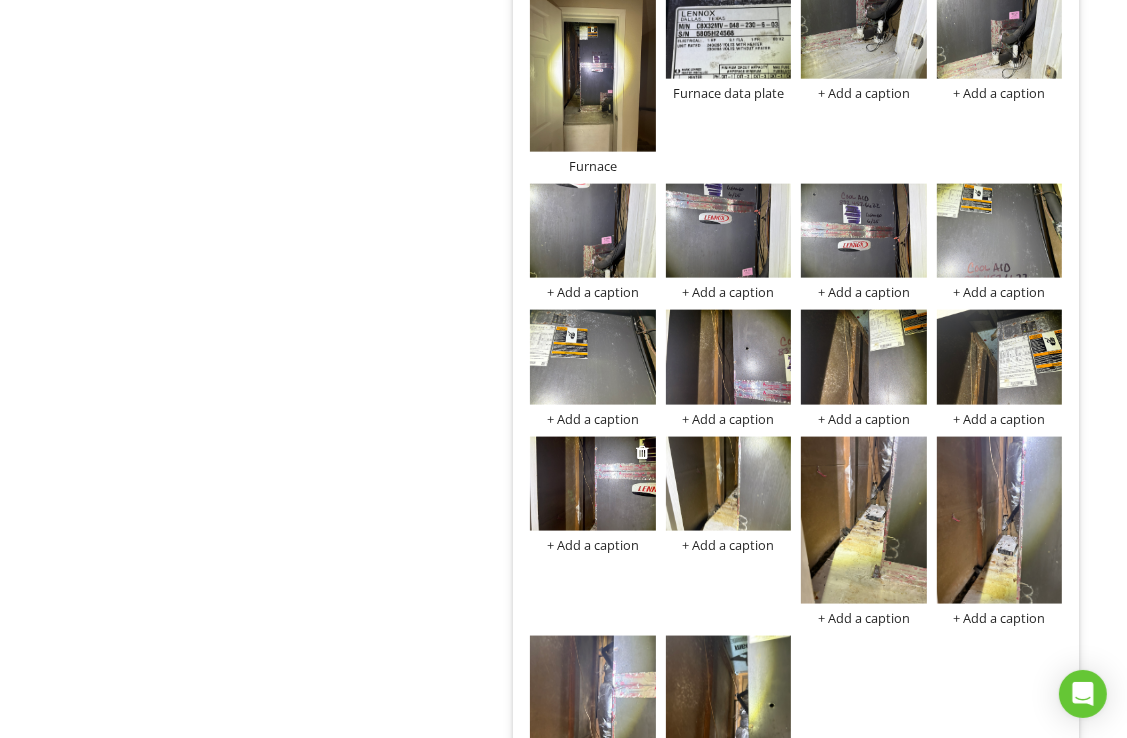 scroll, scrollTop: 1900, scrollLeft: 0, axis: vertical 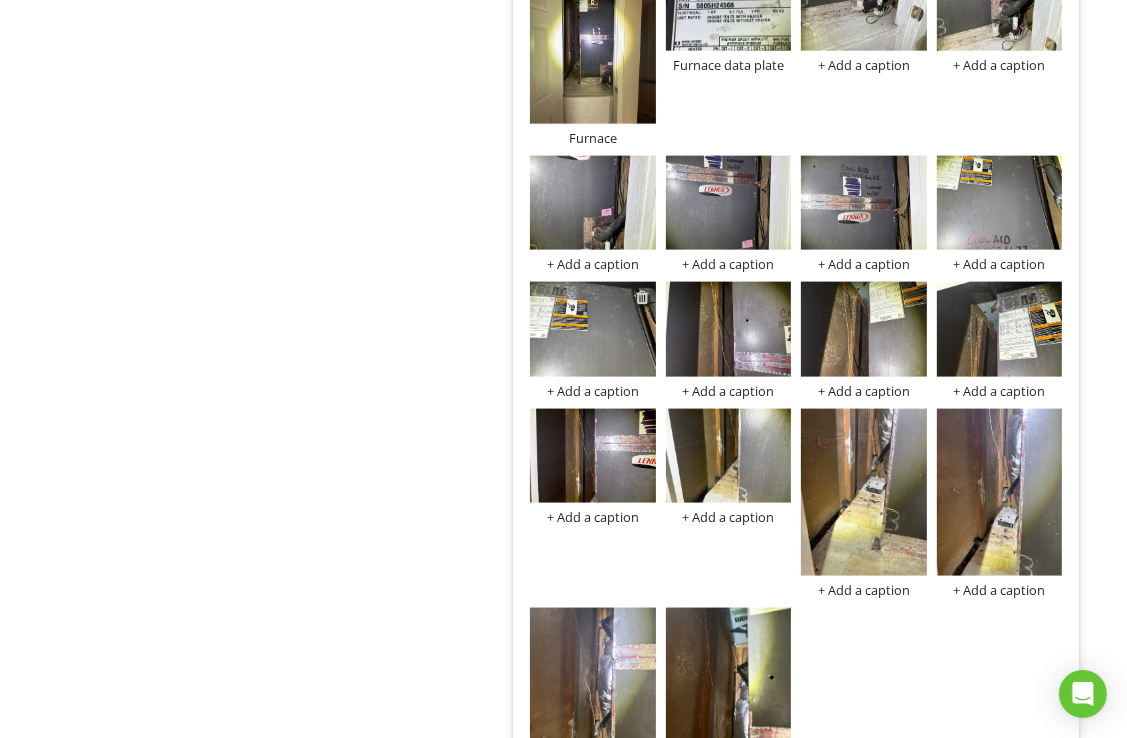 click at bounding box center (643, 297) 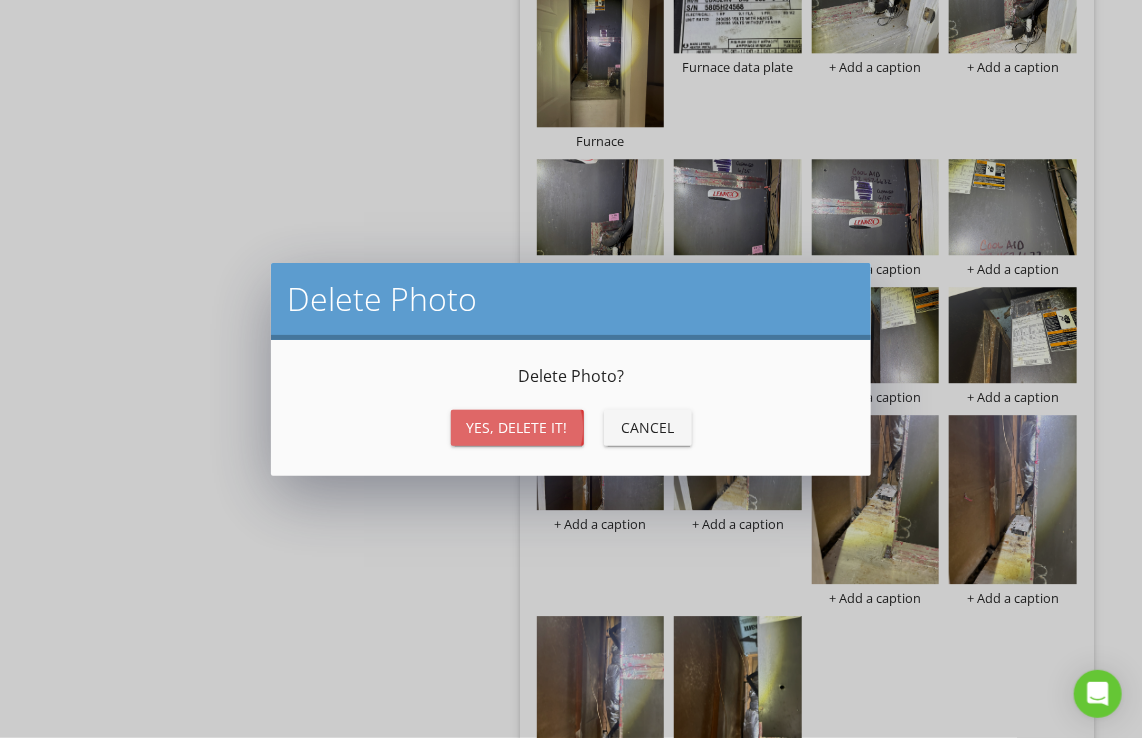 click on "Yes, Delete it!" at bounding box center [517, 427] 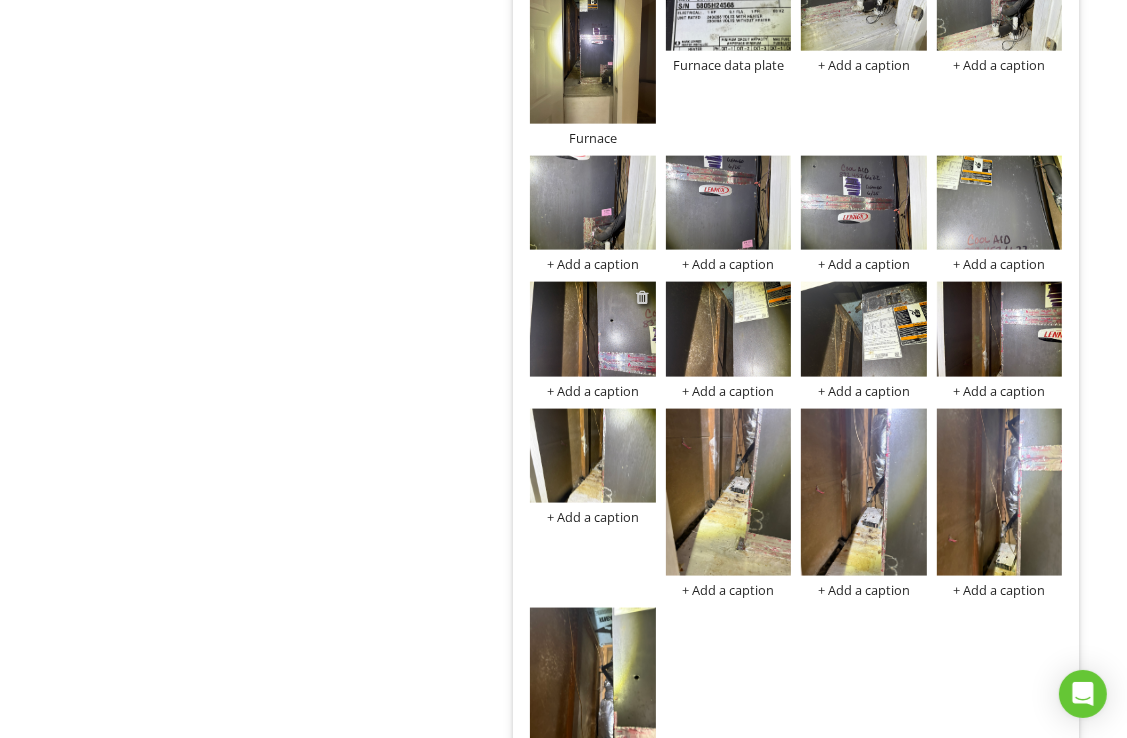 click at bounding box center [643, 297] 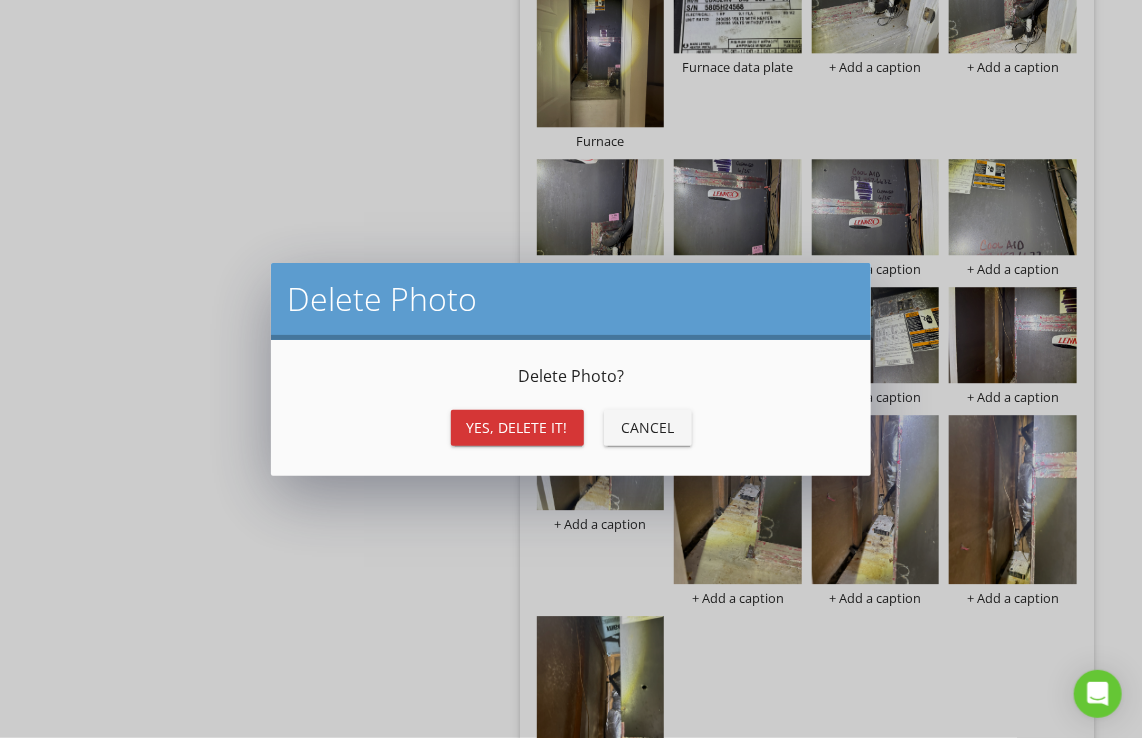 click on "Yes, Delete it!" at bounding box center [517, 428] 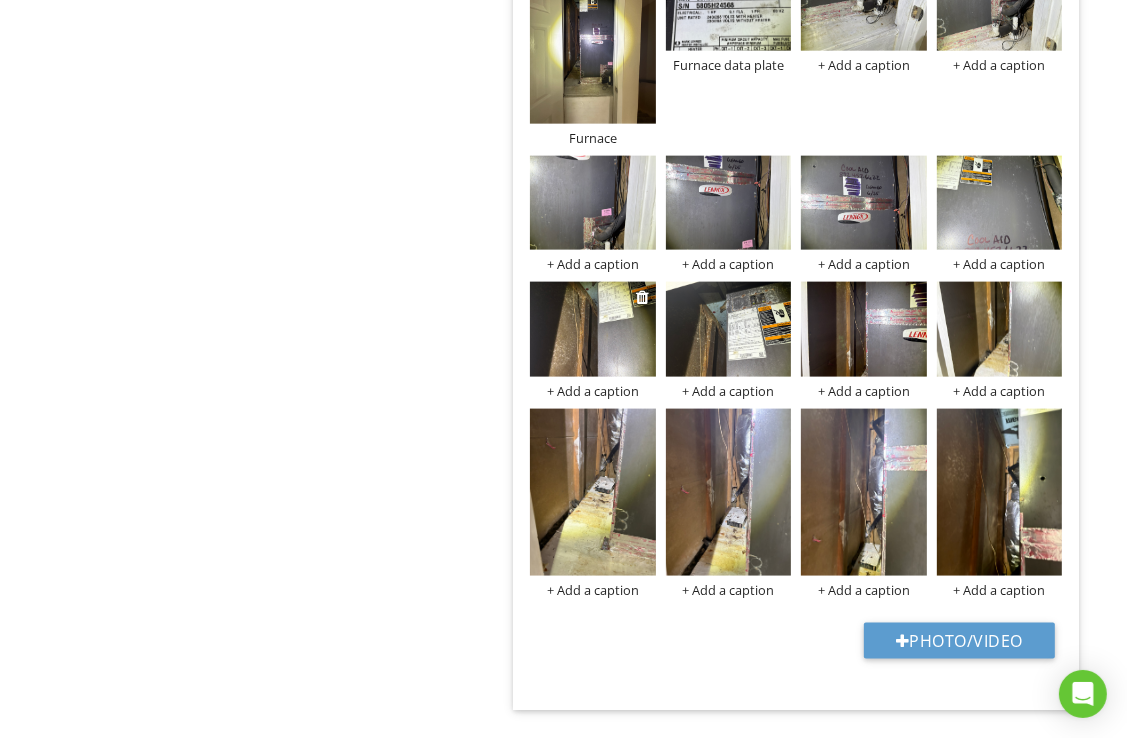 click at bounding box center [592, 329] 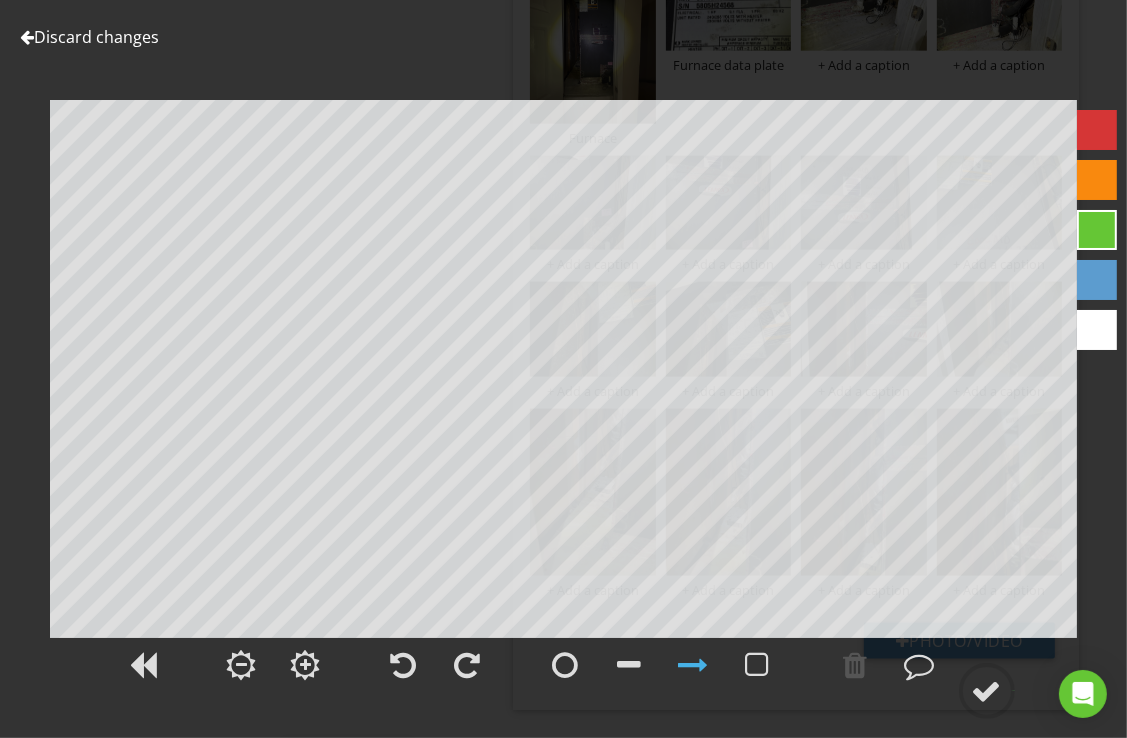 click on "Discard changes" at bounding box center (89, 37) 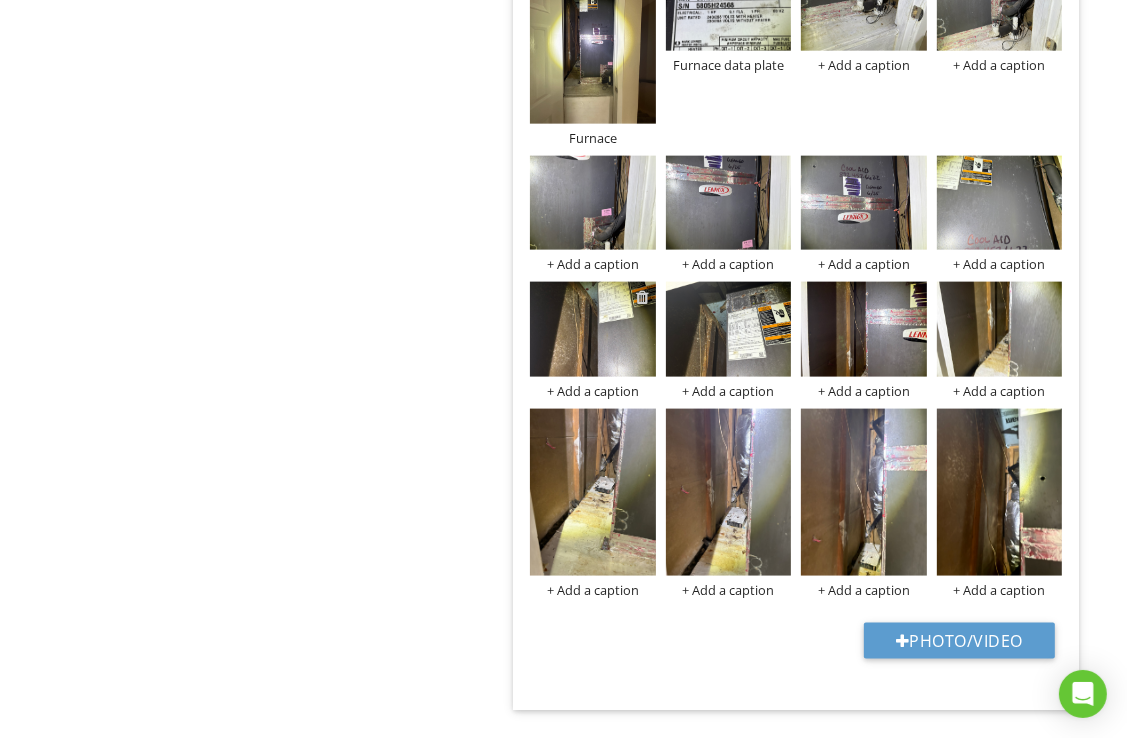 click at bounding box center (643, 297) 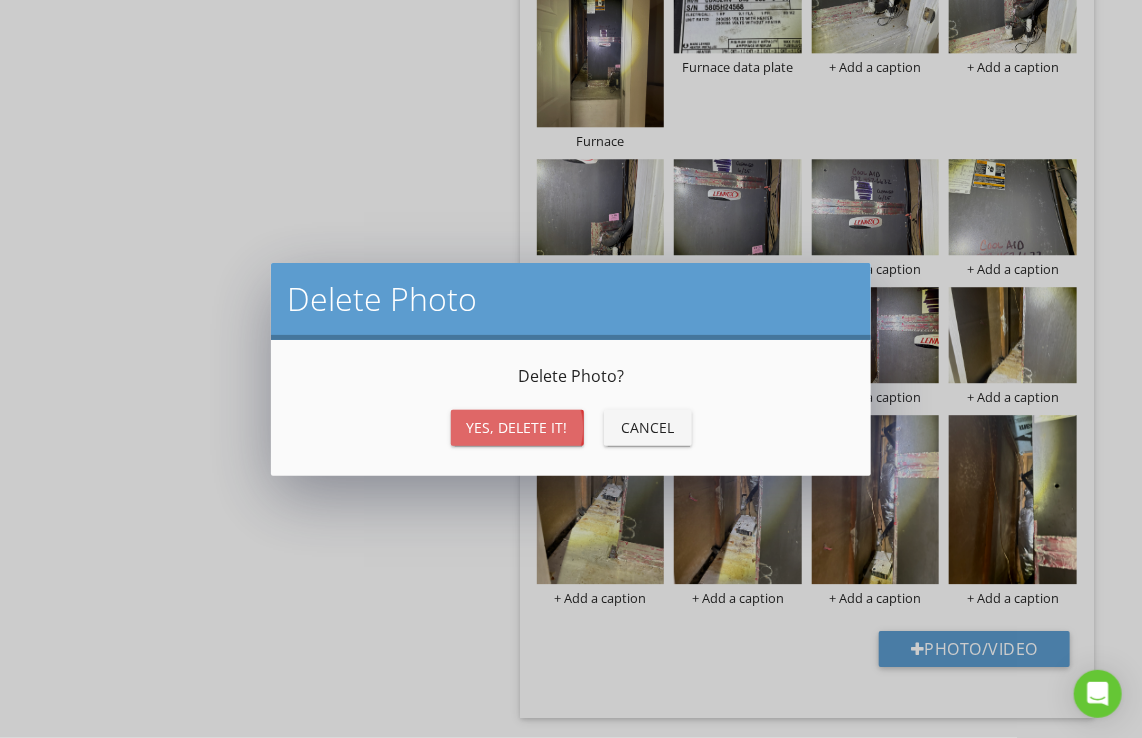 click on "Yes, Delete it!" at bounding box center (517, 427) 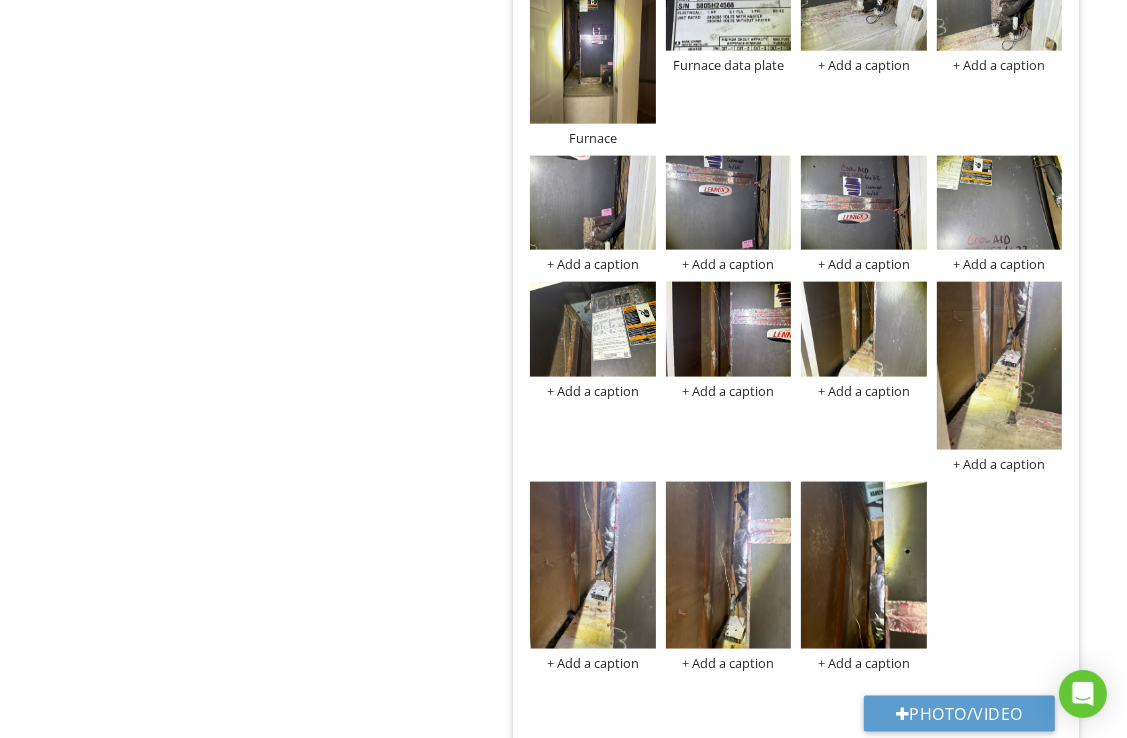 scroll, scrollTop: 1800, scrollLeft: 0, axis: vertical 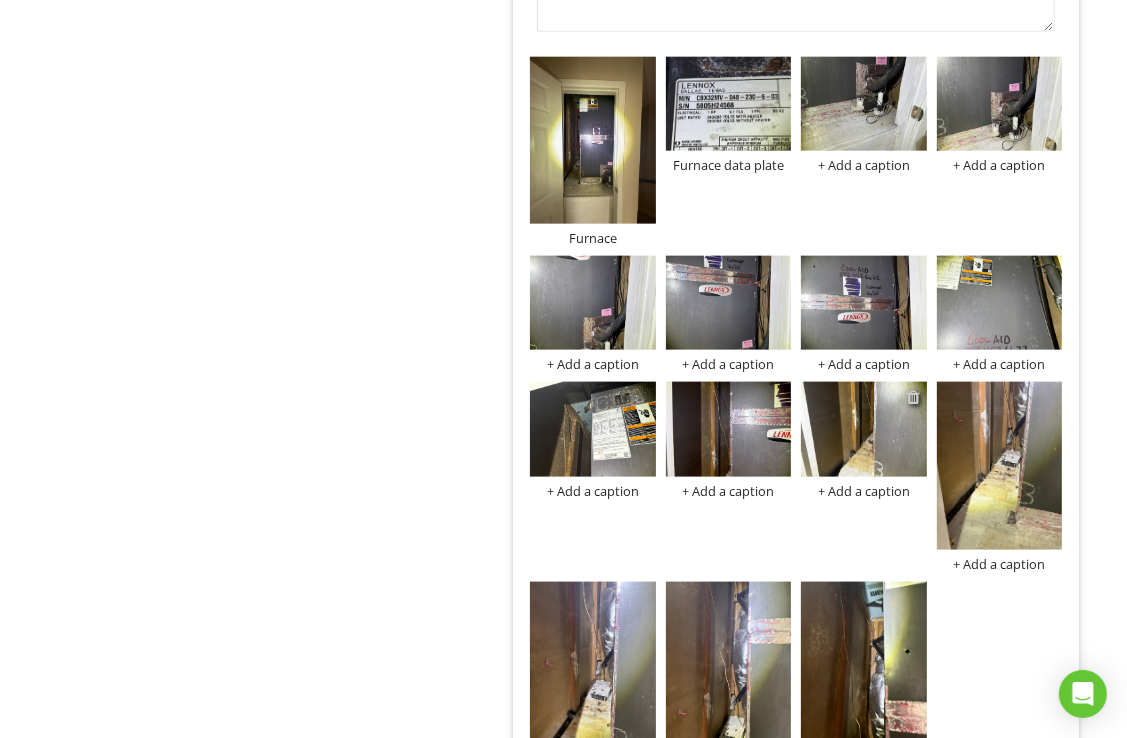 click at bounding box center [914, 397] 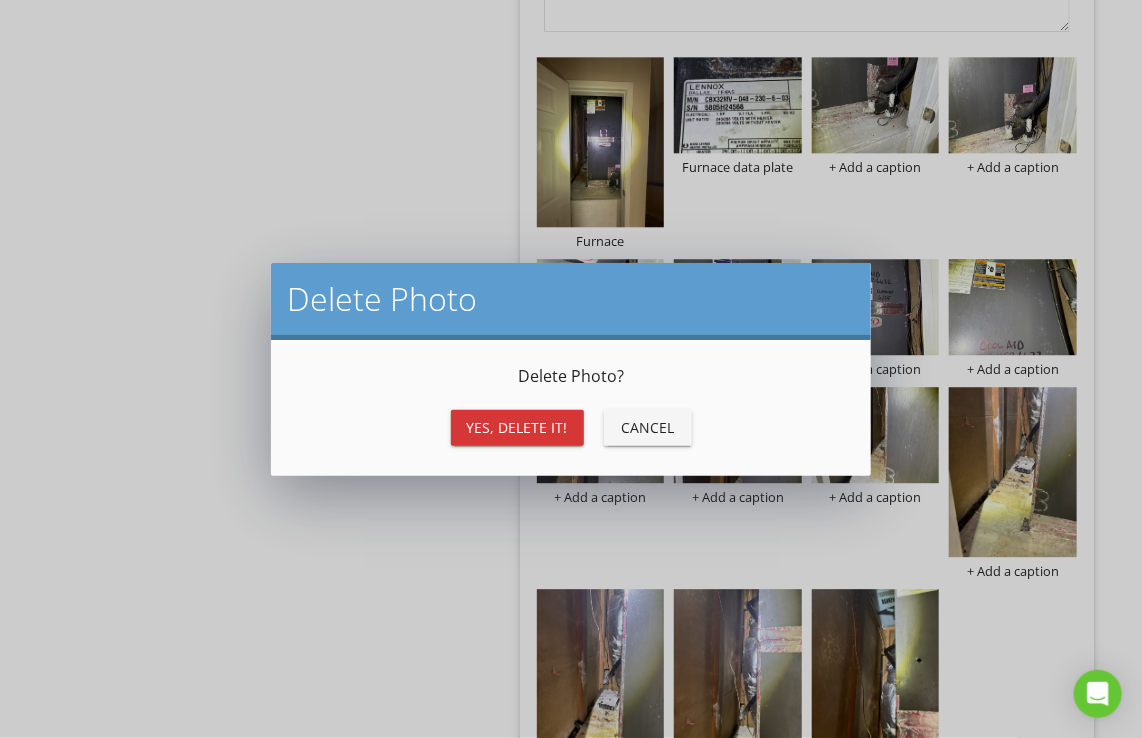 click on "Yes, Delete it!" at bounding box center (517, 427) 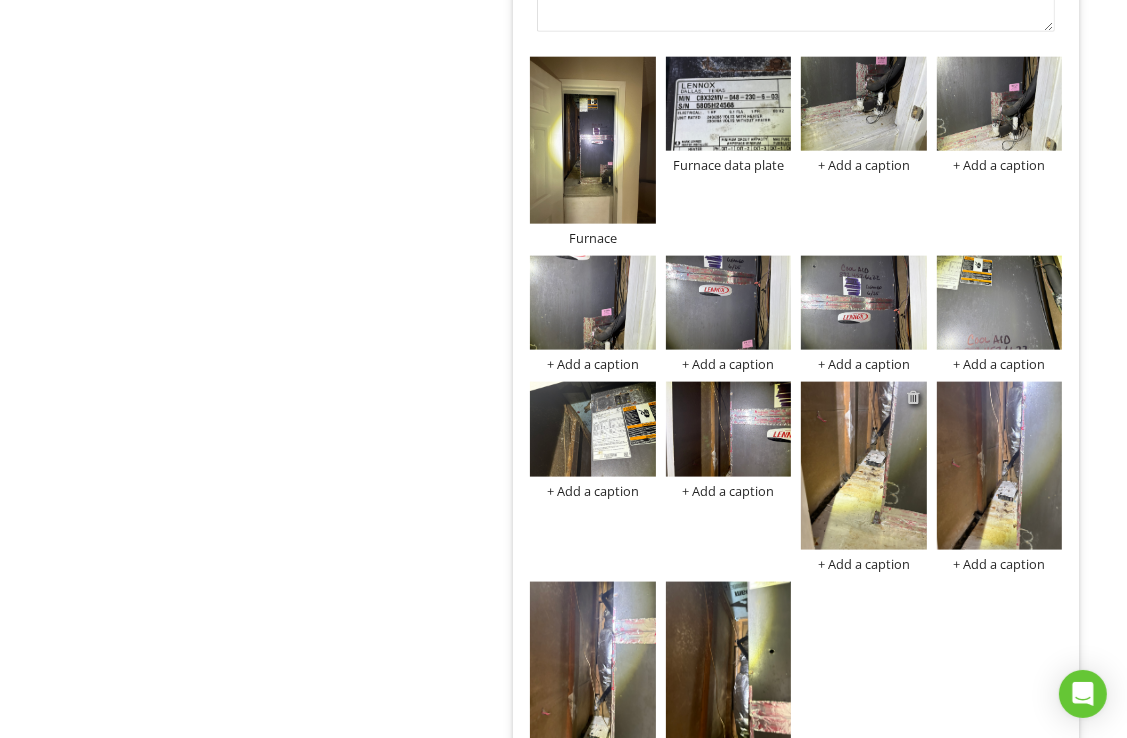 click at bounding box center (914, 397) 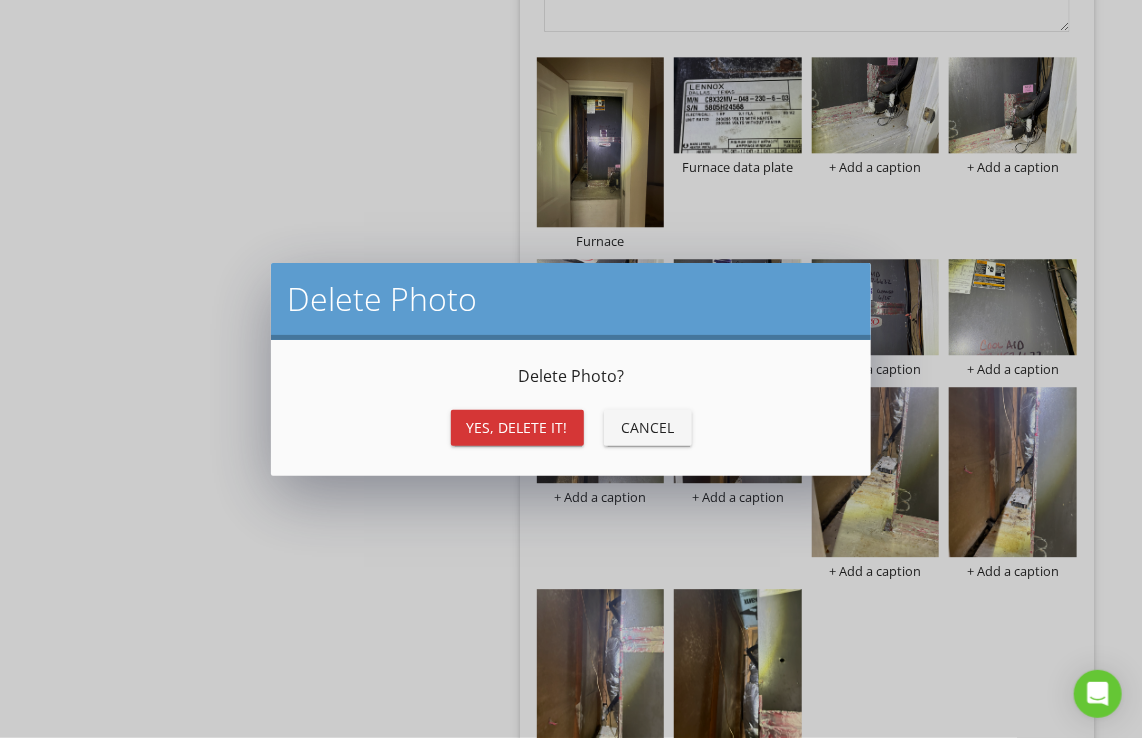 click on "Yes, Delete it!" at bounding box center [517, 428] 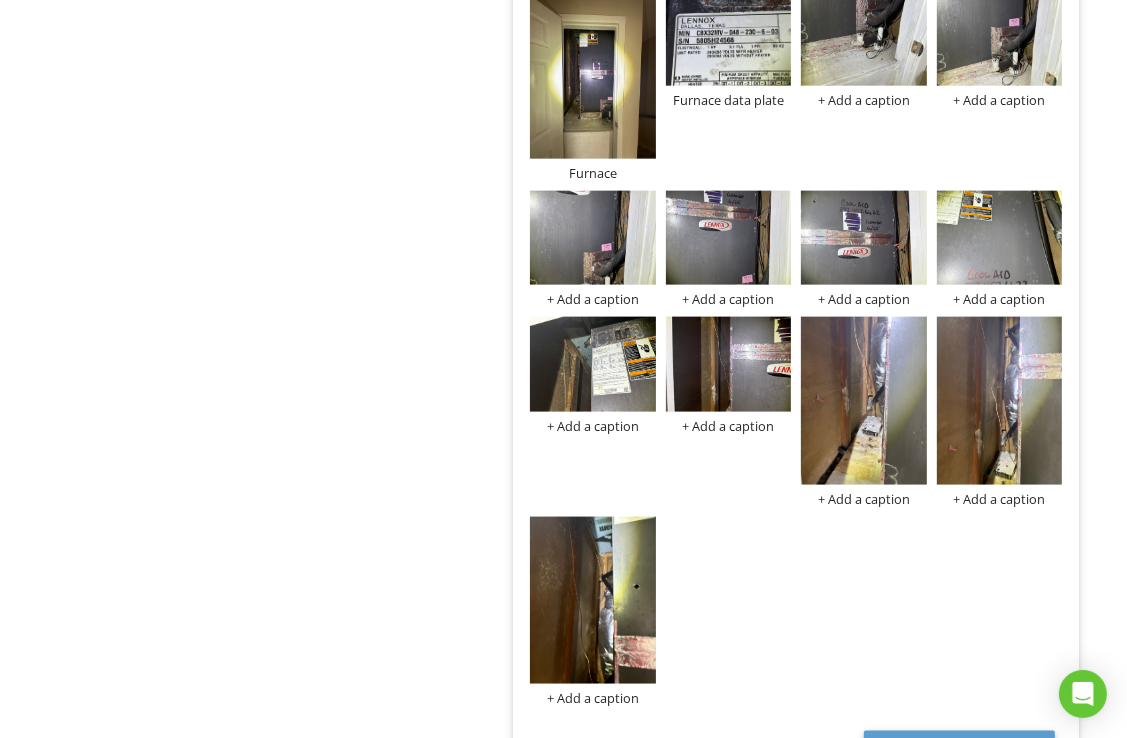 scroll, scrollTop: 1900, scrollLeft: 0, axis: vertical 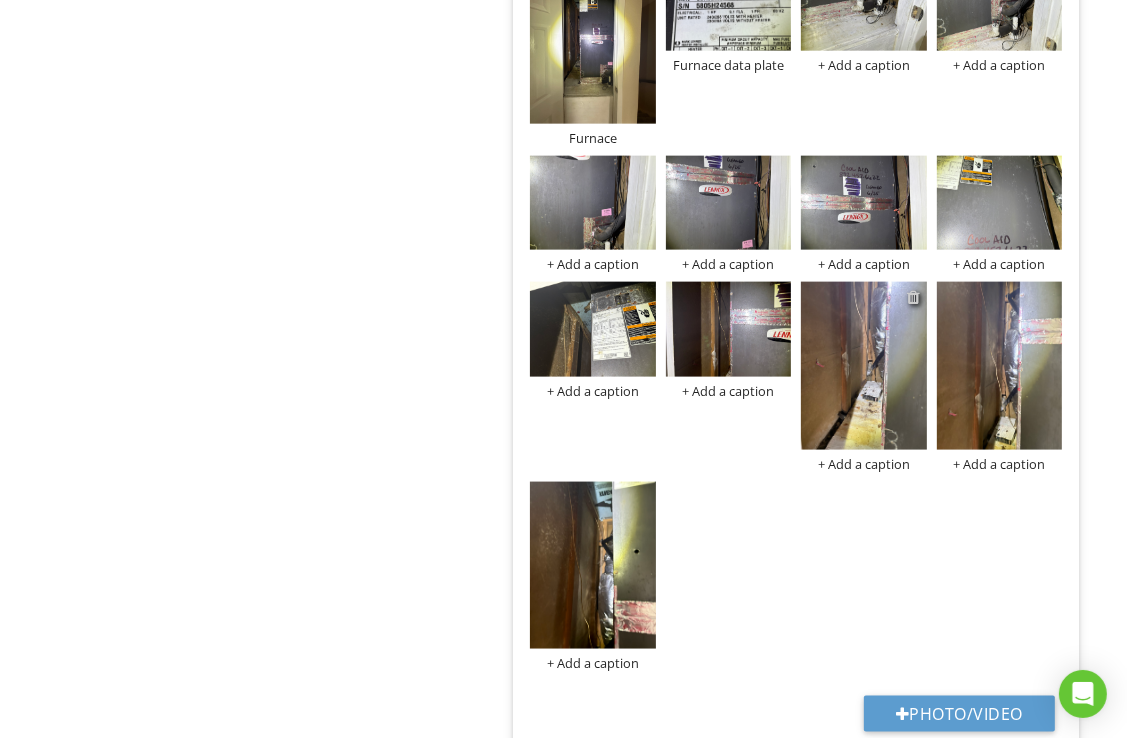 click at bounding box center (914, 297) 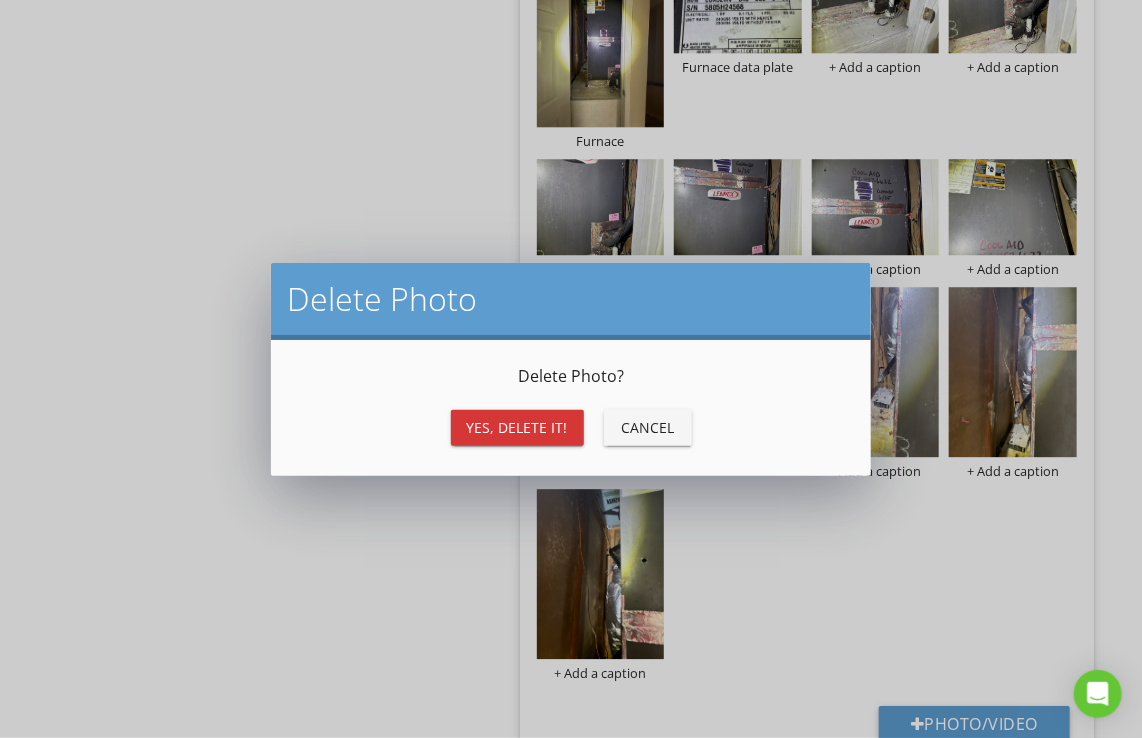 click on "Yes, Delete it!" at bounding box center [517, 427] 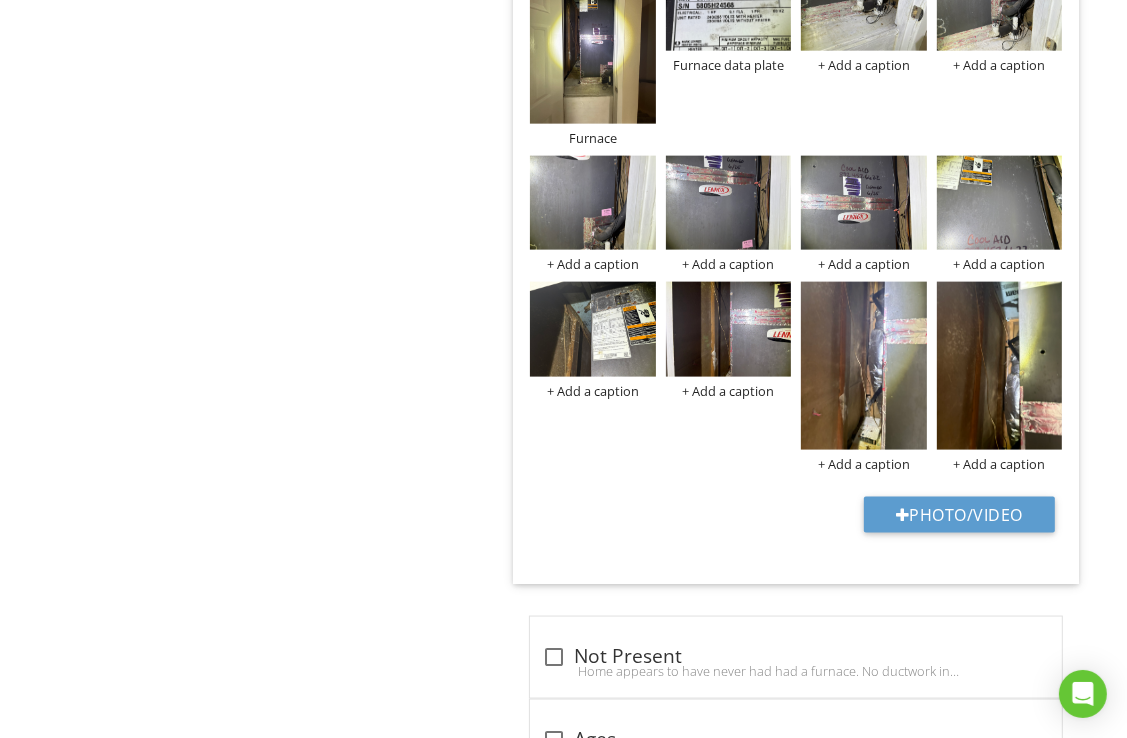 click on "III. Heating, Ventilation and Air Conditioning Systems
A. Heating Equipment
B. Cooling Equipment
C. Duct Systems, Chases, and Vents
D. Other
Item
A. Heating Equipment
IN   Inspected NI   Not Inspected NP   Not Present D   Deficiency
Info
Information
Type of Systems
check_box_outline_blank Electric Baseboard   check_box_outline_blank Electric Wall Heater   check_box_outline_blank Gas-Fired Heat   check_box Forced Air   check_box_outline_blank Heat Pump   check_box_outline_blank Hydronic   check_box_outline_blank None   check_box_outline_blank Radiant Heat   check_box_outline_blank Space Heater   check_box_outline_blank Steam Boiler   check_box_outline_blank Heat/Cool window unit" at bounding box center (704, 2481) 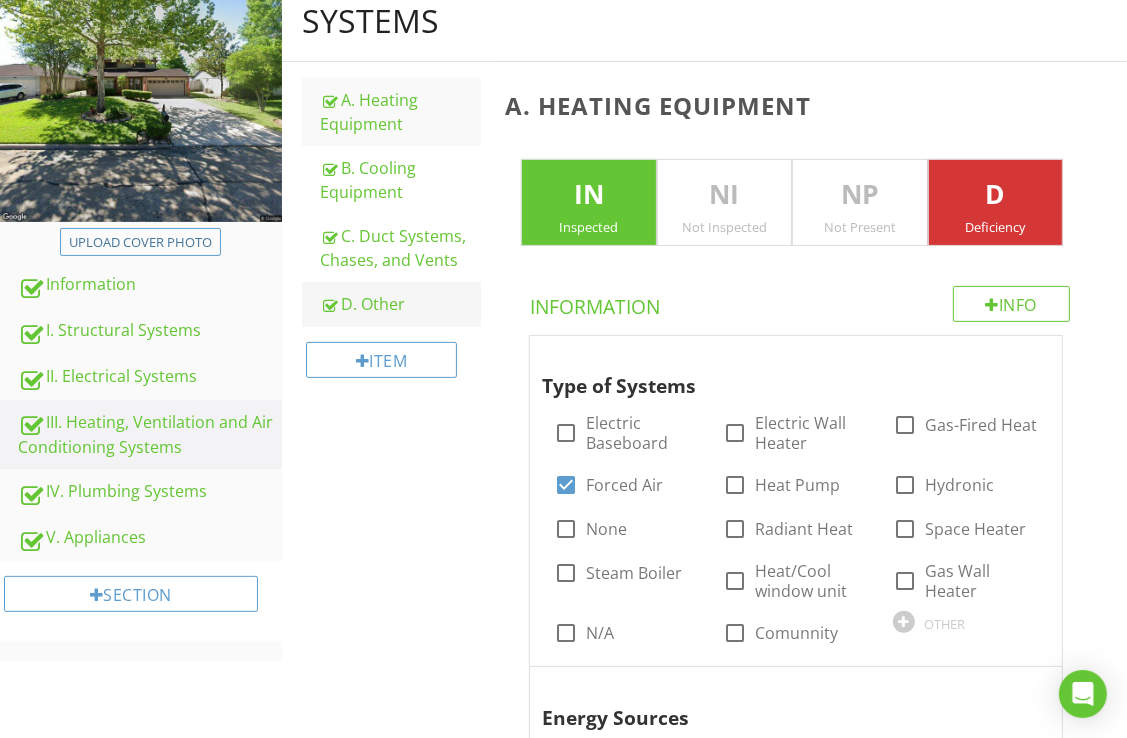 scroll, scrollTop: 0, scrollLeft: 0, axis: both 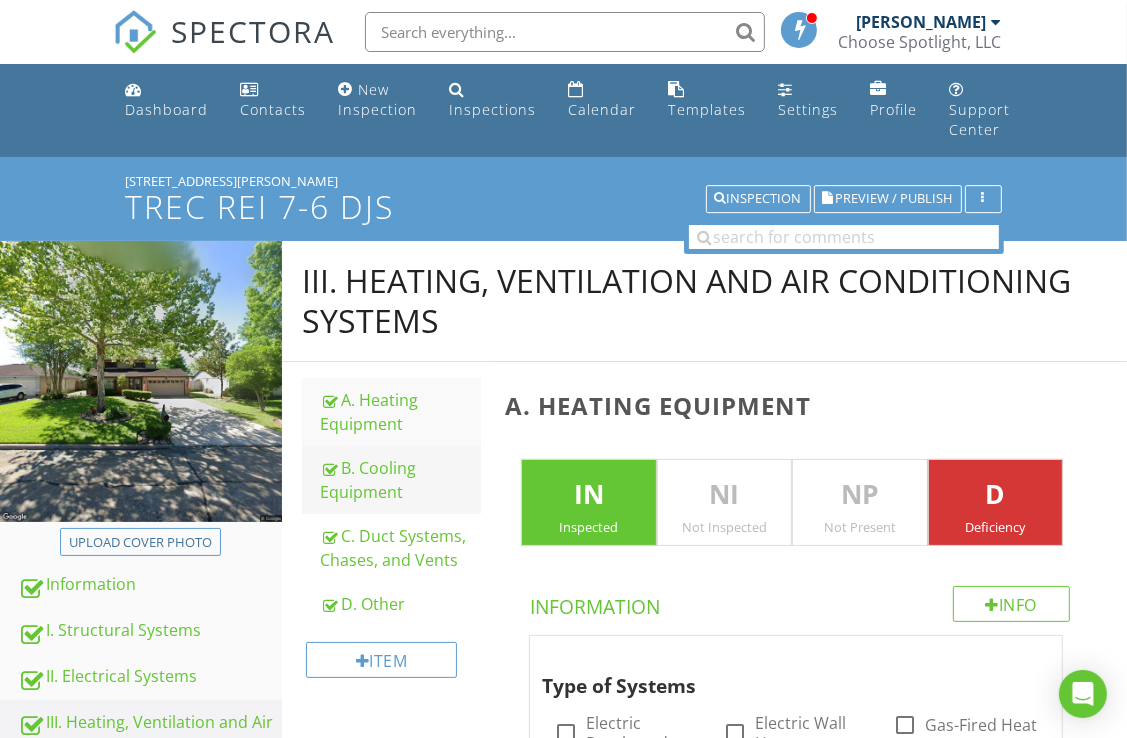 click on "B. Cooling Equipment" at bounding box center (400, 480) 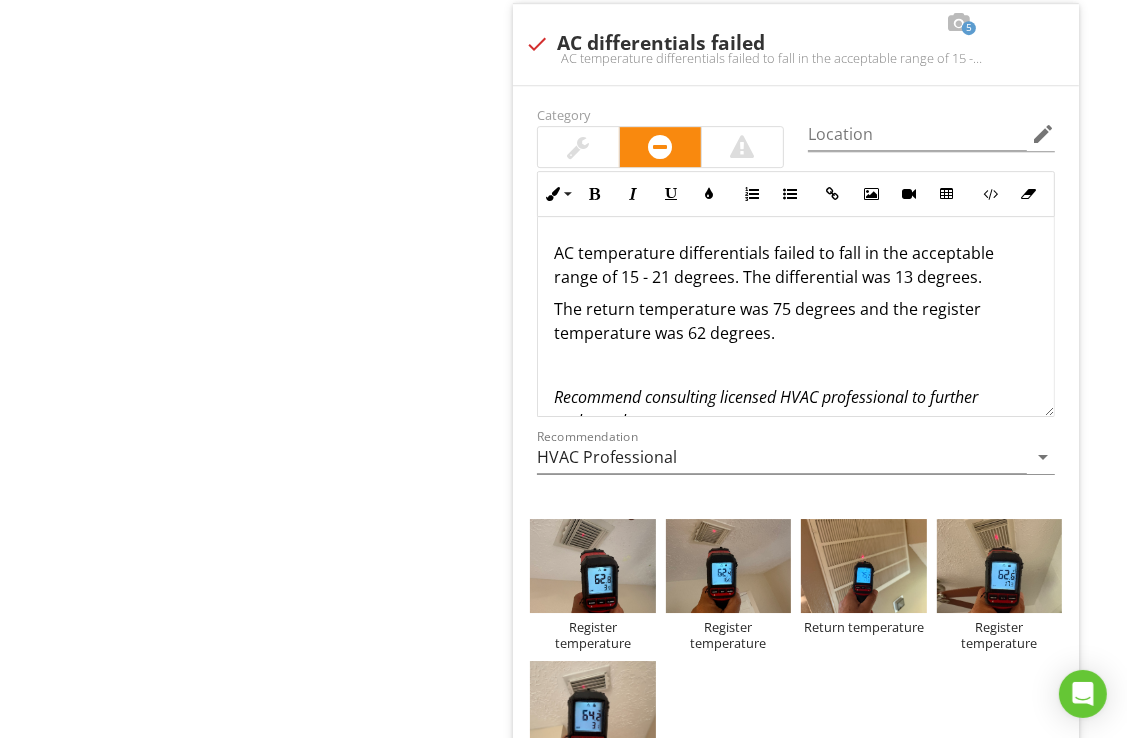 scroll, scrollTop: 10700, scrollLeft: 0, axis: vertical 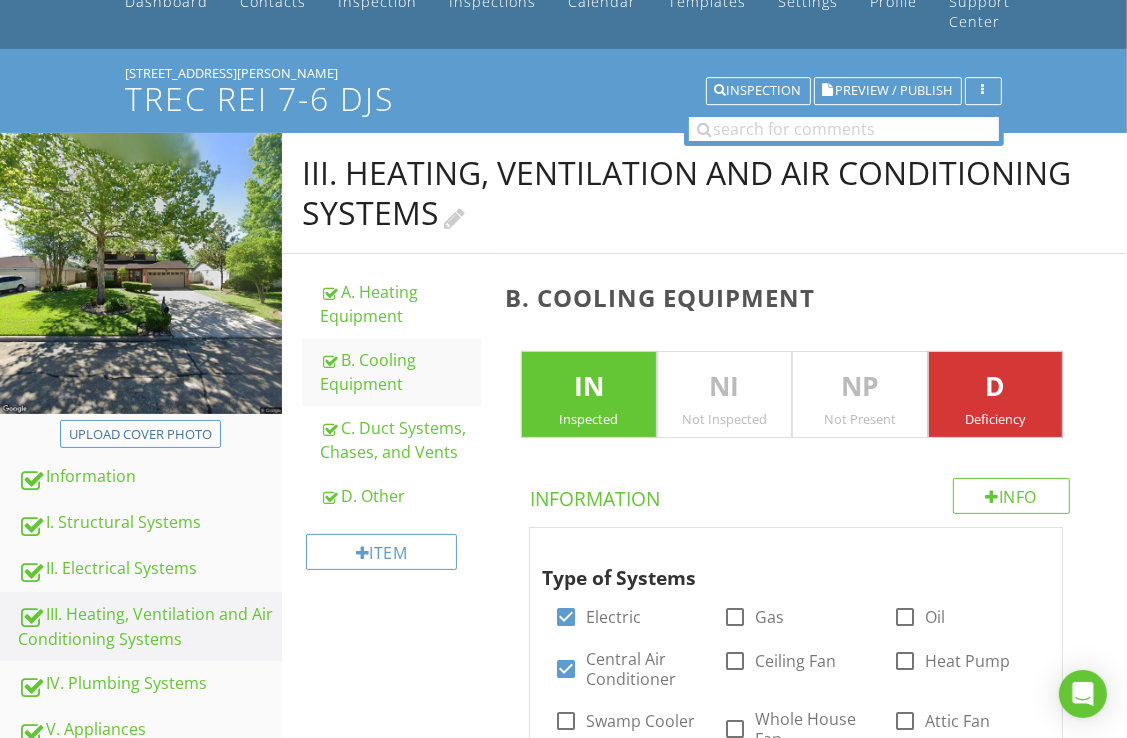 drag, startPoint x: 1119, startPoint y: 40, endPoint x: 1105, endPoint y: 156, distance: 116.841774 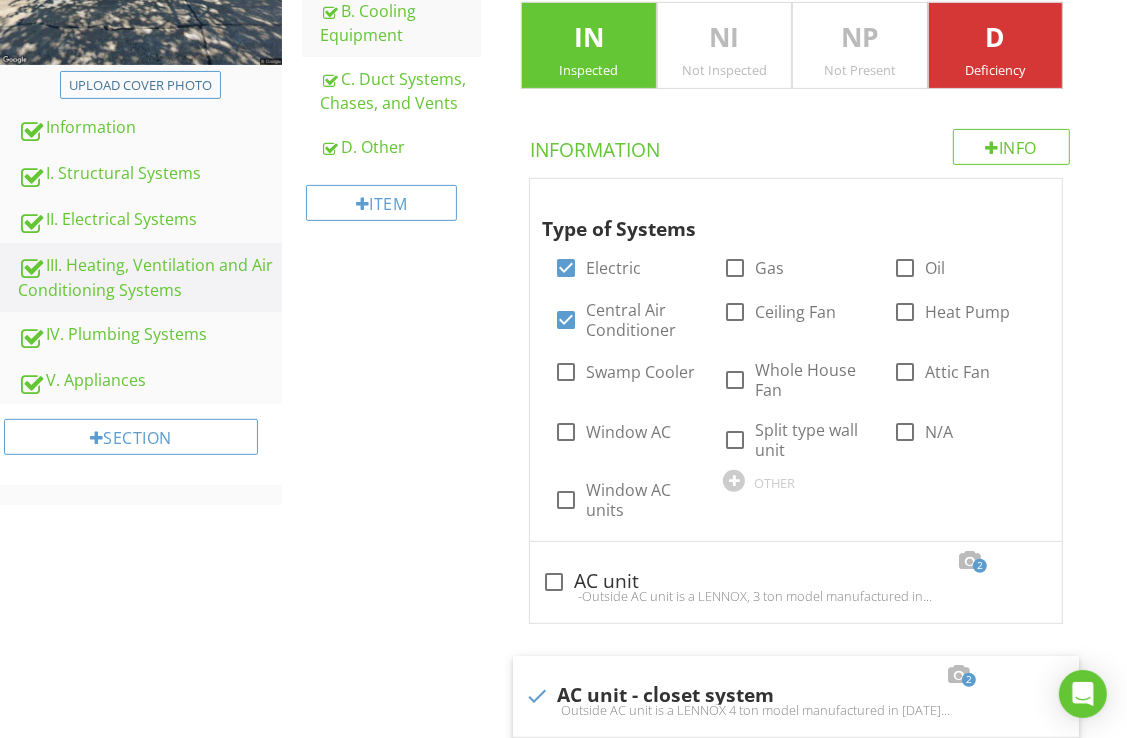 scroll, scrollTop: 708, scrollLeft: 0, axis: vertical 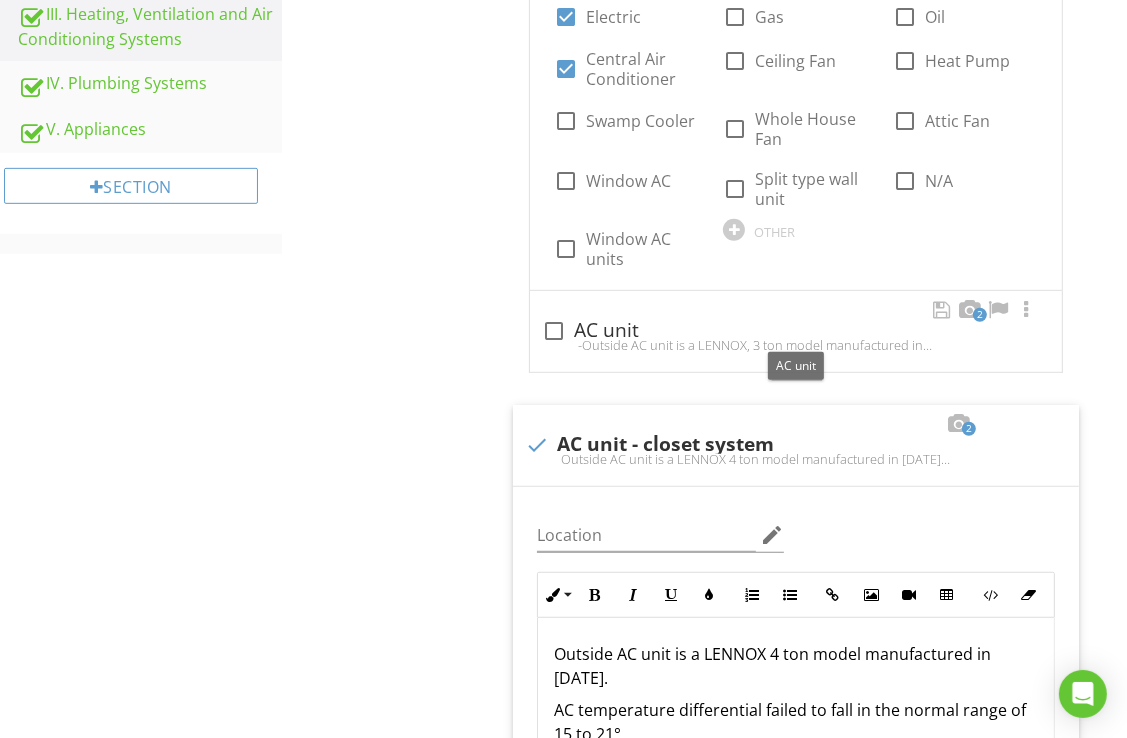 click on "check_box_outline_blank
AC unit" at bounding box center [796, 331] 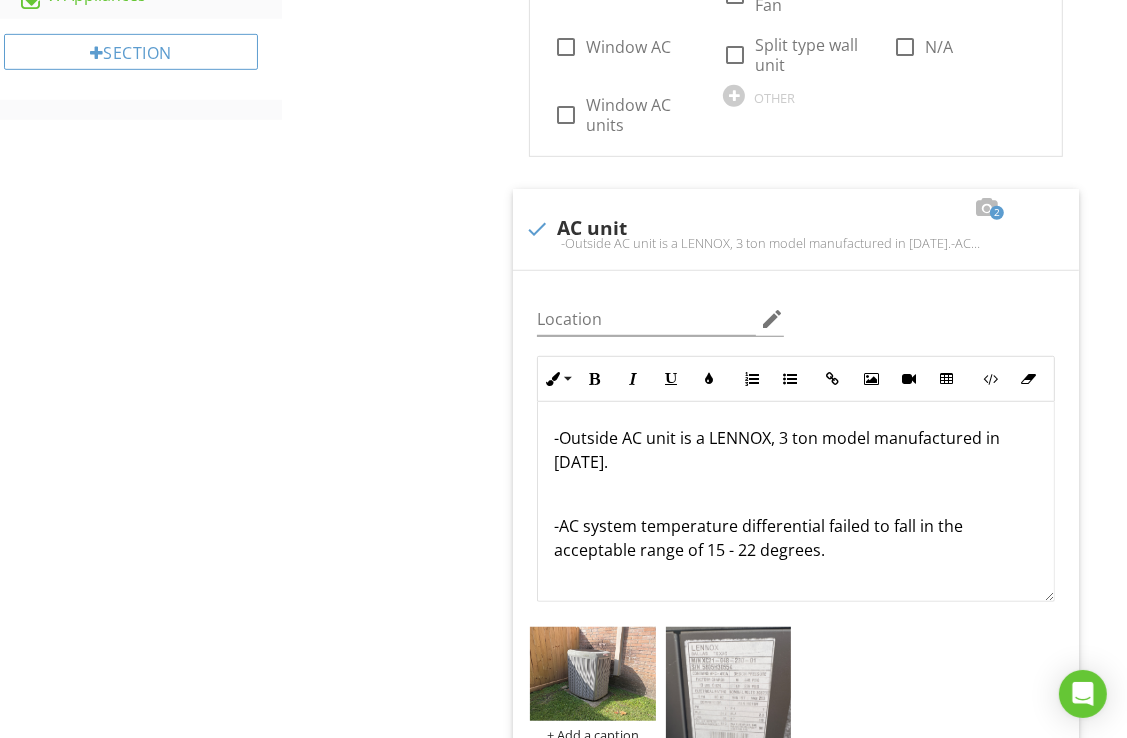 scroll, scrollTop: 808, scrollLeft: 0, axis: vertical 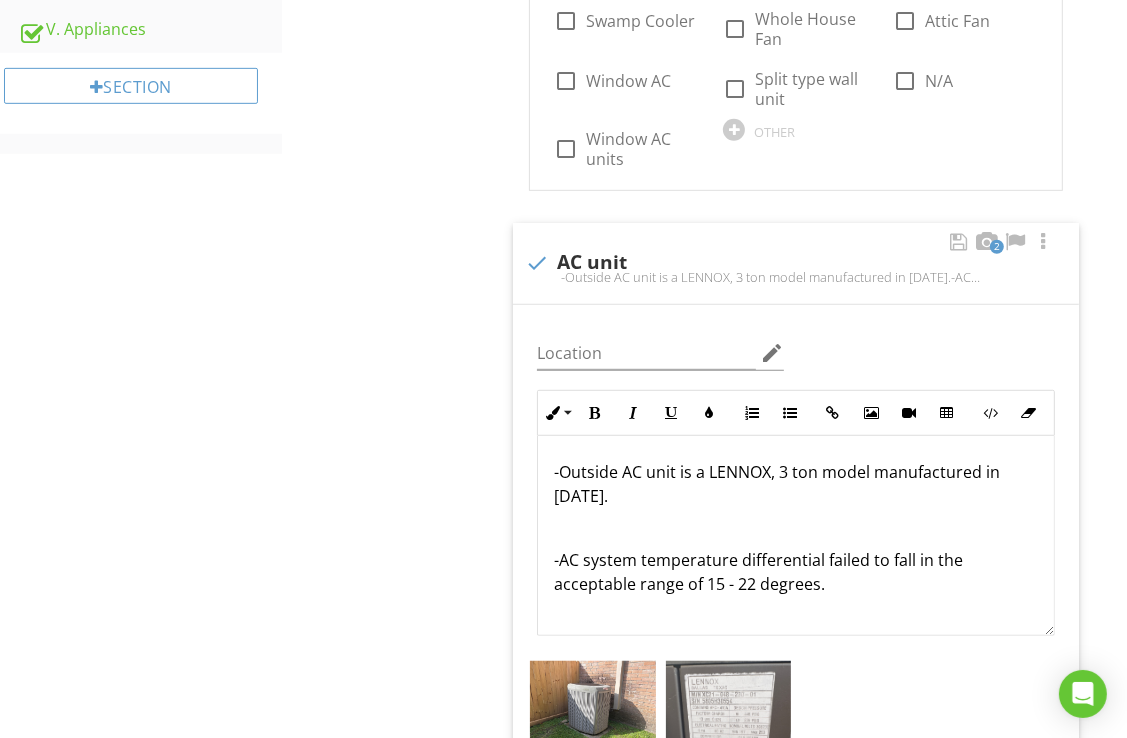 click on "check
AC unit" at bounding box center (796, 263) 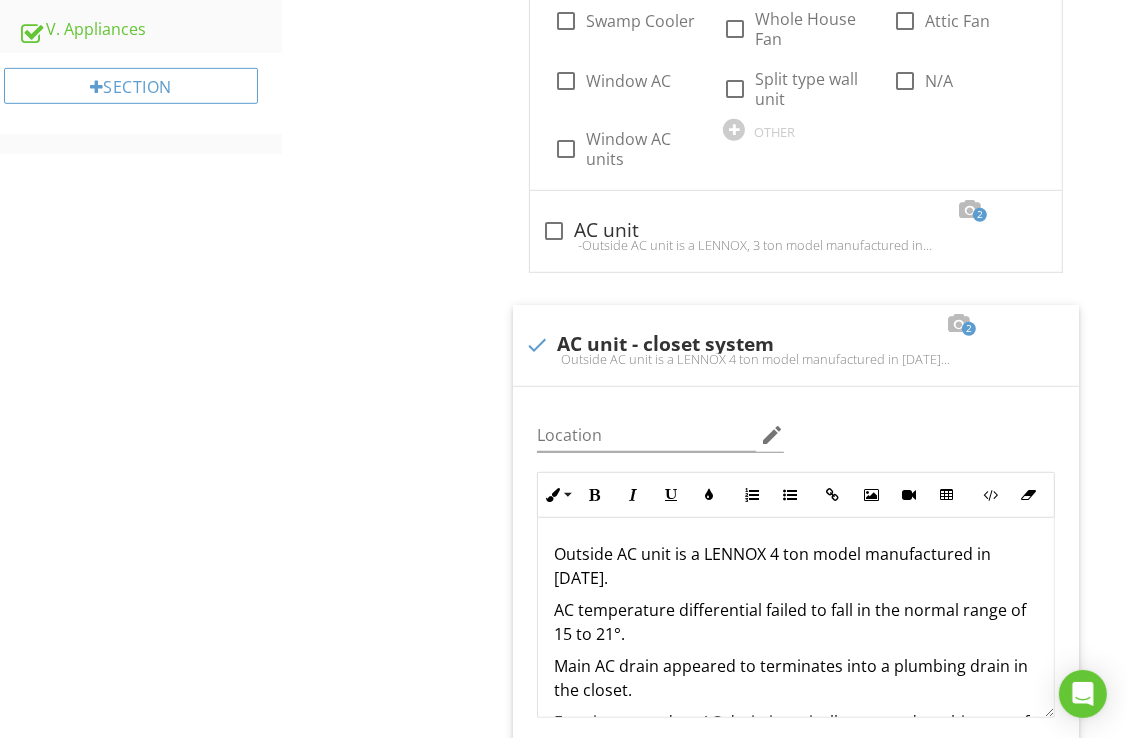 scroll, scrollTop: 0, scrollLeft: 0, axis: both 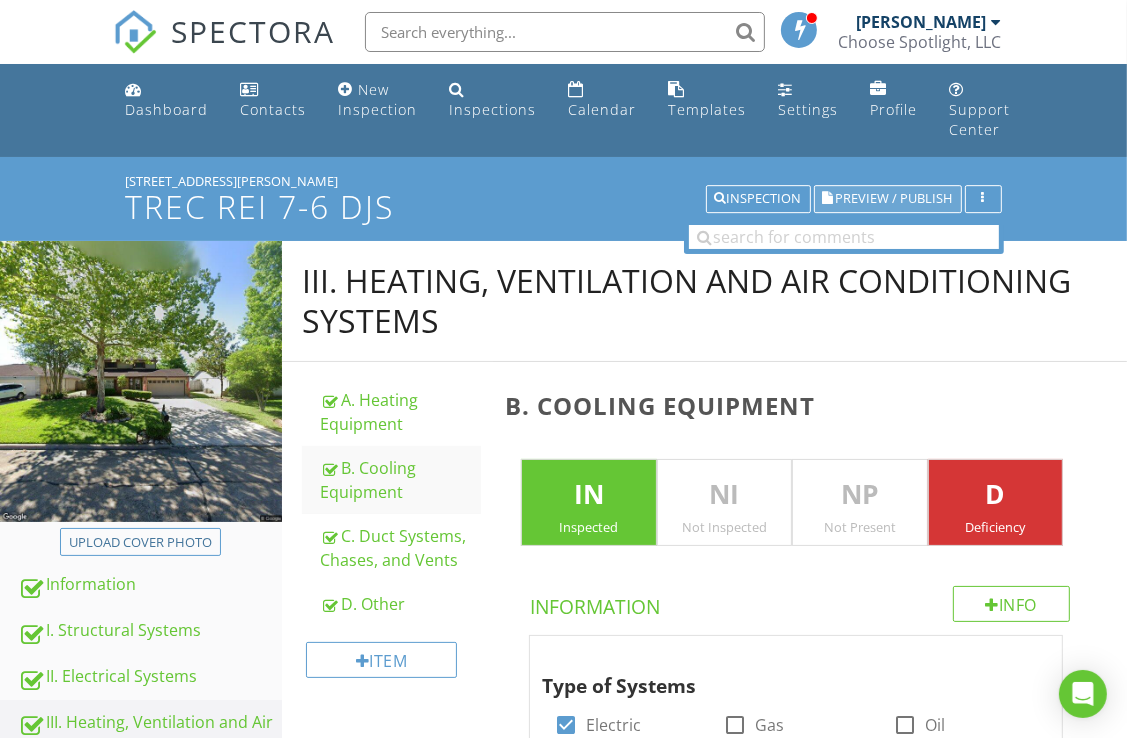 click on "Preview / Publish" at bounding box center [894, 199] 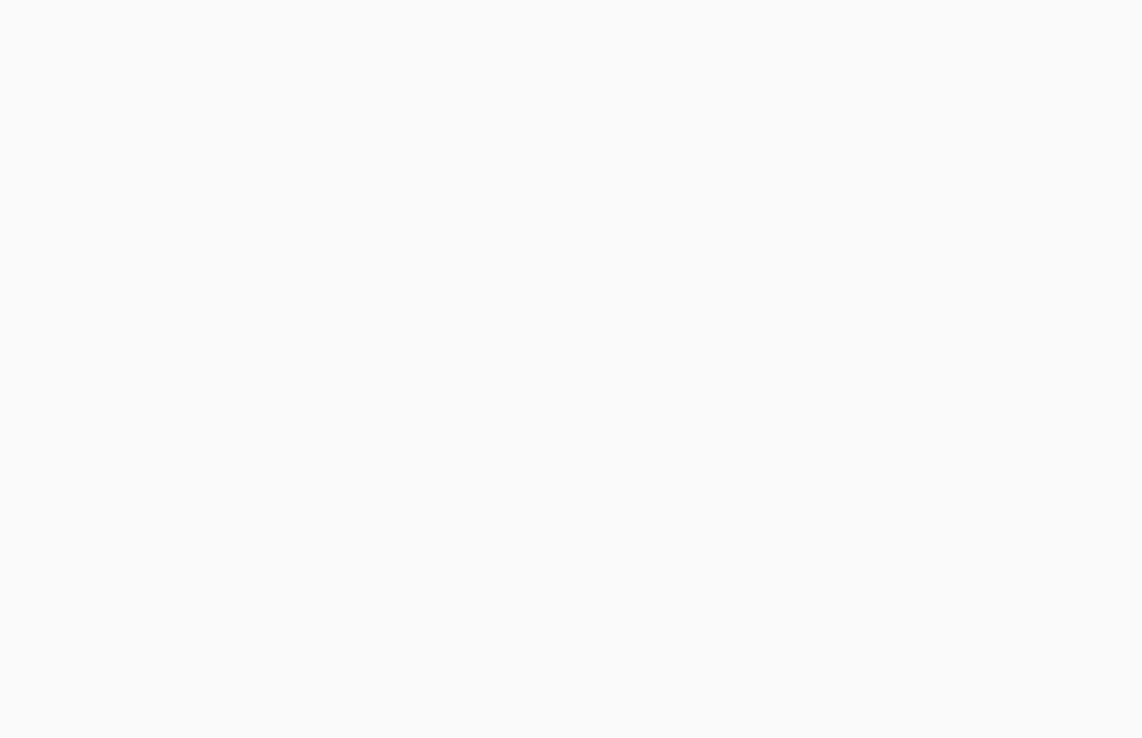 scroll, scrollTop: 0, scrollLeft: 0, axis: both 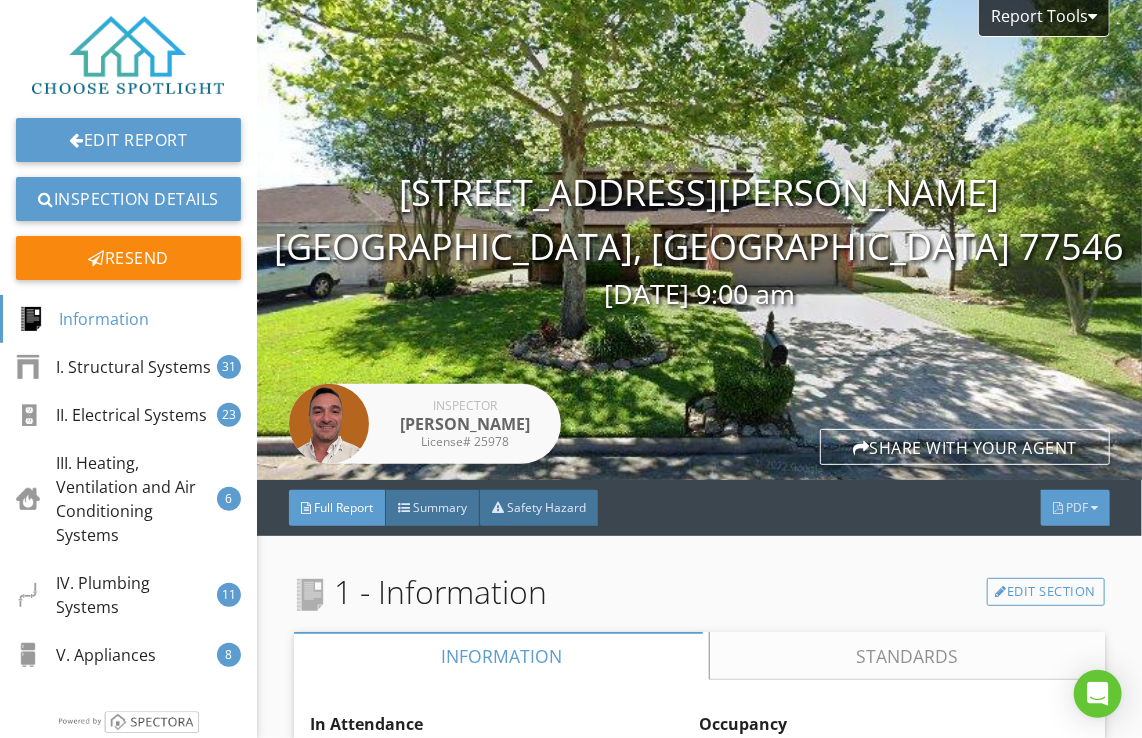 click on "PDF" at bounding box center [1077, 507] 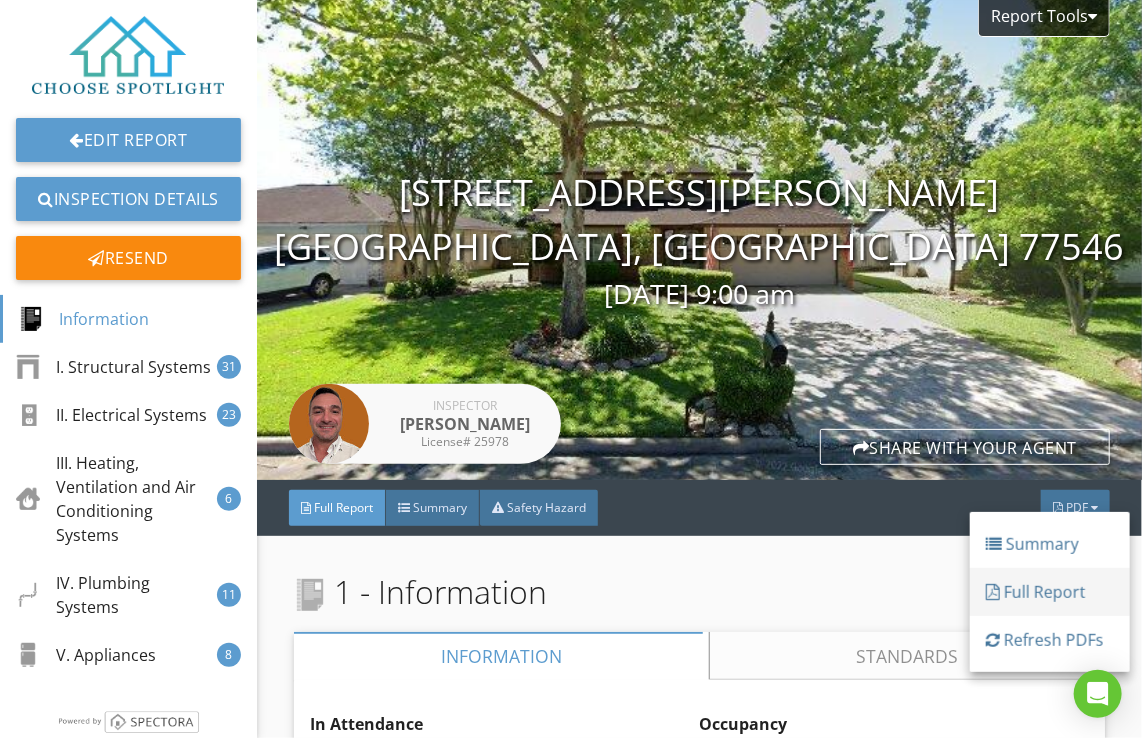 click on "Full Report" at bounding box center (1050, 592) 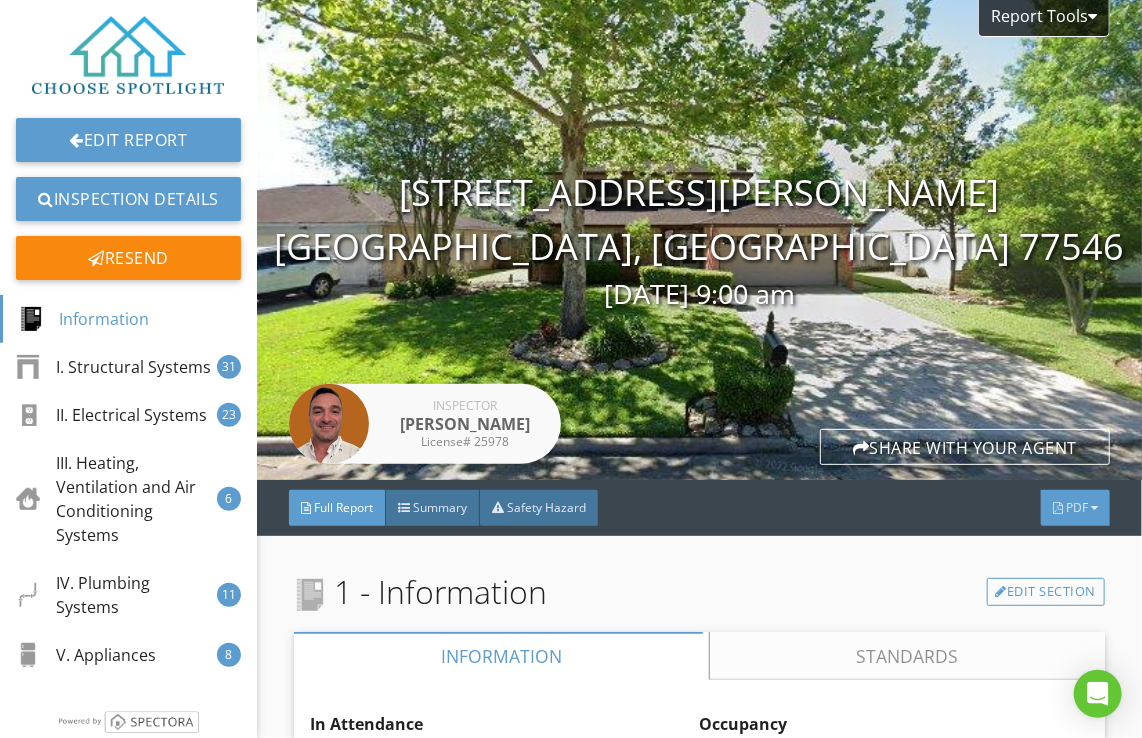 click on "PDF" at bounding box center (1075, 508) 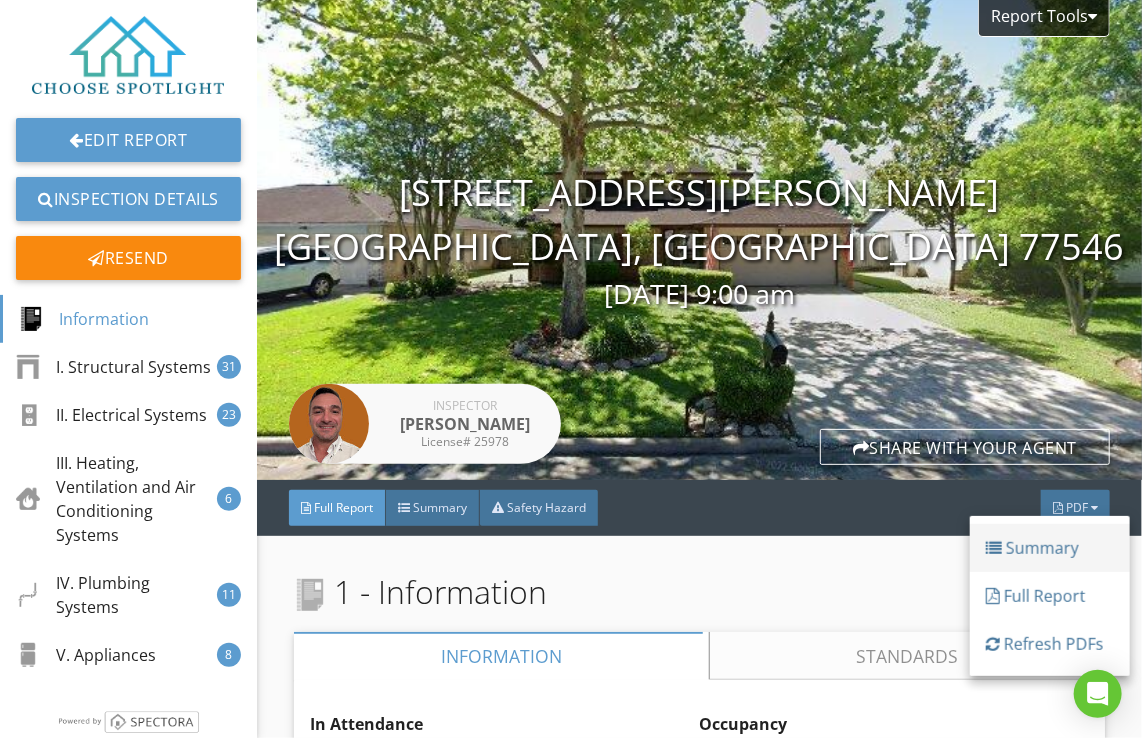 click on "Summary" at bounding box center [1050, 548] 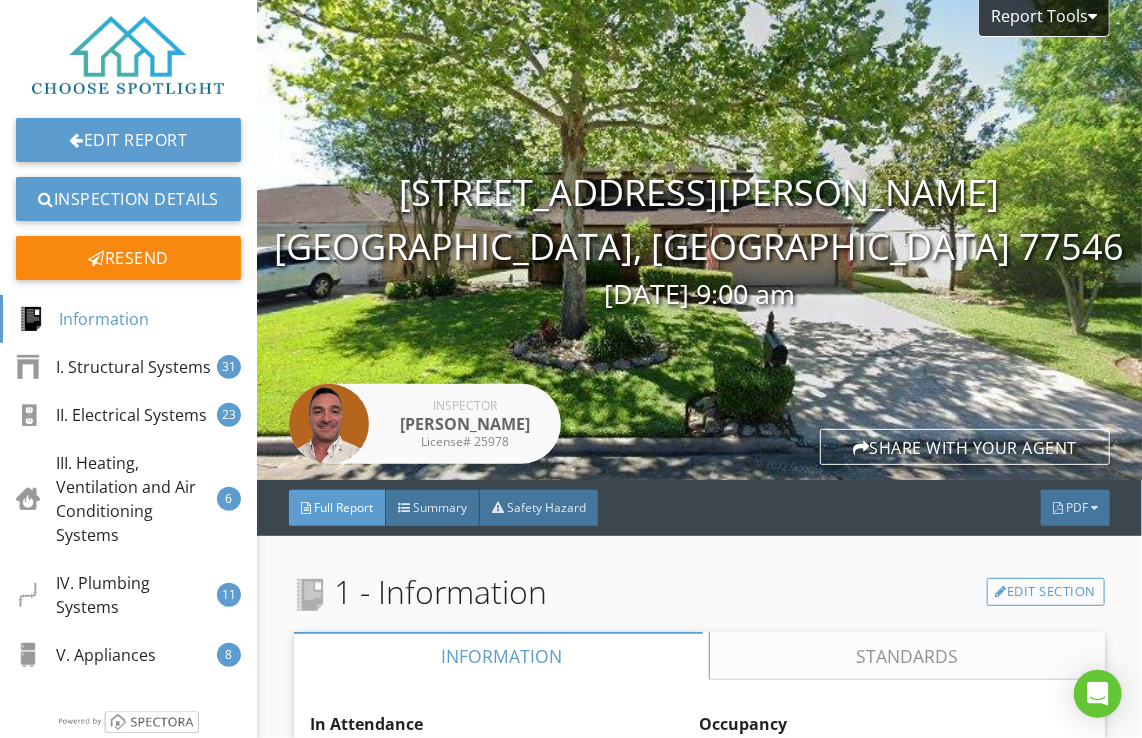 click at bounding box center (128, 55) 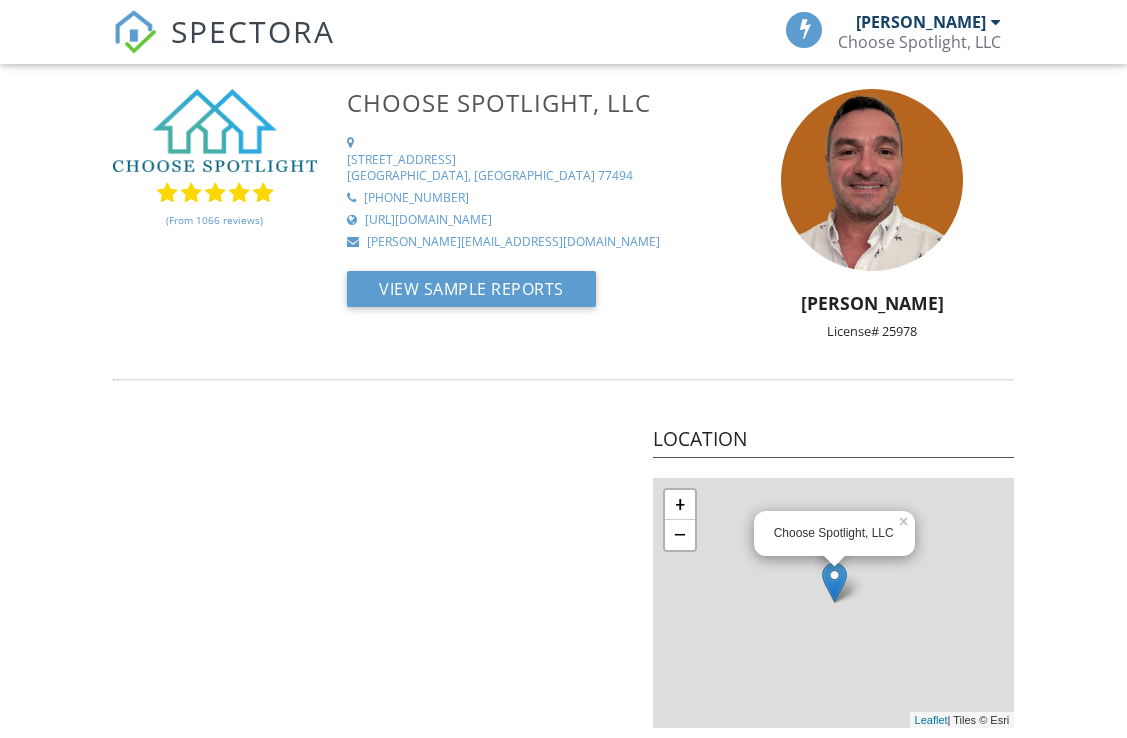 scroll, scrollTop: 0, scrollLeft: 0, axis: both 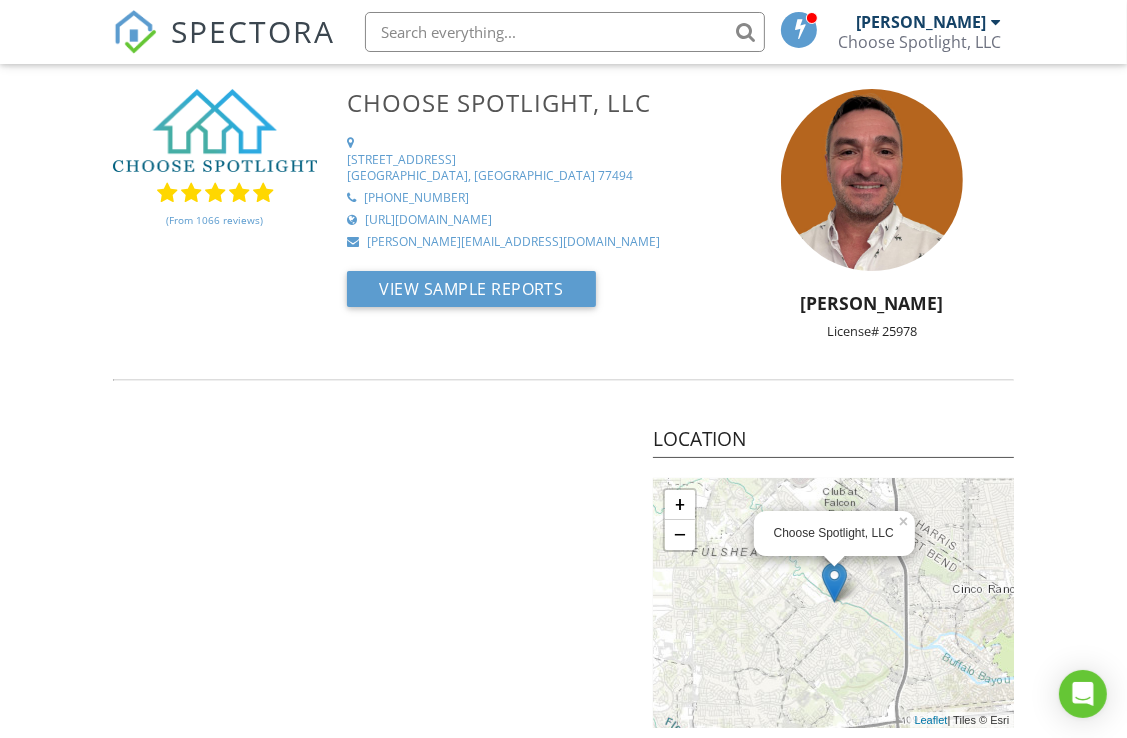 click at bounding box center (135, 32) 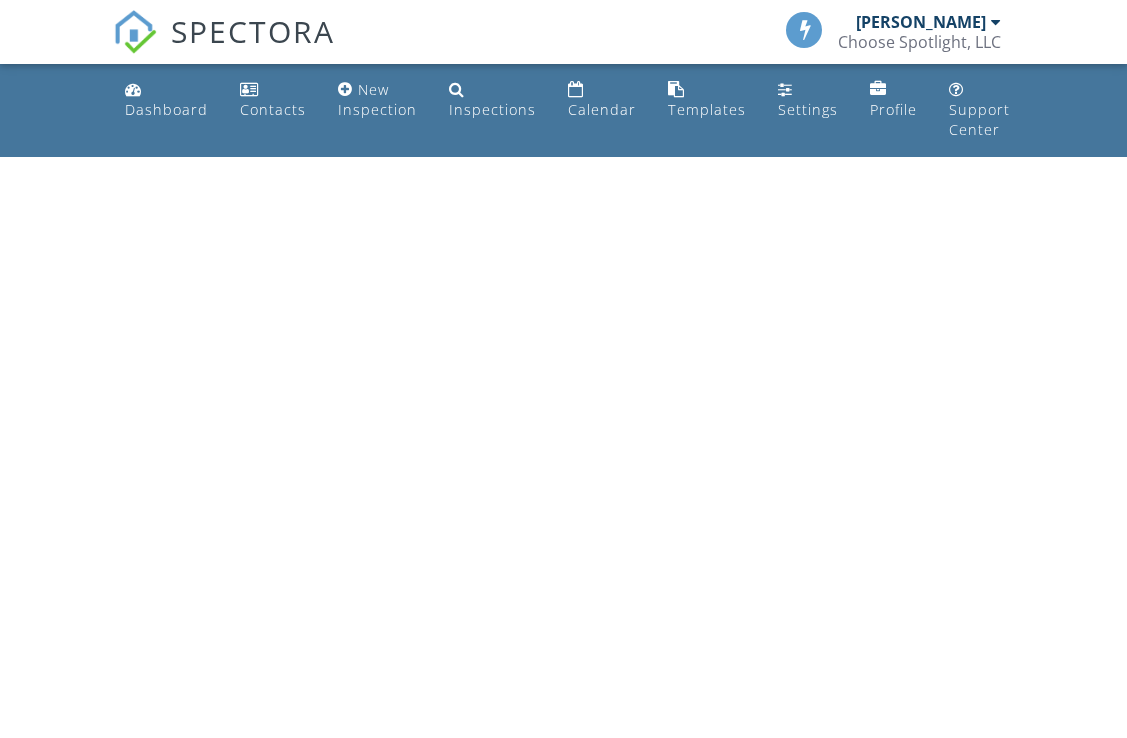scroll, scrollTop: 0, scrollLeft: 0, axis: both 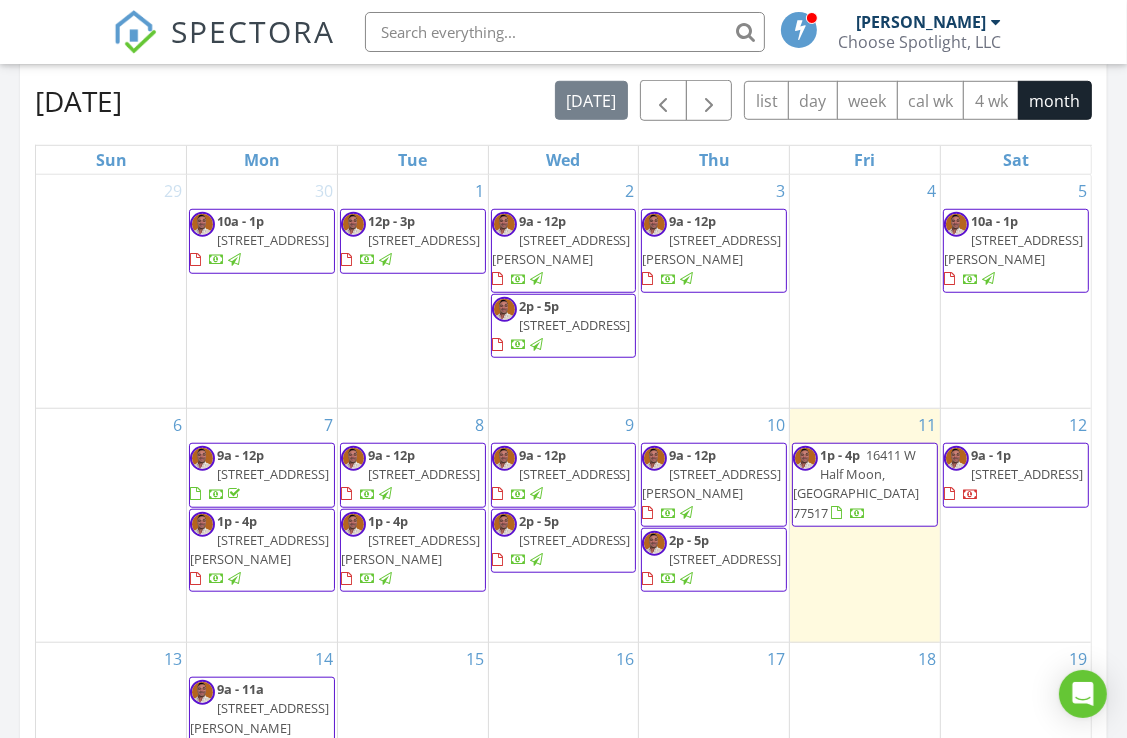 click at bounding box center (686, 579) 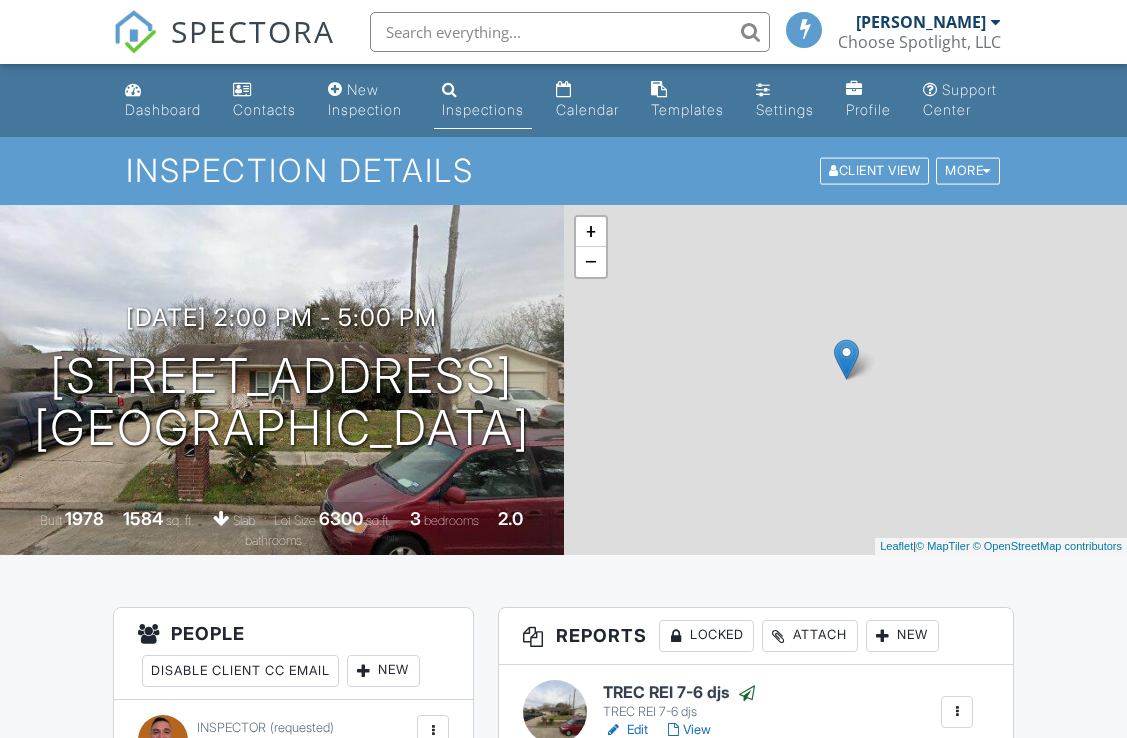 scroll, scrollTop: 0, scrollLeft: 0, axis: both 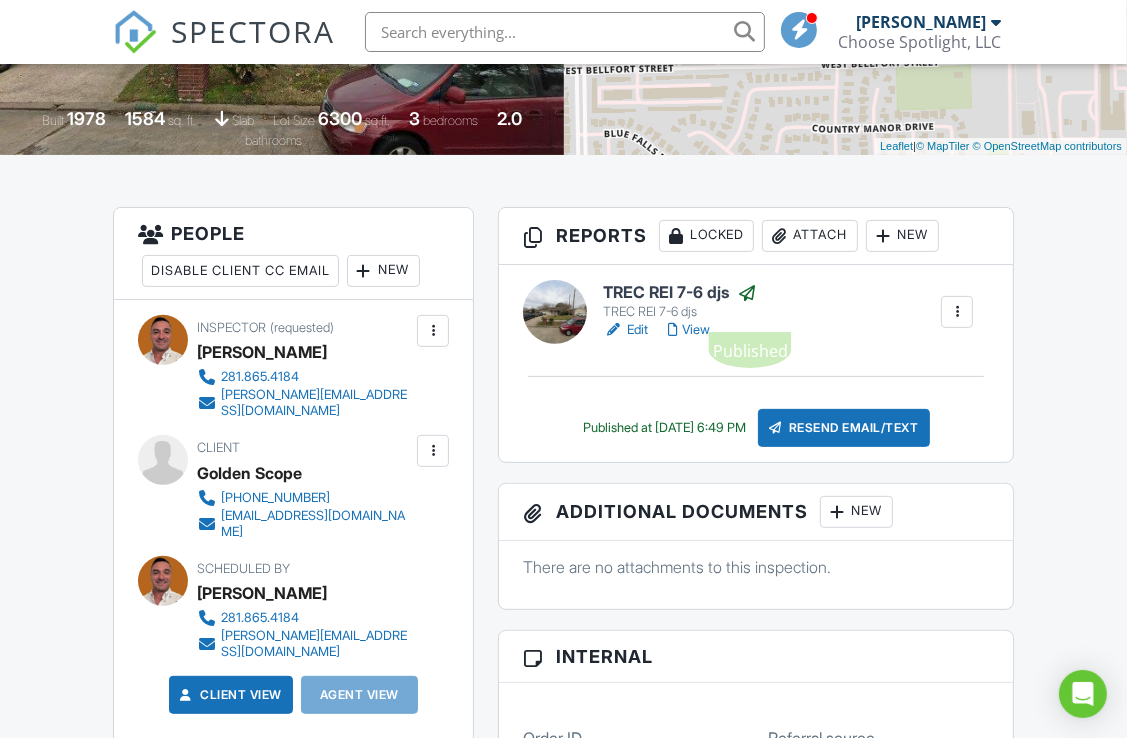 click at bounding box center [747, 293] 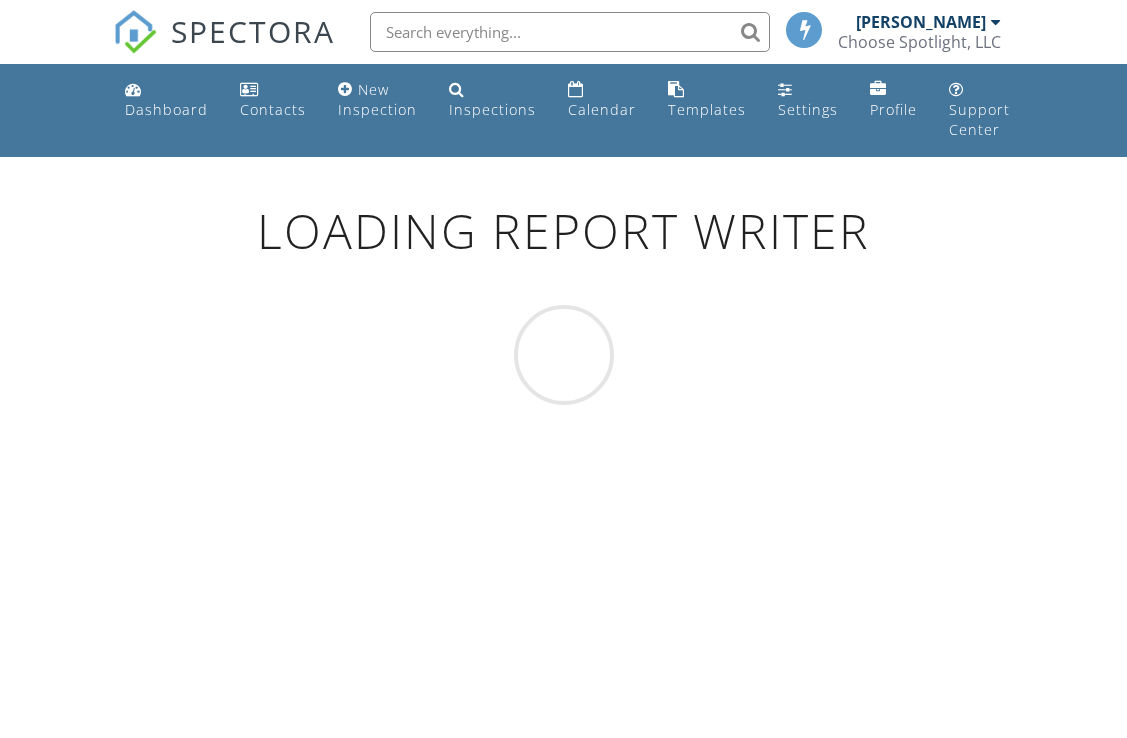 scroll, scrollTop: 0, scrollLeft: 0, axis: both 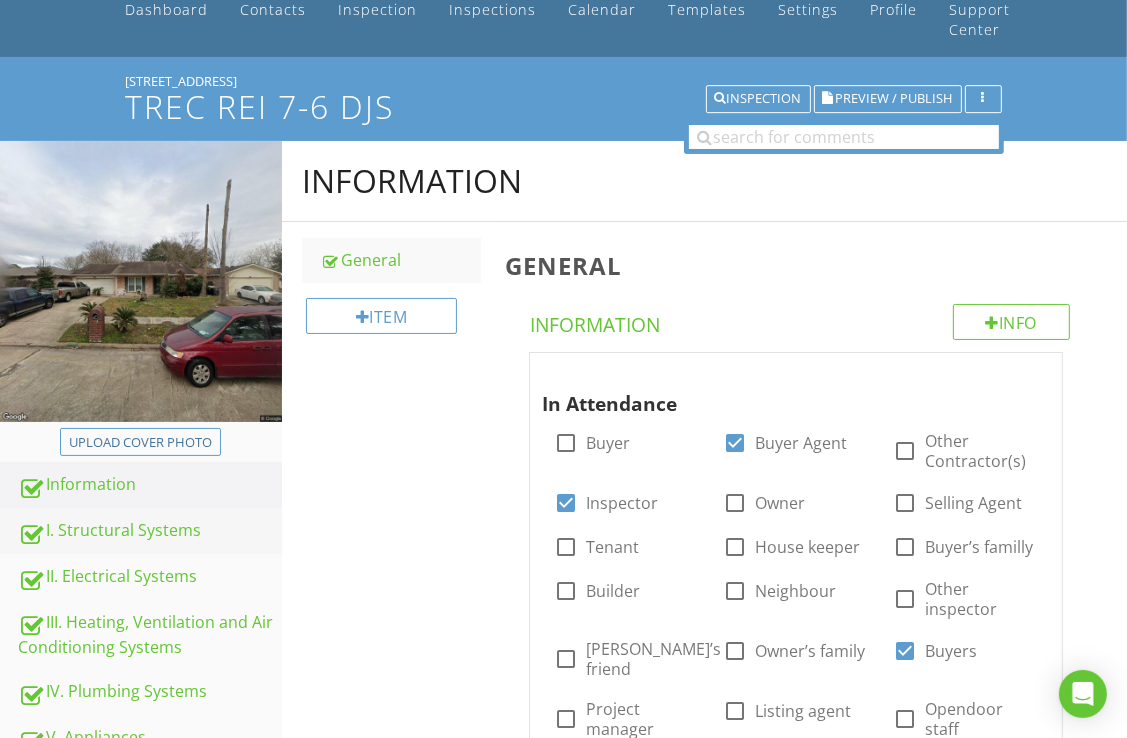 click on "I. Structural Systems" at bounding box center (150, 531) 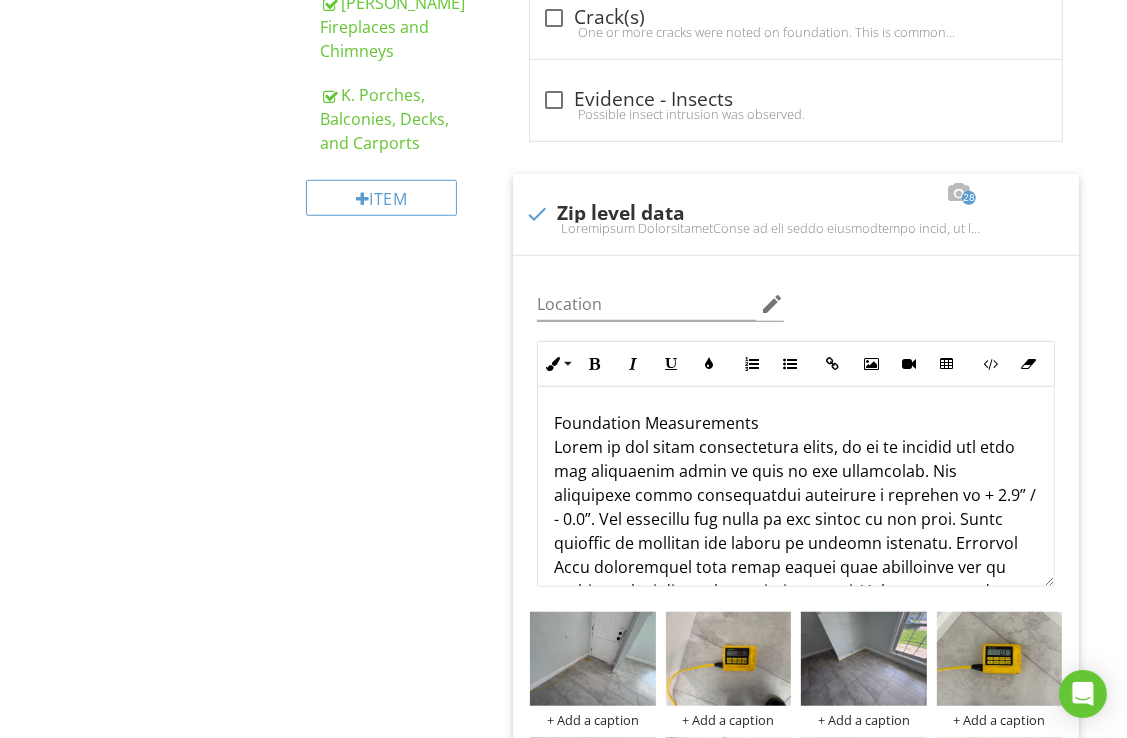 scroll, scrollTop: 1200, scrollLeft: 0, axis: vertical 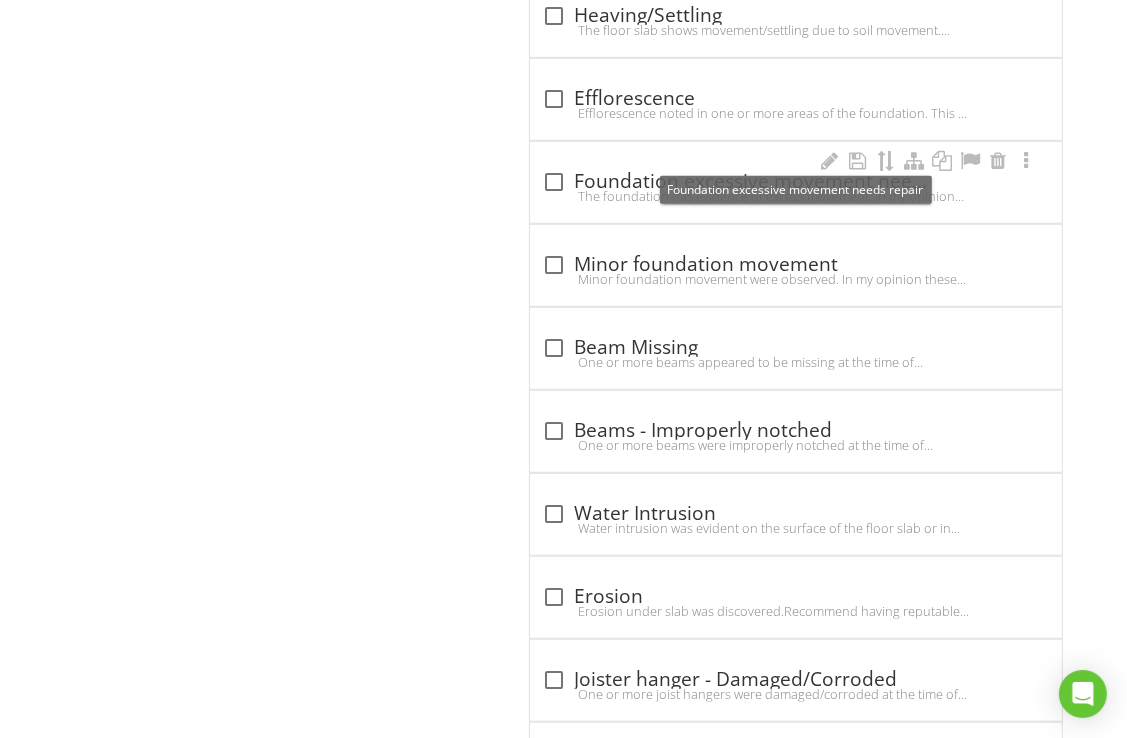 click at bounding box center (554, 182) 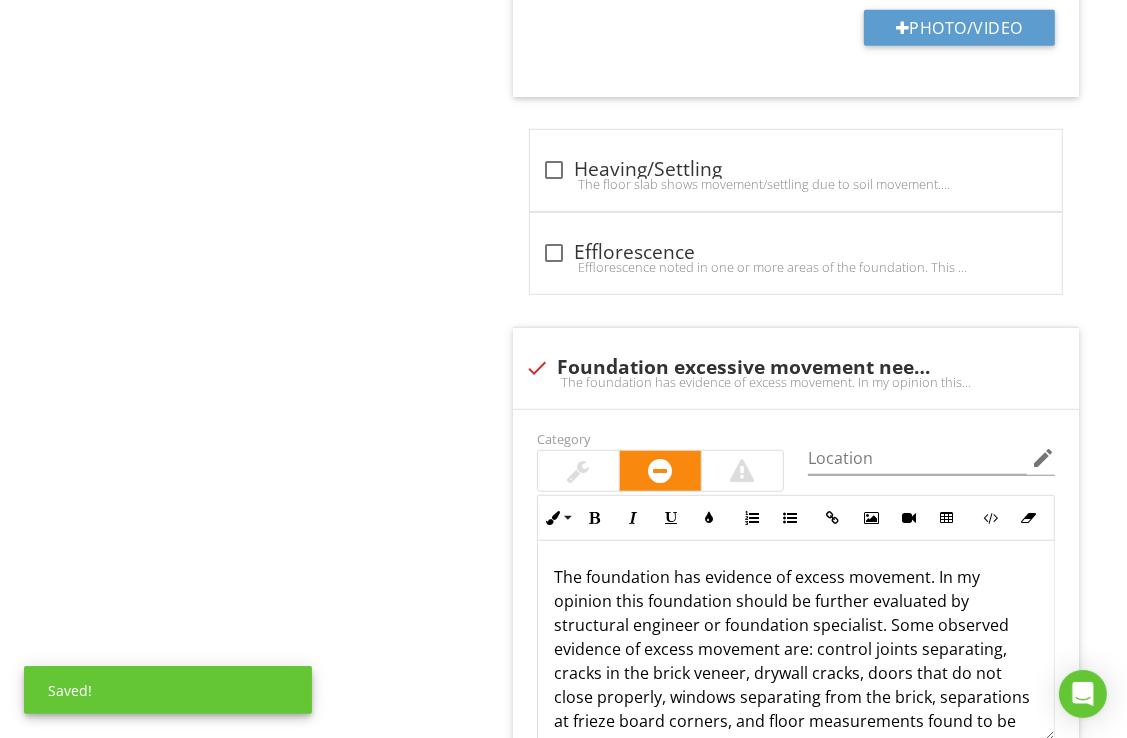 scroll, scrollTop: 6500, scrollLeft: 0, axis: vertical 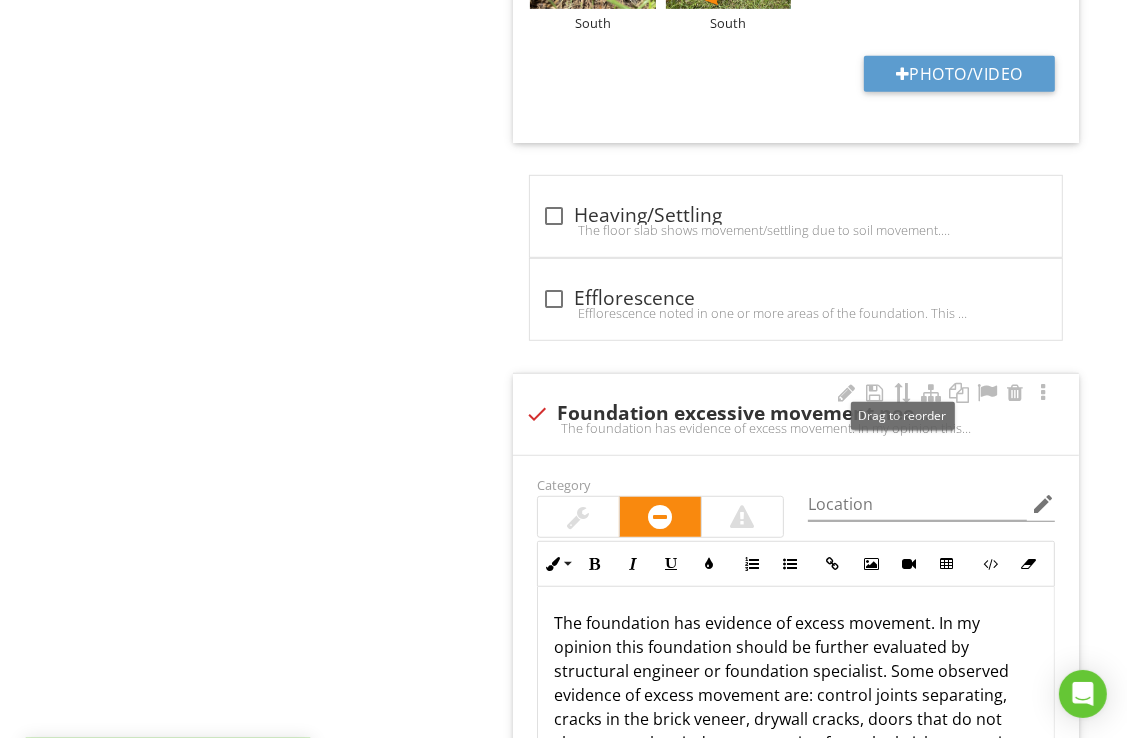 click at bounding box center [903, 393] 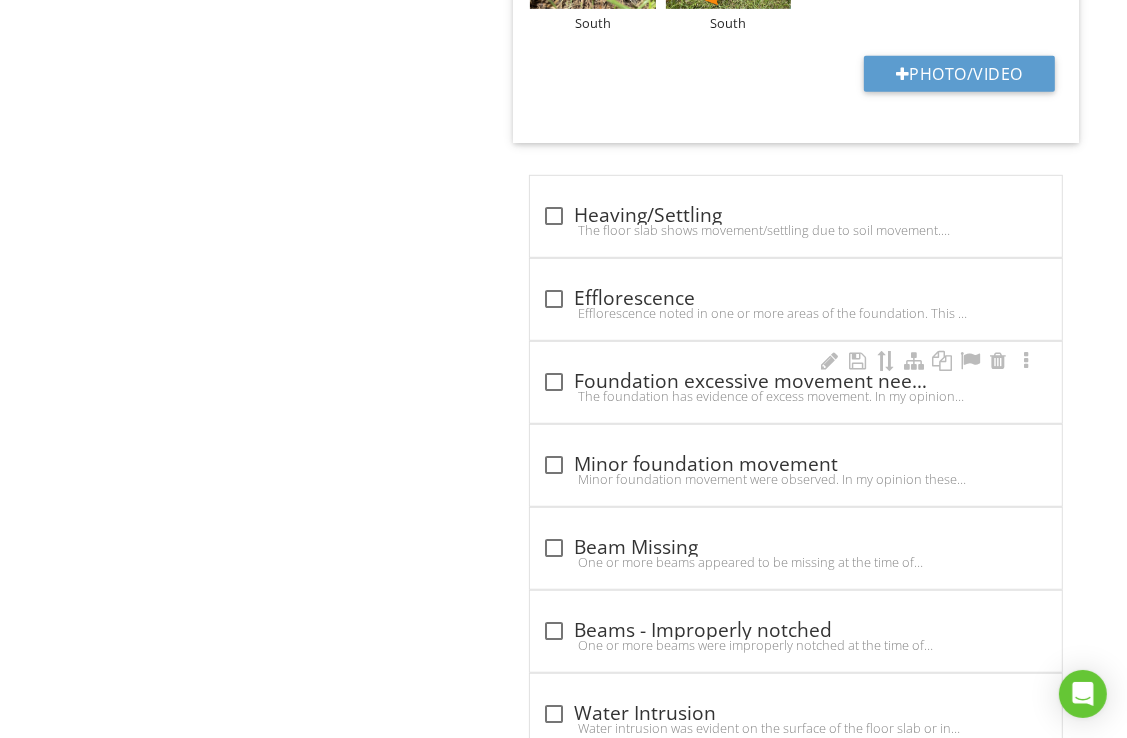 drag, startPoint x: 765, startPoint y: 364, endPoint x: 751, endPoint y: 358, distance: 15.231546 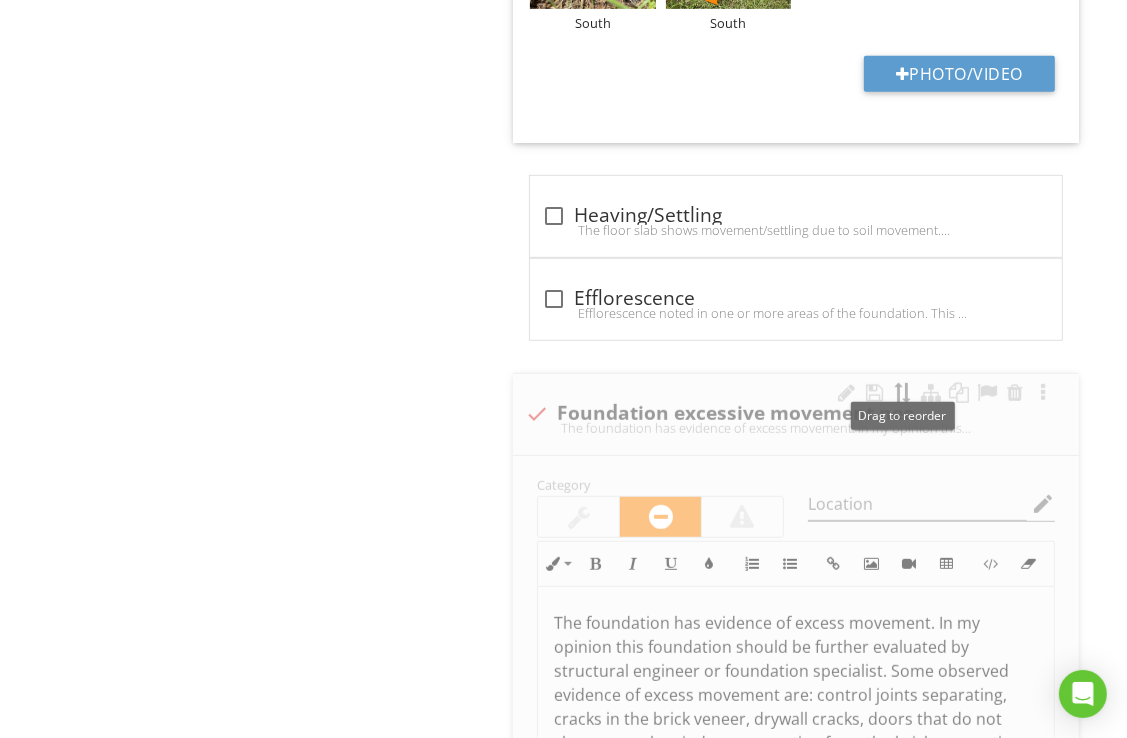 type 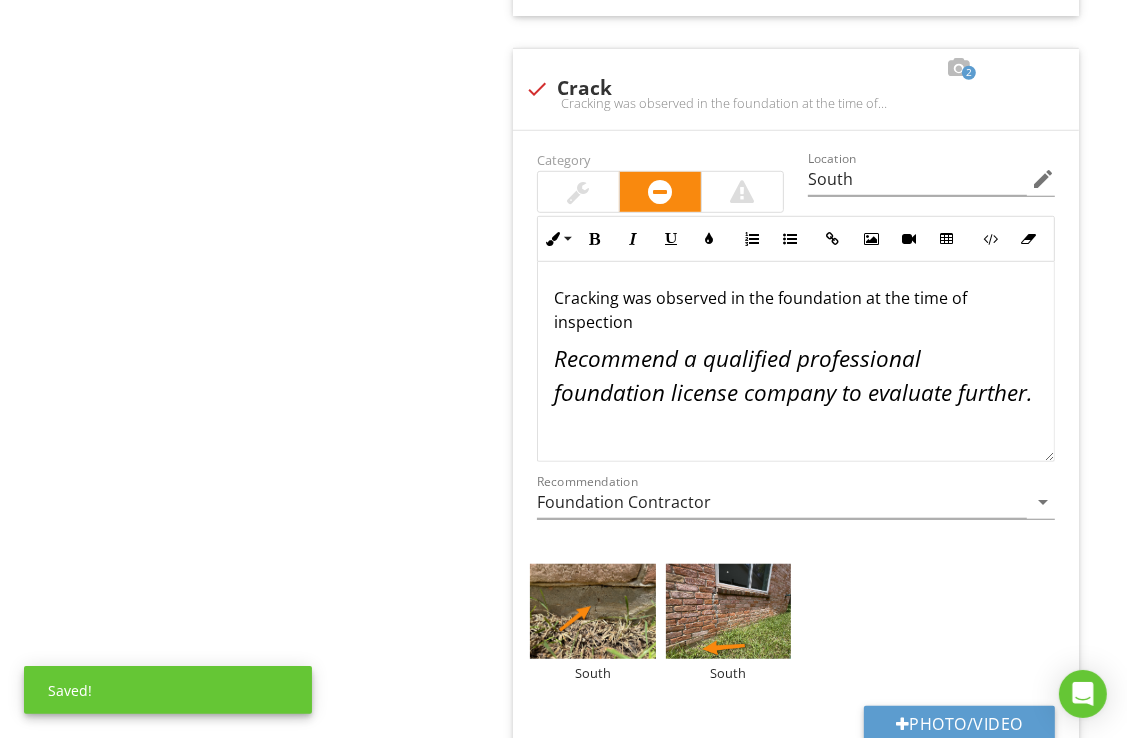 click on "I. Structural Systems
A. Foundations
B. Grading and Drainage
C. Roof Covering Materials
D. Roof Structures and Attics
E. Walls (Interior and Exterior)
F. Ceilings and Floors
G. Doors (Interior and Exterior)
H. Windows
I. Stairways (Interior and Exterior)
J. Fireplaces and Chimneys
K. Porches, Balconies, Decks, and Carports
Item
A. Foundations
IN   Inspected NI   Not Inspected NP   Not Present D   Deficiency
Save as default comment order in template
Info
Information
Type of Foundation(s)" at bounding box center (704, -2019) 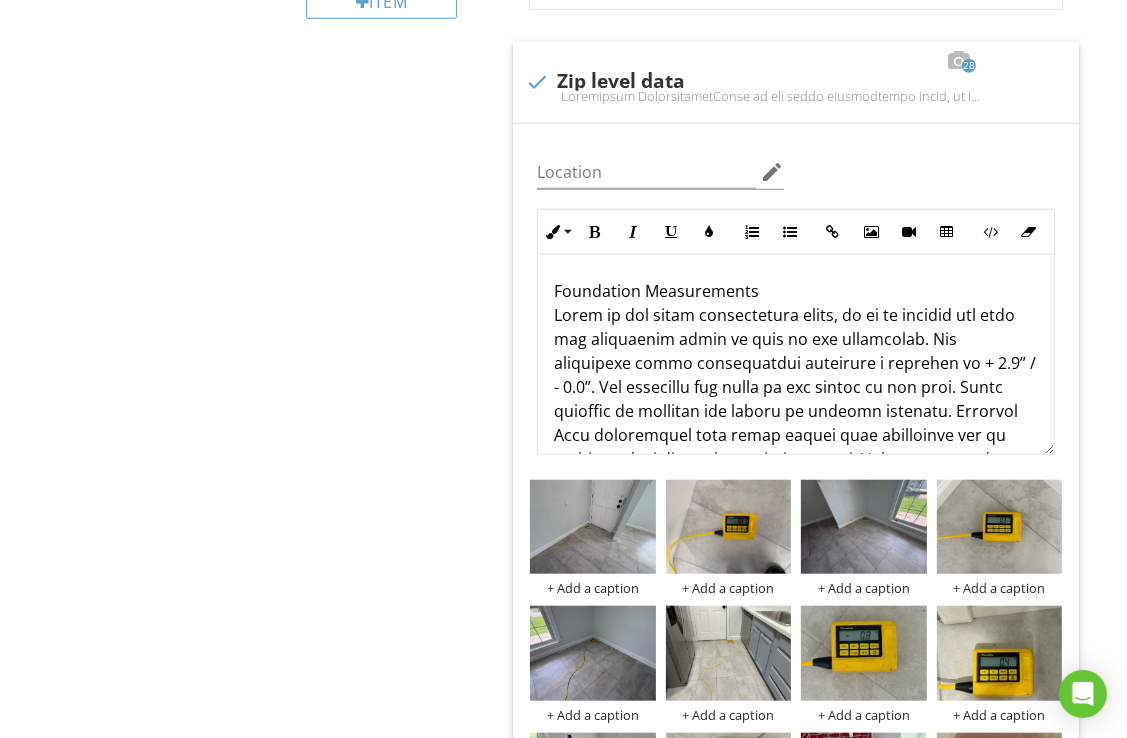 scroll, scrollTop: 865, scrollLeft: 0, axis: vertical 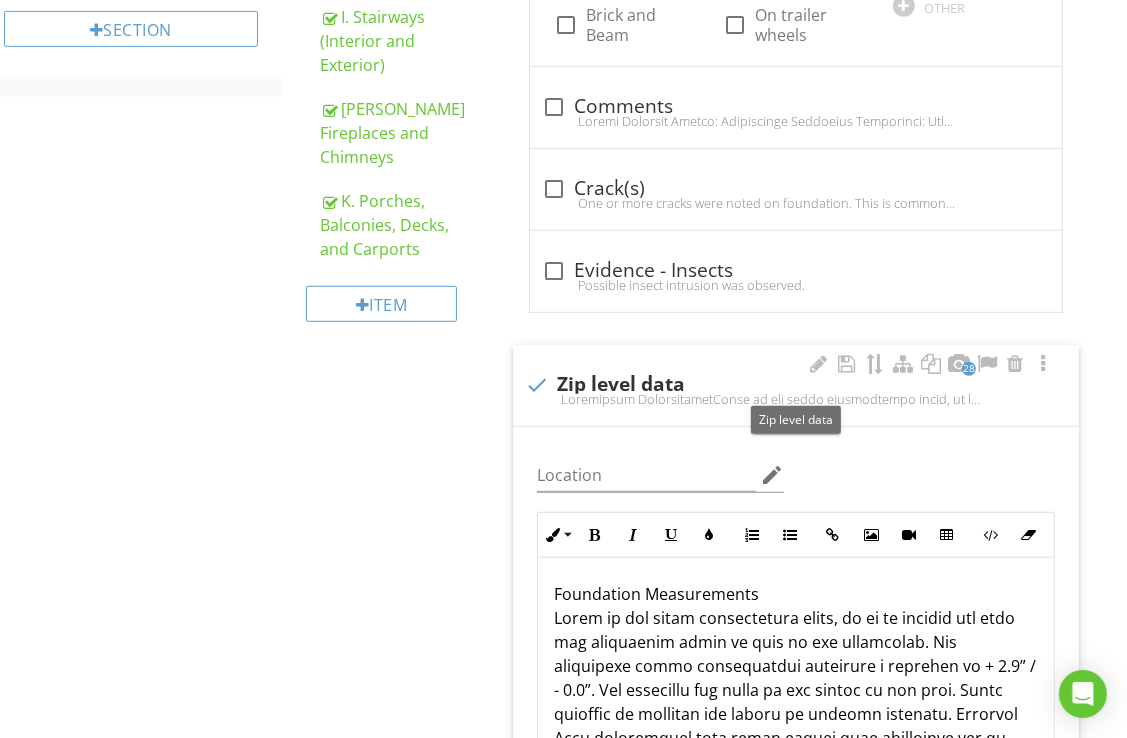 click at bounding box center (537, 385) 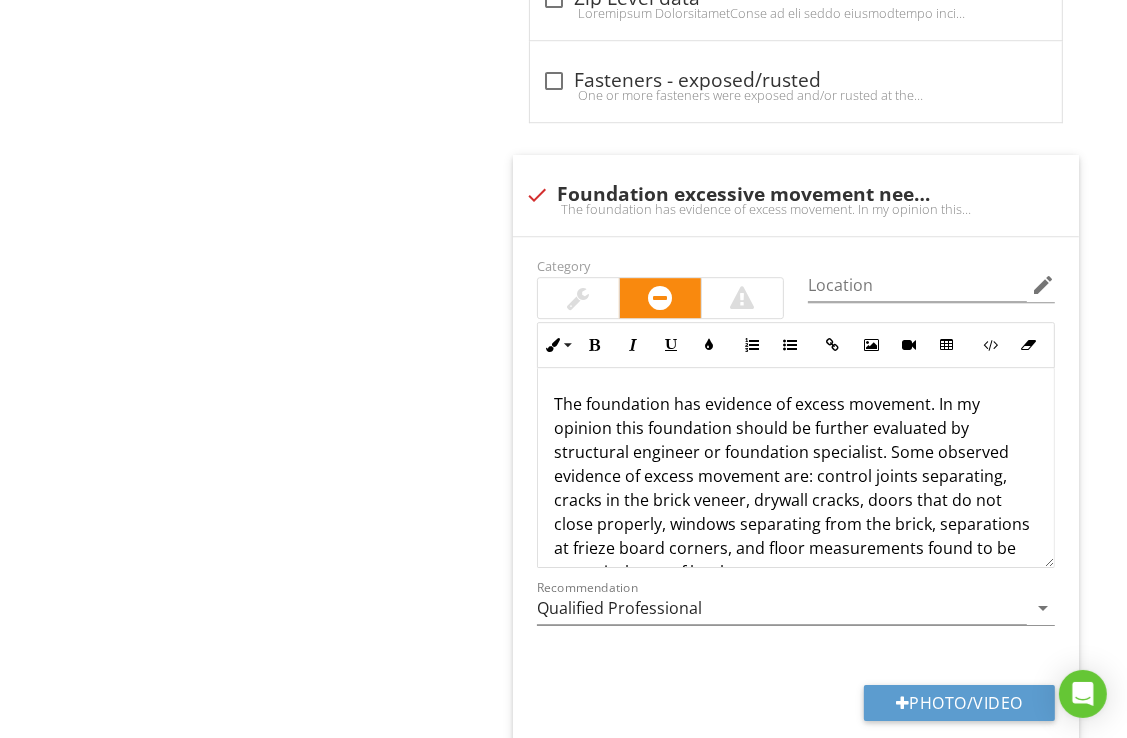 scroll, scrollTop: 4465, scrollLeft: 0, axis: vertical 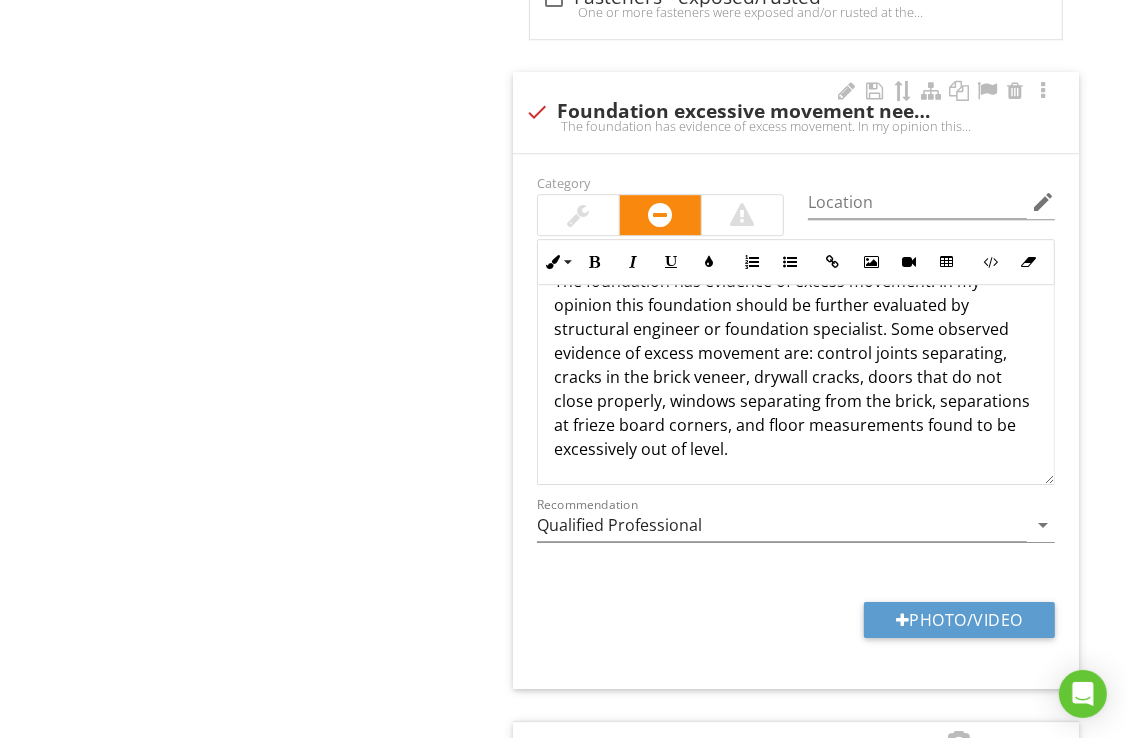 click on "The foundation has evidence of excess movement. In my opinion this foundation should be further evaluated by structural engineer or foundation specialist. Some observed evidence of excess movement are: control joints separating, cracks in the brick veneer, drywall cracks, doors that do not close properly, windows separating from the brick, separations at frieze board corners, and floor measurements found to be excessively out of level." at bounding box center [796, 365] 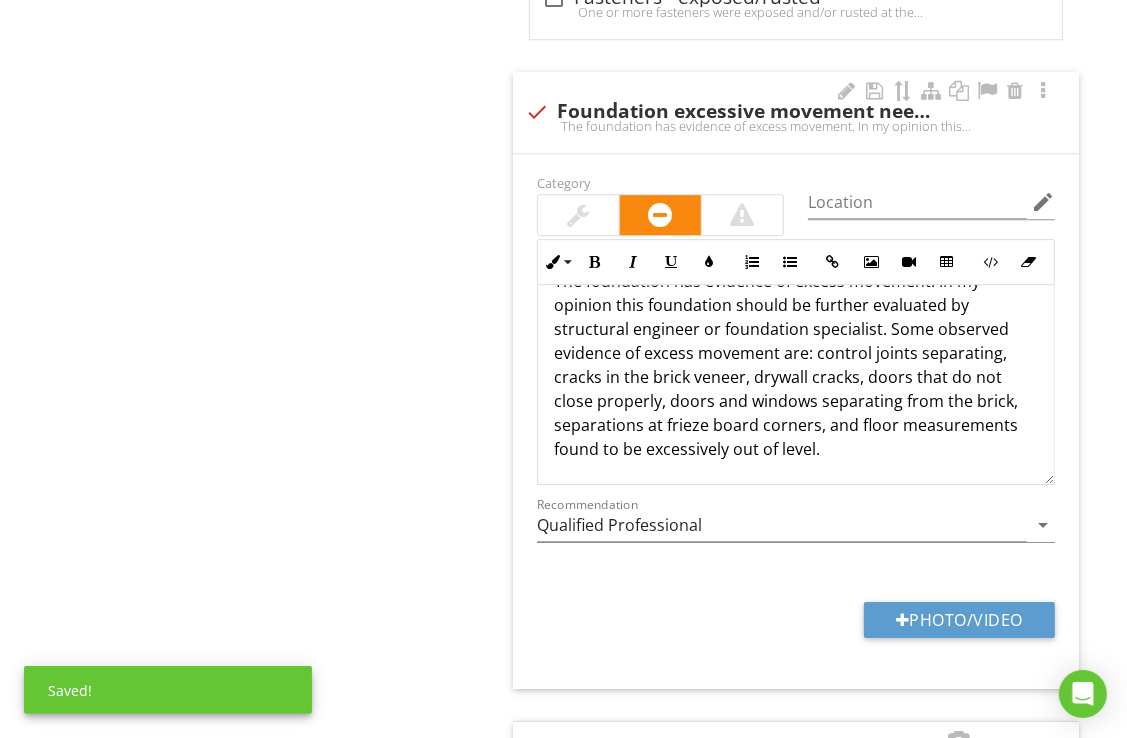 scroll, scrollTop: 4565, scrollLeft: 0, axis: vertical 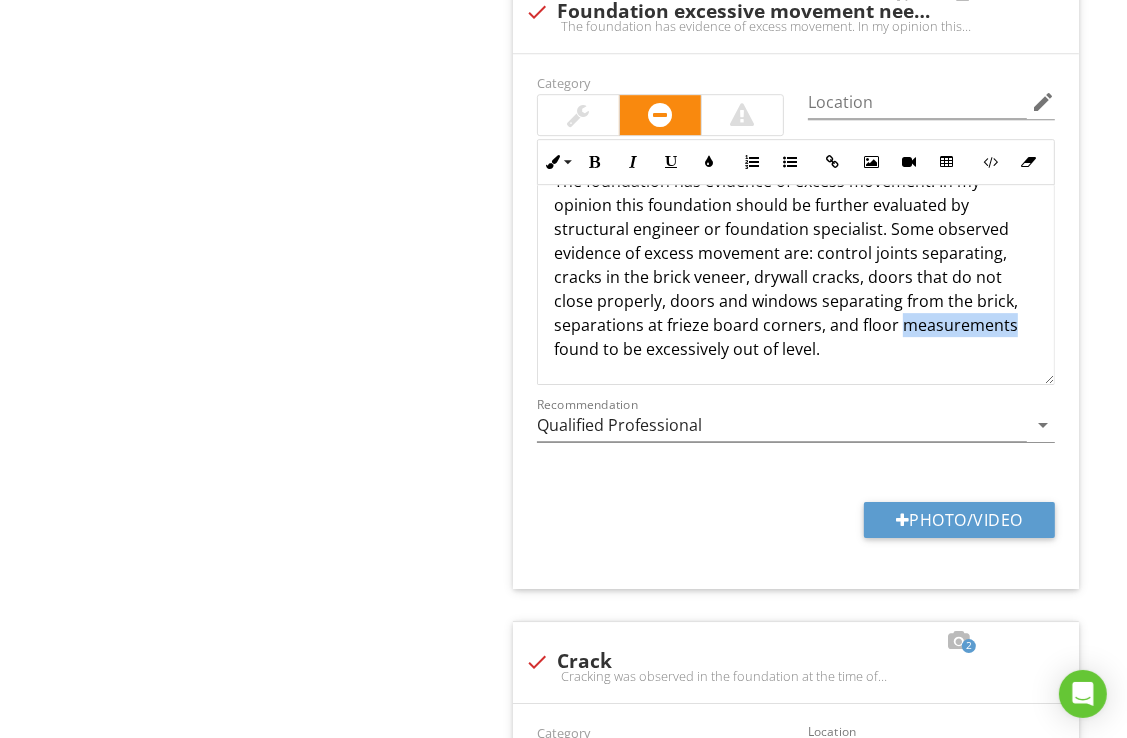 drag, startPoint x: 899, startPoint y: 313, endPoint x: 1007, endPoint y: 318, distance: 108.11568 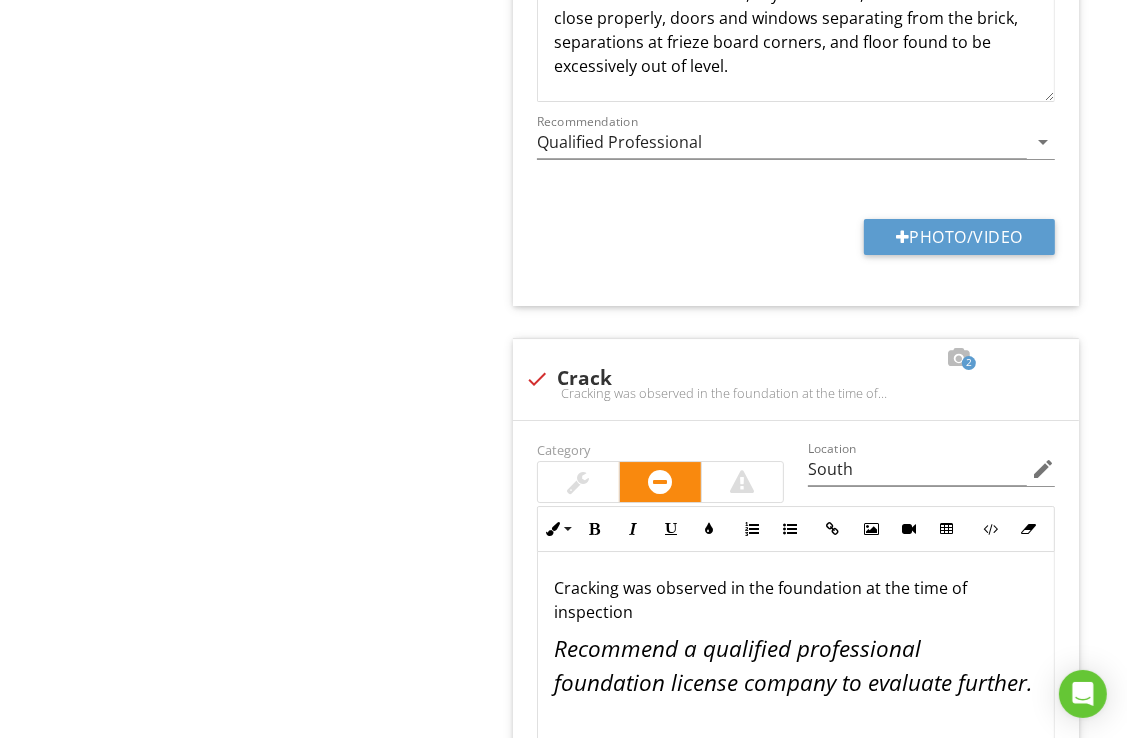 scroll, scrollTop: 4565, scrollLeft: 0, axis: vertical 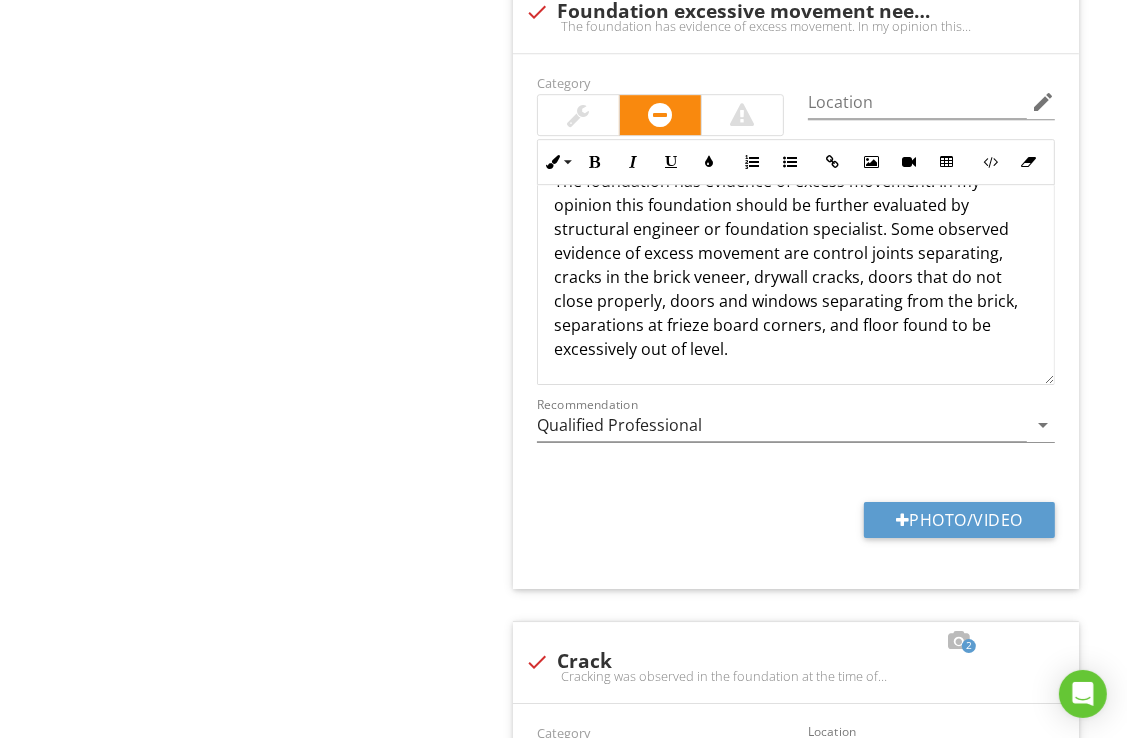 click on "I. Structural Systems
A. Foundations
B. Grading and Drainage
C. Roof Covering Materials
D. Roof Structures and Attics
E. Walls (Interior and Exterior)
F. Ceilings and Floors
G. Doors (Interior and Exterior)
H. Windows
I. Stairways (Interior and Exterior)
J. Fireplaces and Chimneys
K. Porches, Balconies, Decks, and Carports
Item
A. Foundations
IN   Inspected NI   Not Inspected NP   Not Present D   Deficiency
Save as default comment order in template
Info
Information
Type of Foundation(s)" at bounding box center (704, -733) 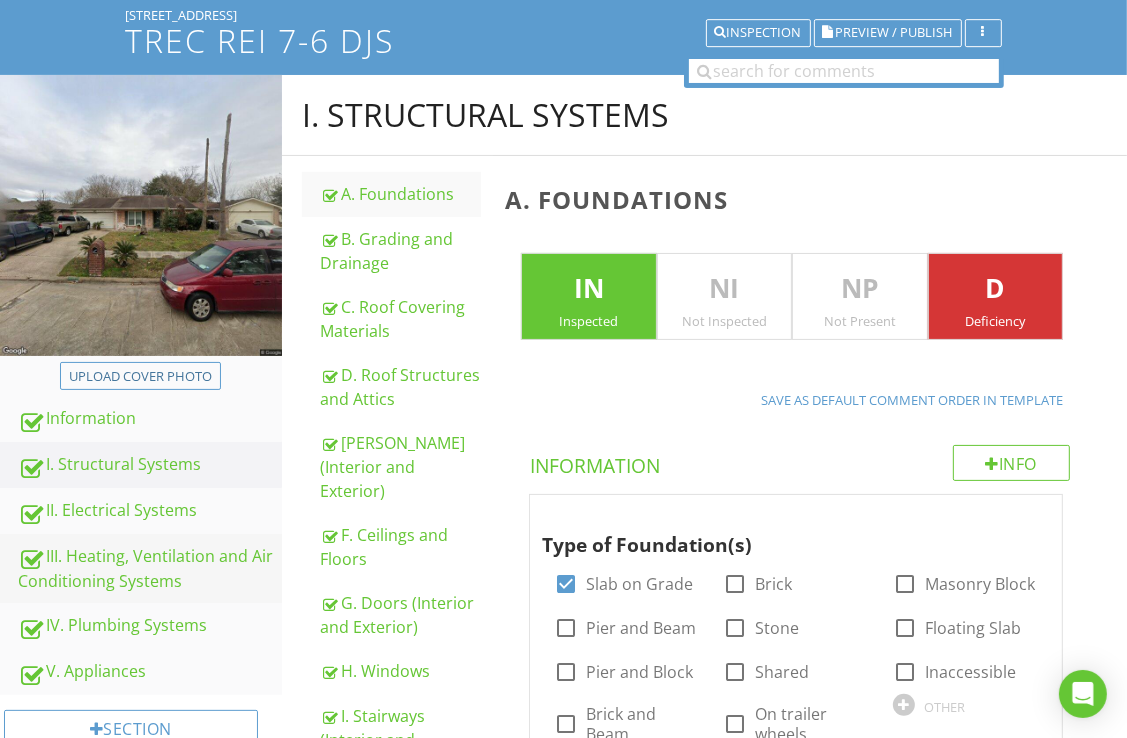 scroll, scrollTop: 265, scrollLeft: 0, axis: vertical 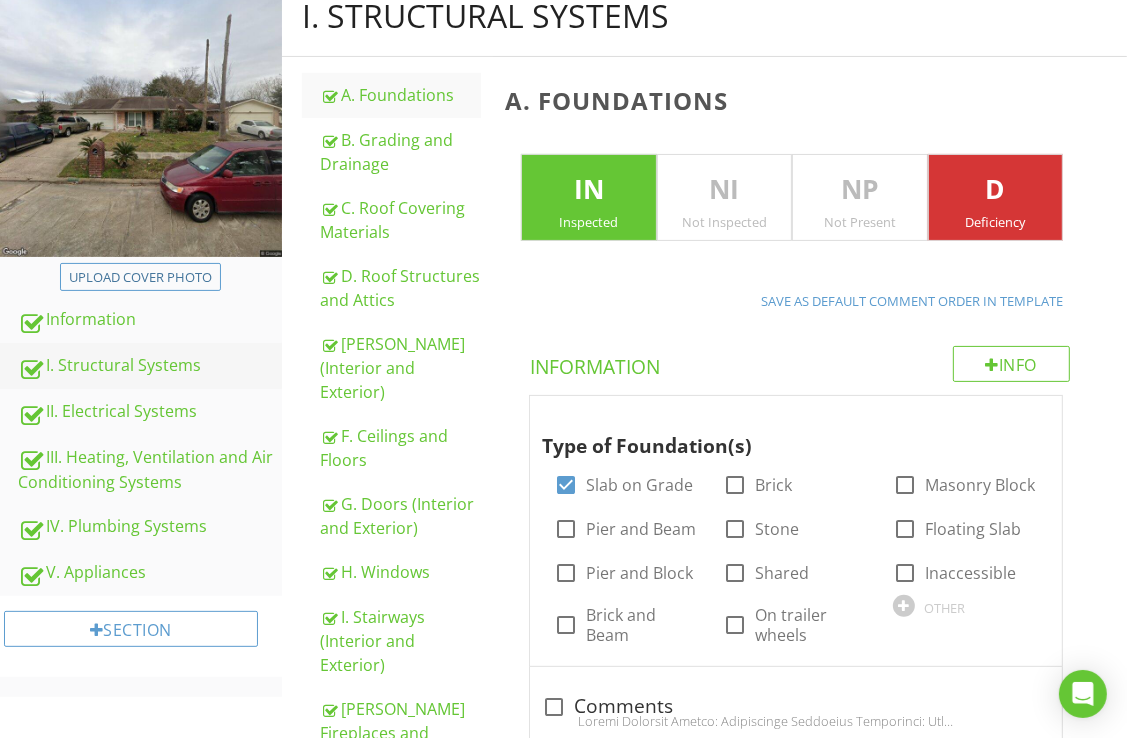 click on "I. Structural Systems" at bounding box center (150, 366) 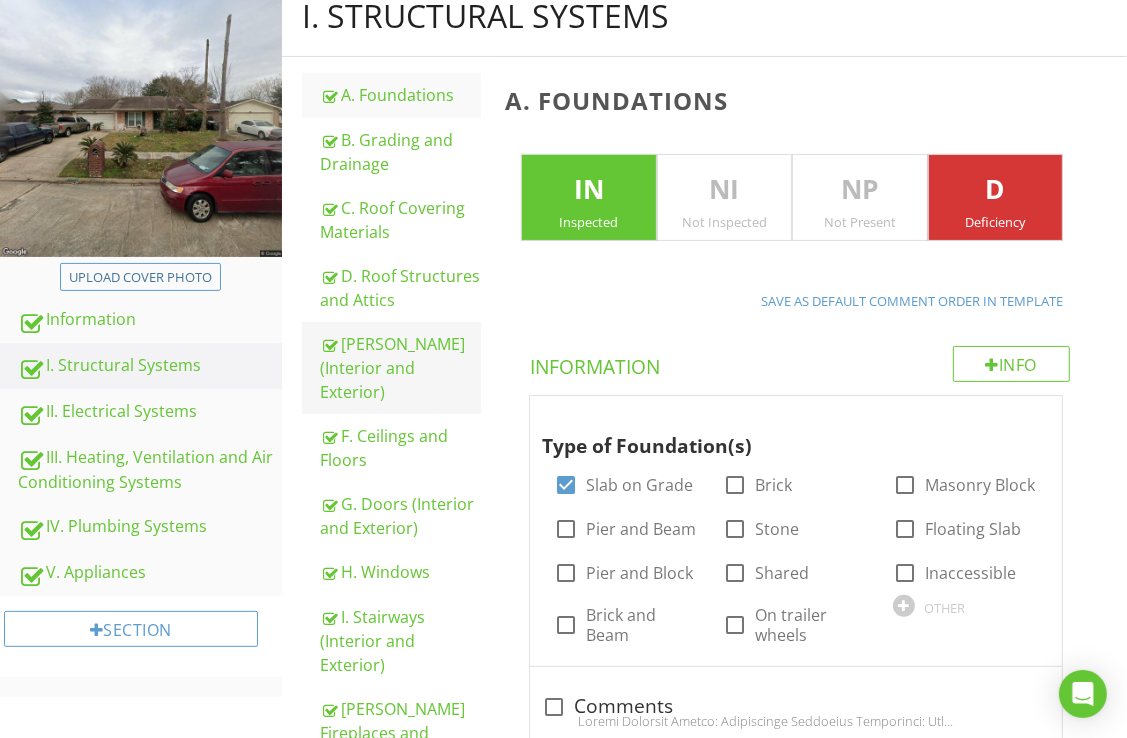 click on "[PERSON_NAME] (Interior and Exterior)" at bounding box center [400, 368] 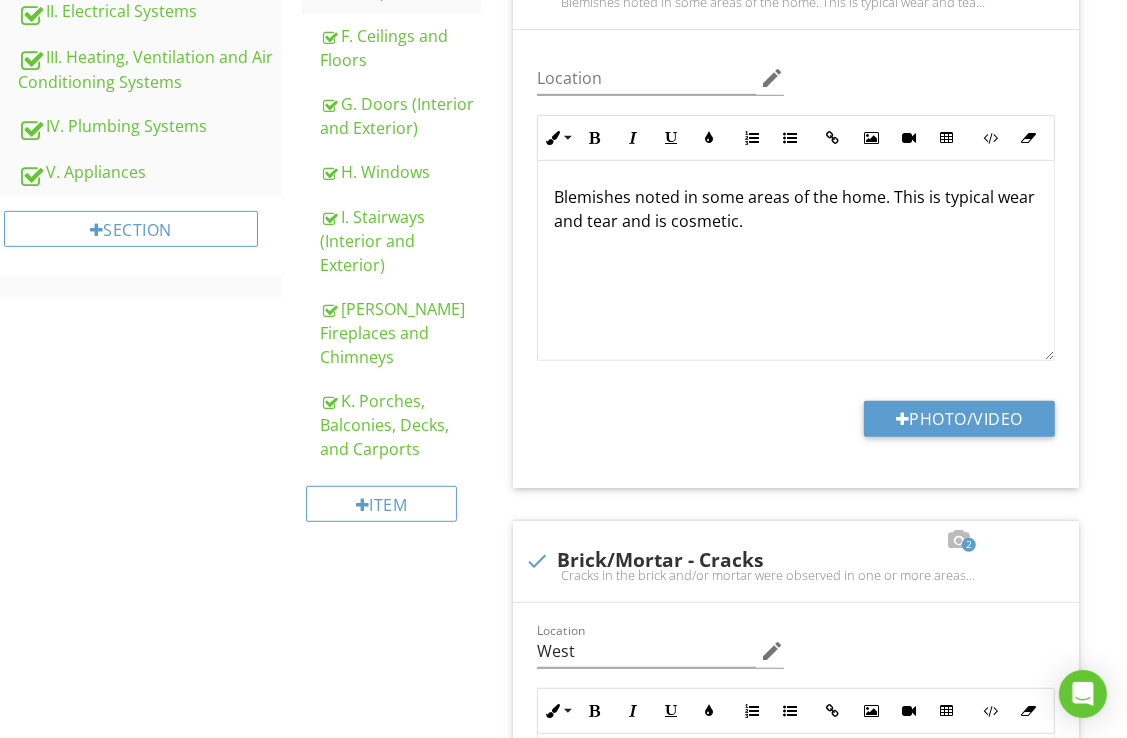 scroll, scrollTop: 565, scrollLeft: 0, axis: vertical 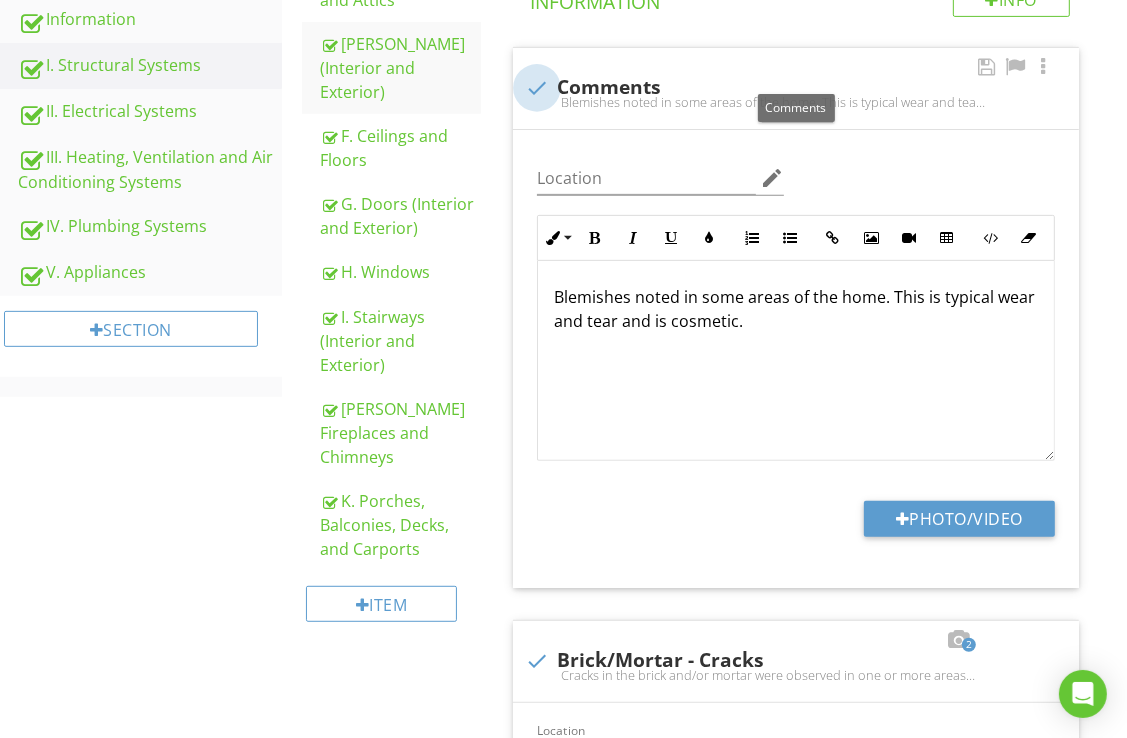 click at bounding box center [537, 88] 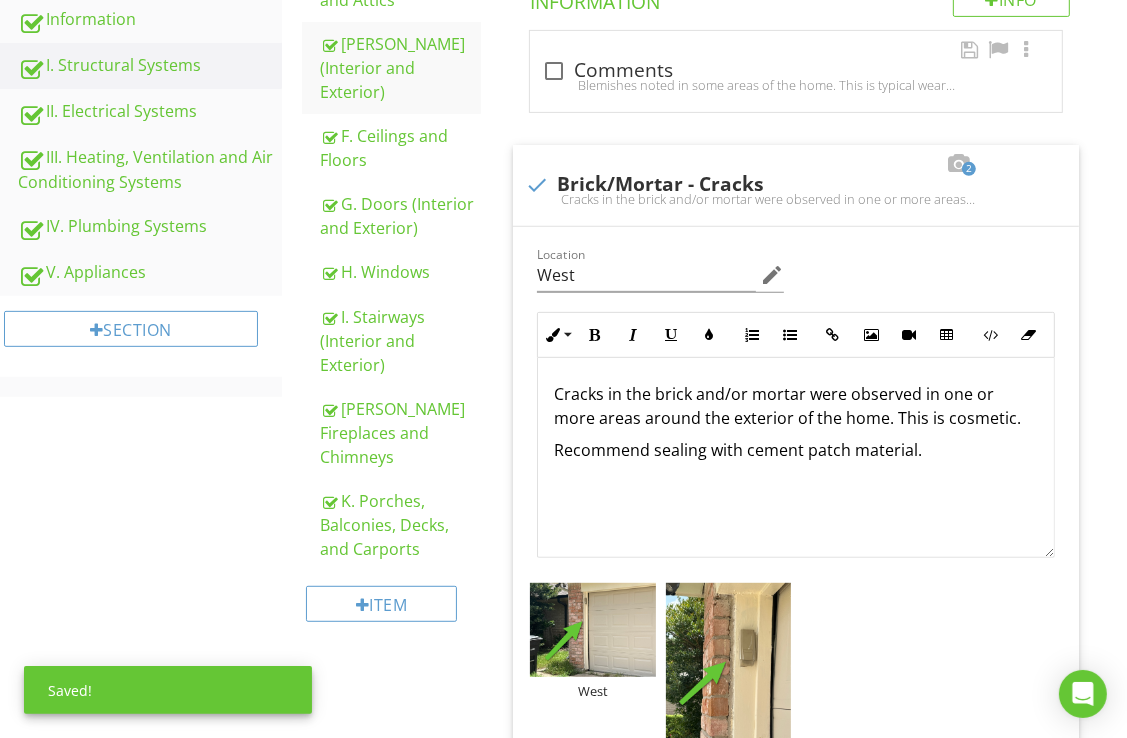 scroll, scrollTop: 0, scrollLeft: 0, axis: both 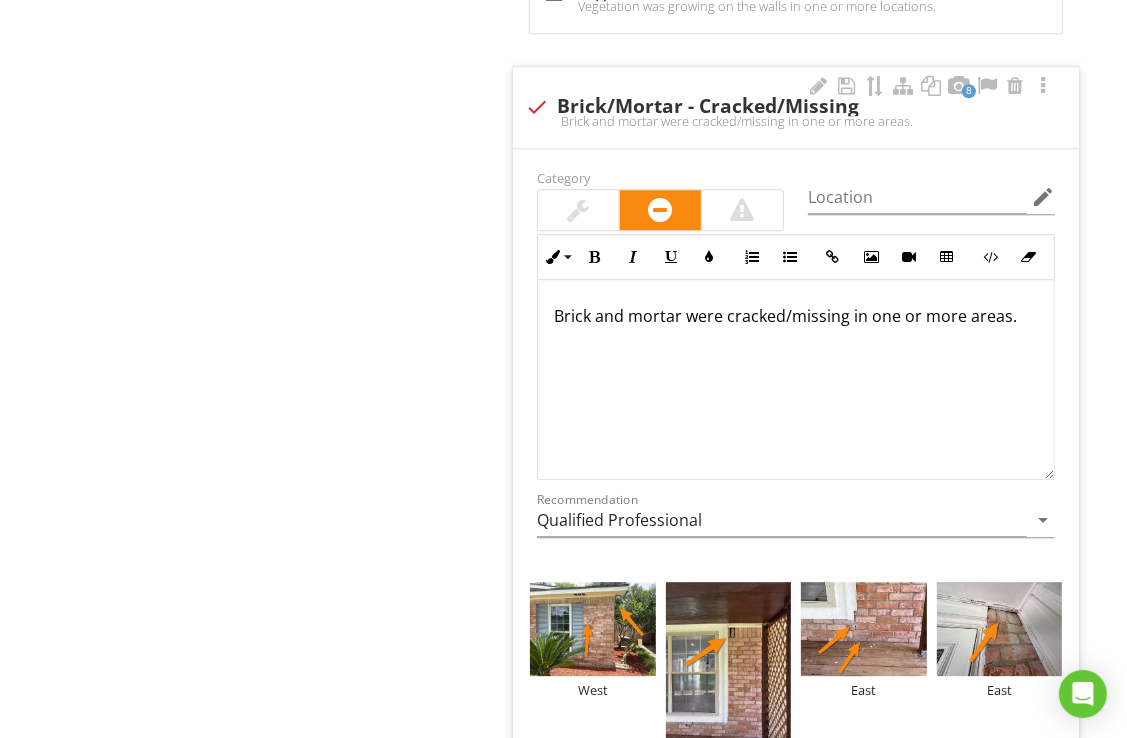 click on "Brick and mortar were cracked/missing in one or more areas." at bounding box center (796, 316) 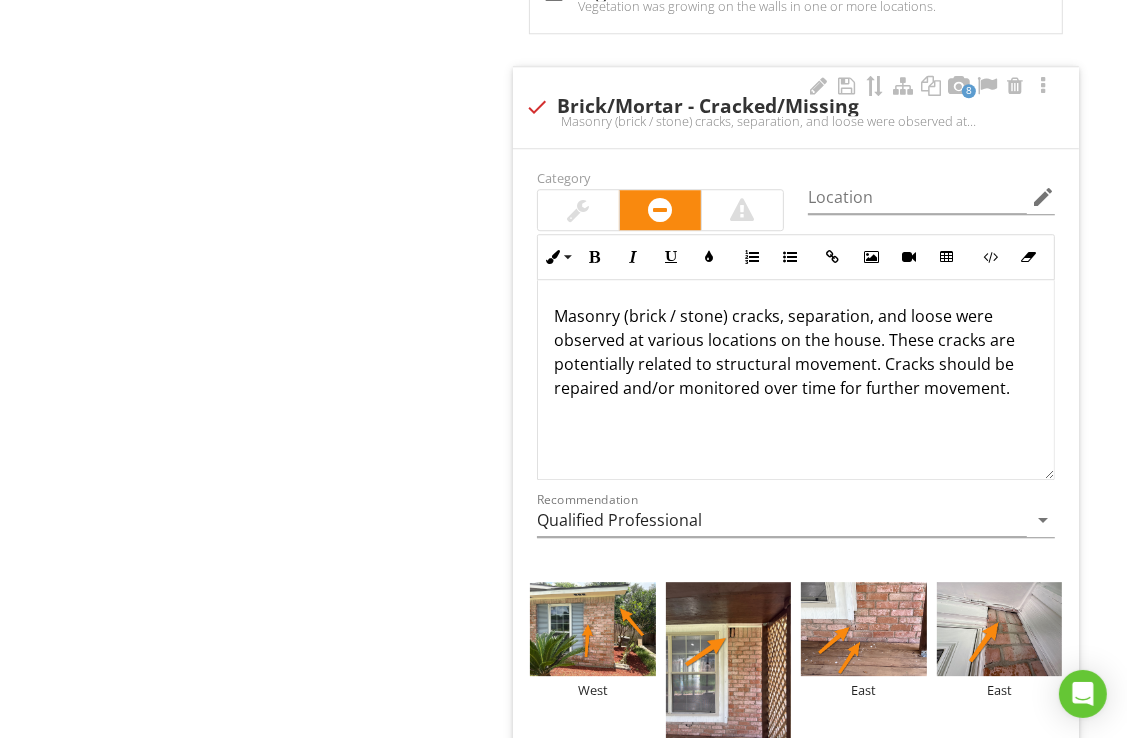 click at bounding box center (796, 420) 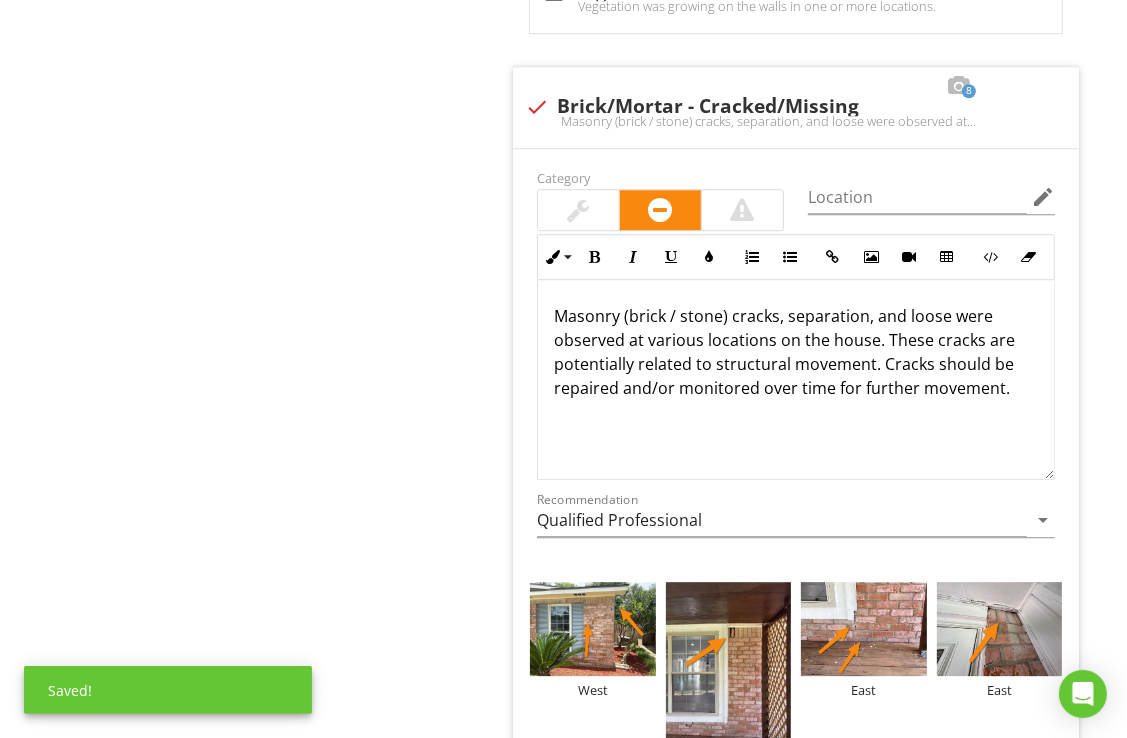 click on "I. Structural Systems
A. Foundations
B. Grading and Drainage
C. Roof Covering Materials
D. Roof Structures and Attics
E. Walls (Interior and Exterior)
F. Ceilings and Floors
G. Doors (Interior and Exterior)
H. Windows
I. Stairways (Interior and Exterior)
J. Fireplaces and Chimneys
K. Porches, Balconies, Decks, and Carports
Item
E. Walls (Interior and Exterior)
IN   Inspected NI   Not Inspected NP   Not Present D   Deficiency
Info
Information                       check_box_outline_blank
Comments
2         check           Location" at bounding box center (704, -1415) 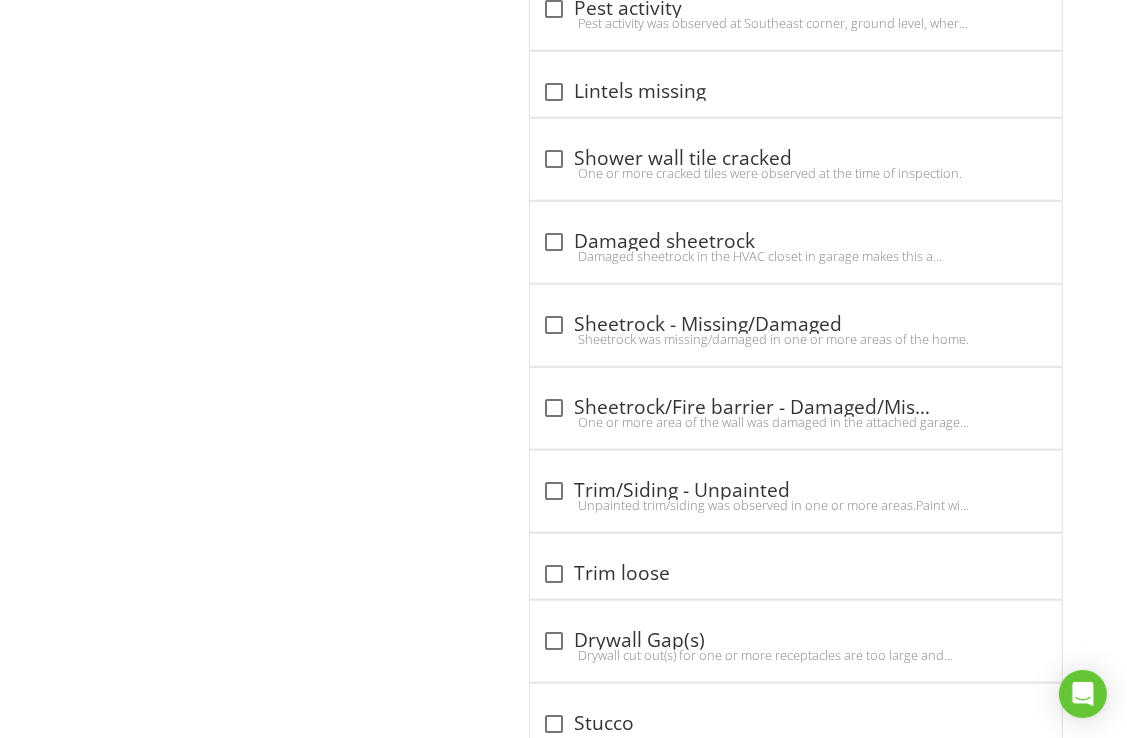 scroll, scrollTop: 12865, scrollLeft: 0, axis: vertical 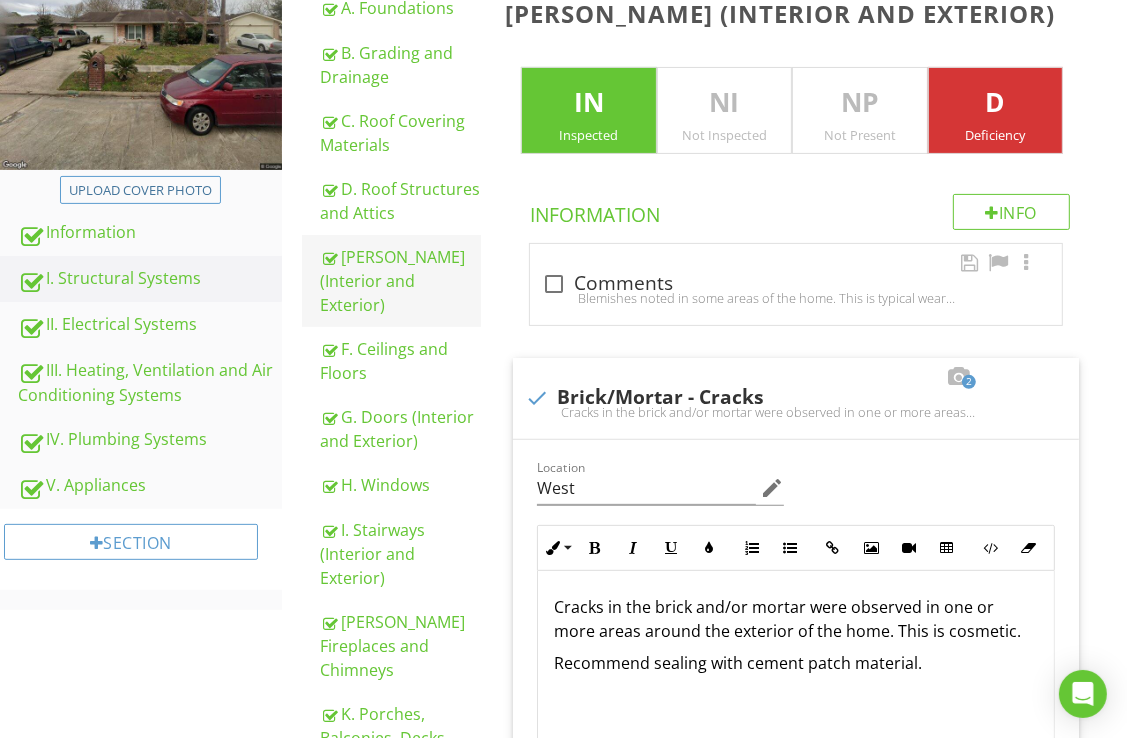click on "[PERSON_NAME] (Interior and Exterior)" at bounding box center [400, 281] 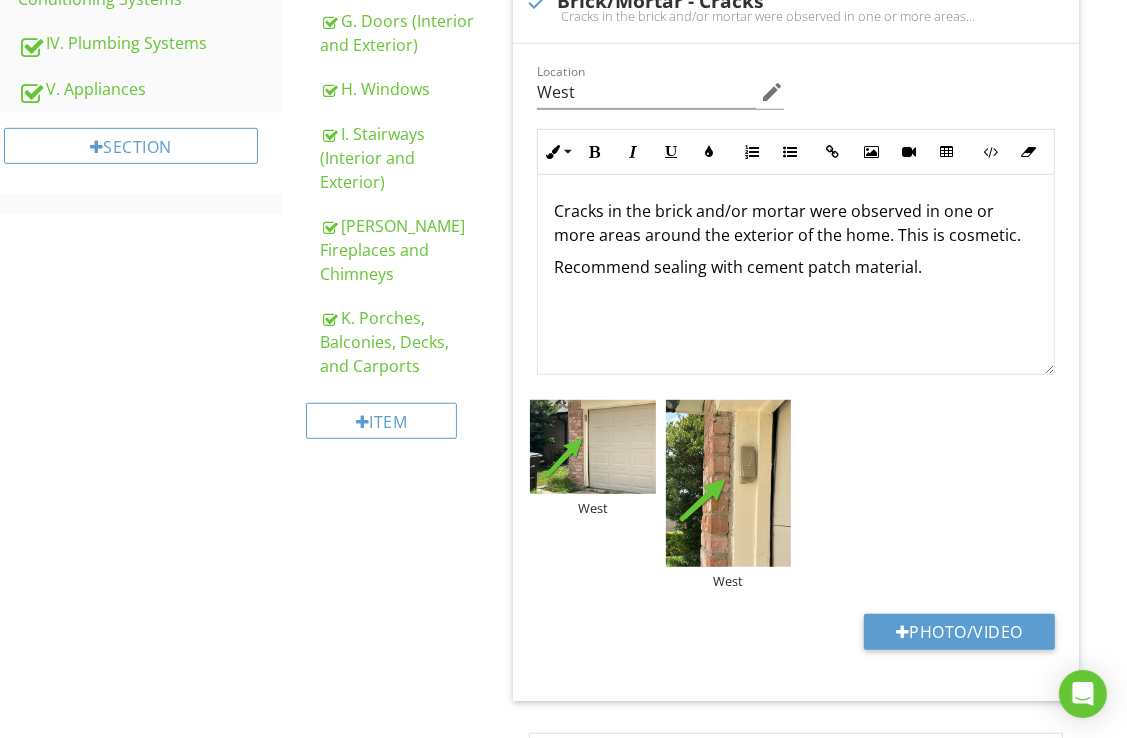 scroll, scrollTop: 552, scrollLeft: 0, axis: vertical 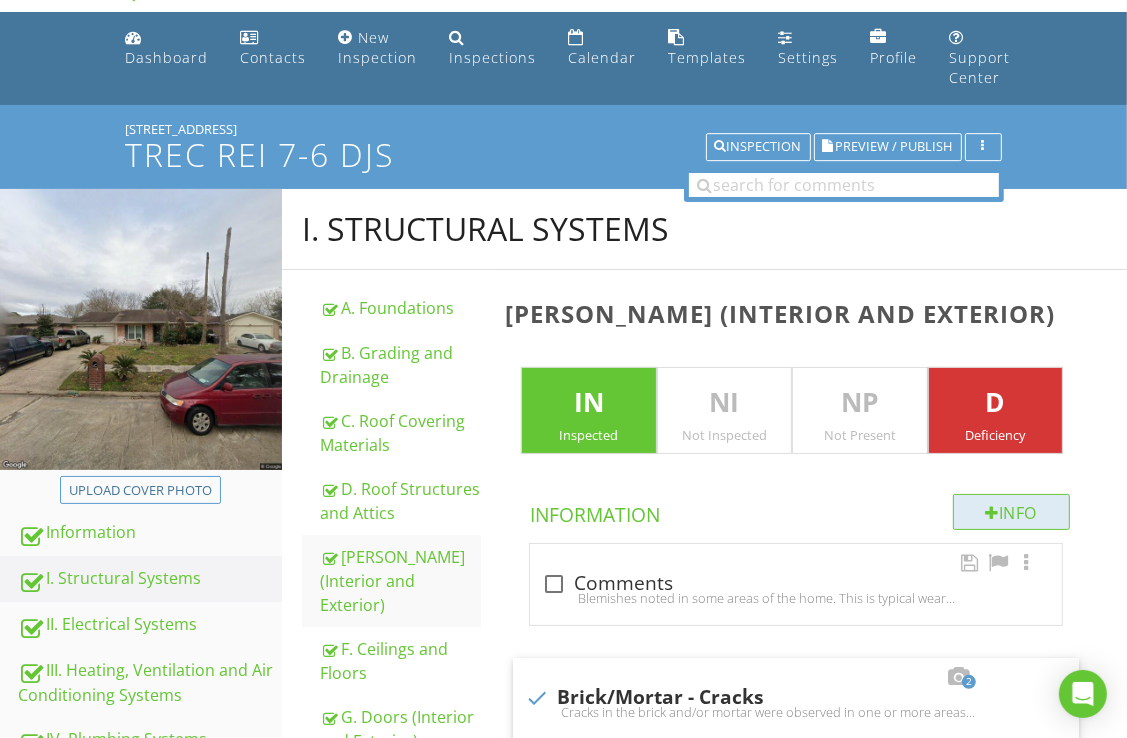click on "Info" at bounding box center [1012, 512] 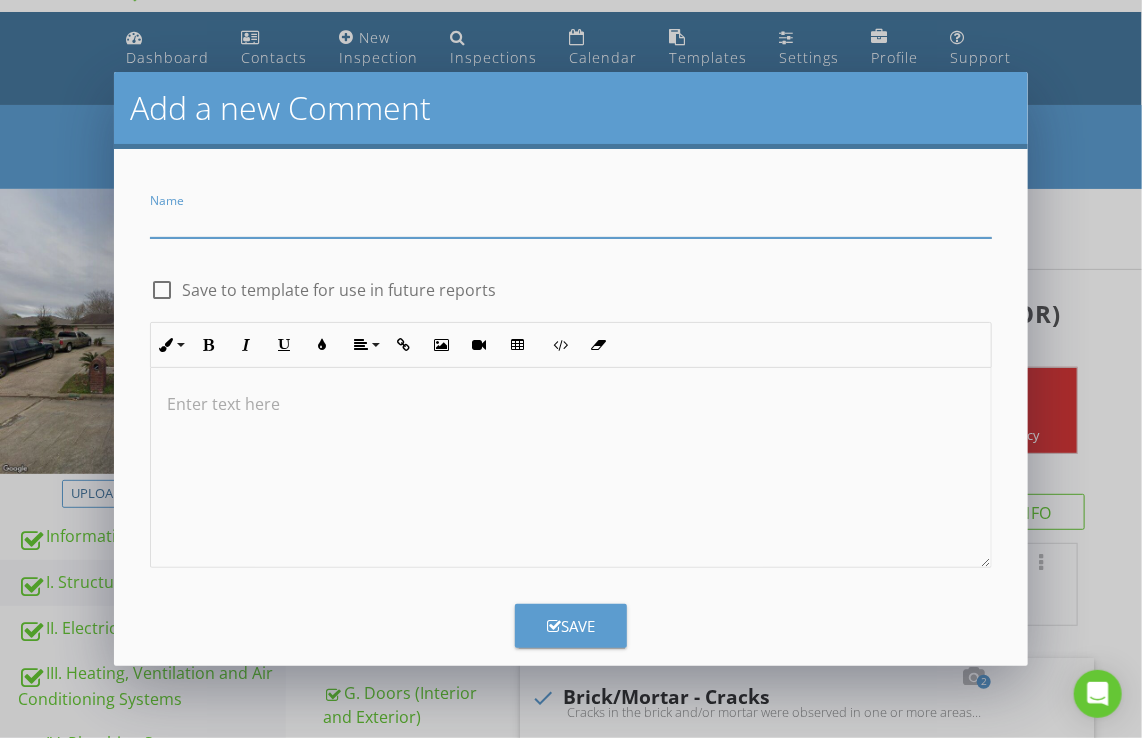 click at bounding box center (571, 468) 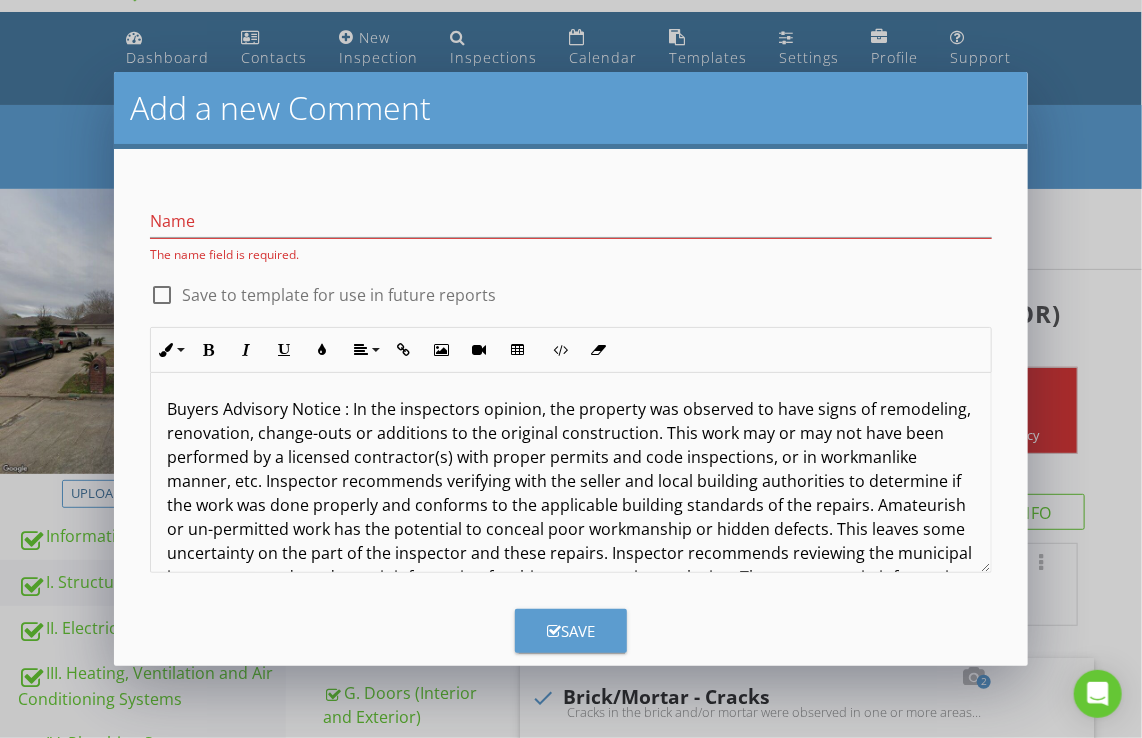 scroll, scrollTop: 61, scrollLeft: 0, axis: vertical 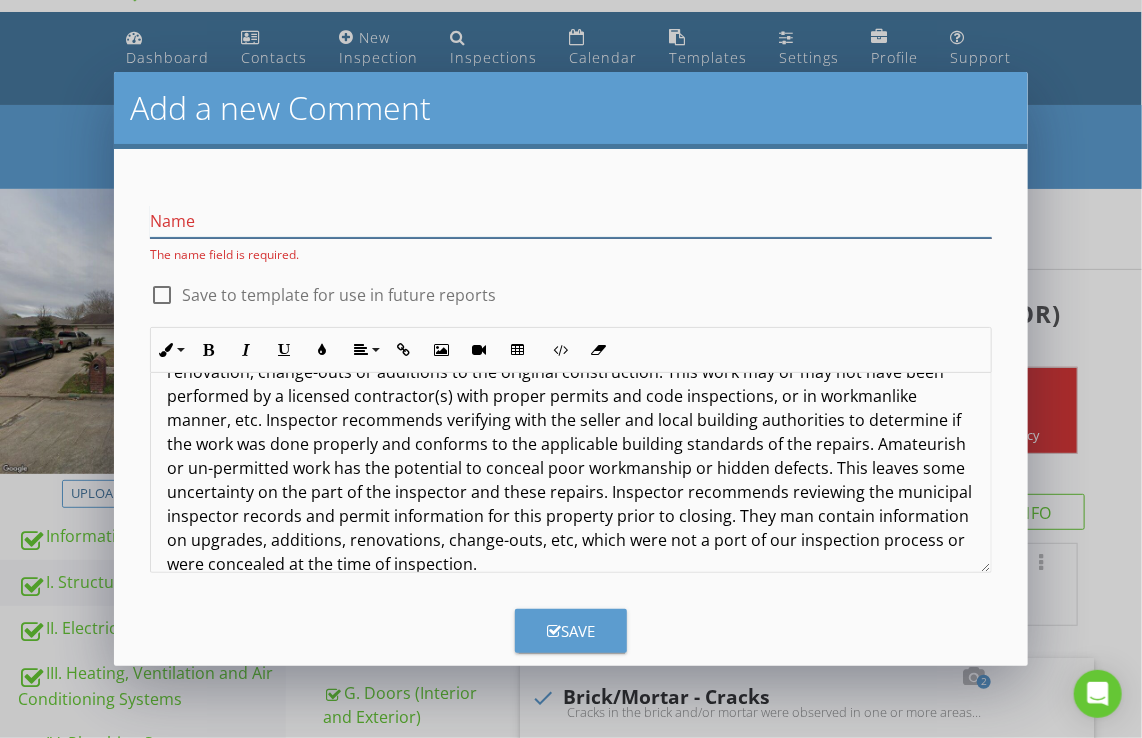 click at bounding box center [571, 221] 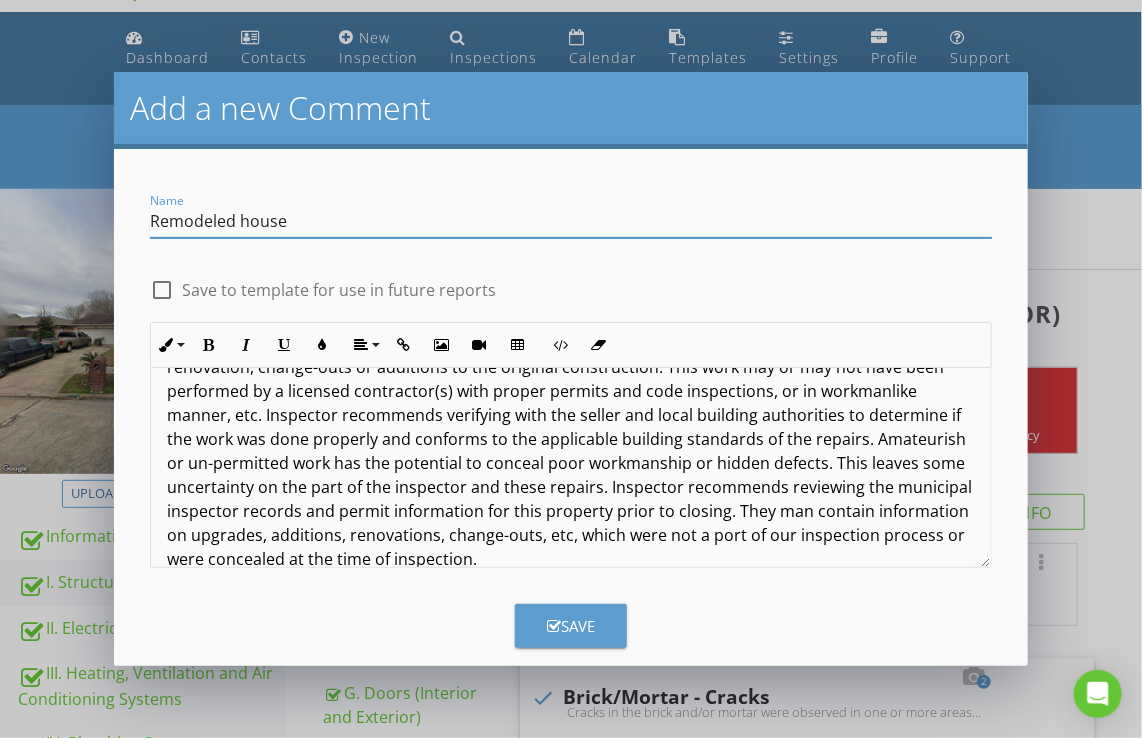type on "Remodeled house" 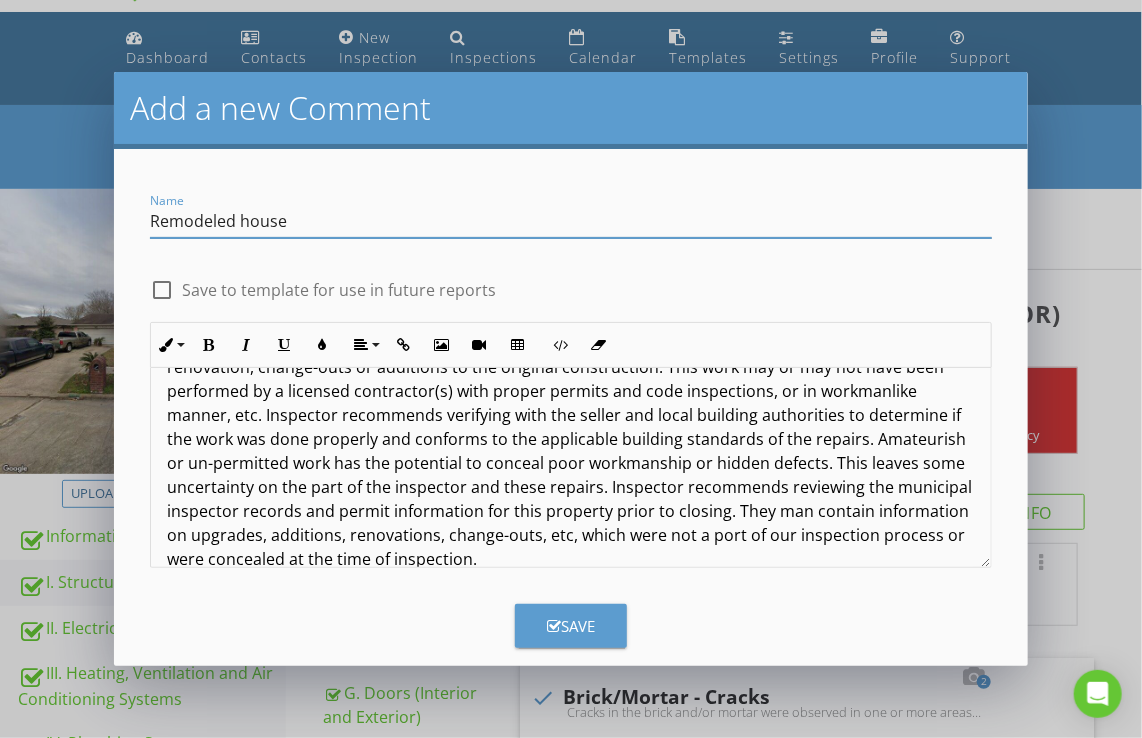 click at bounding box center [162, 290] 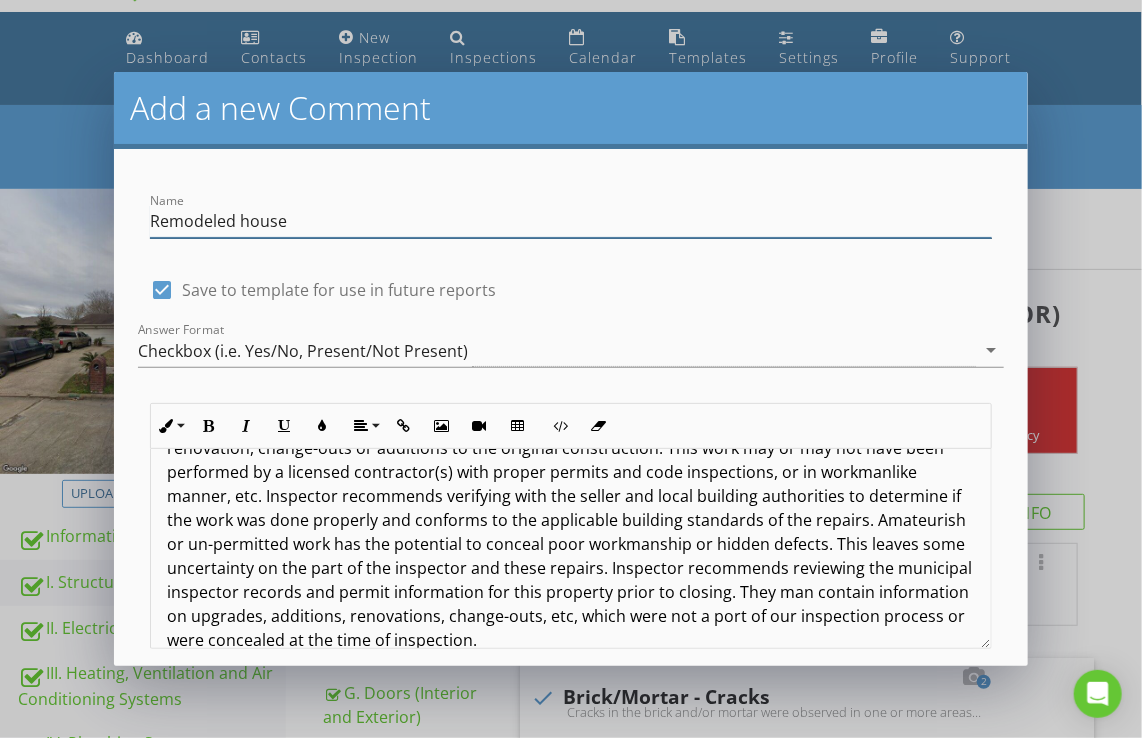 click on "Remodeled house" at bounding box center [571, 221] 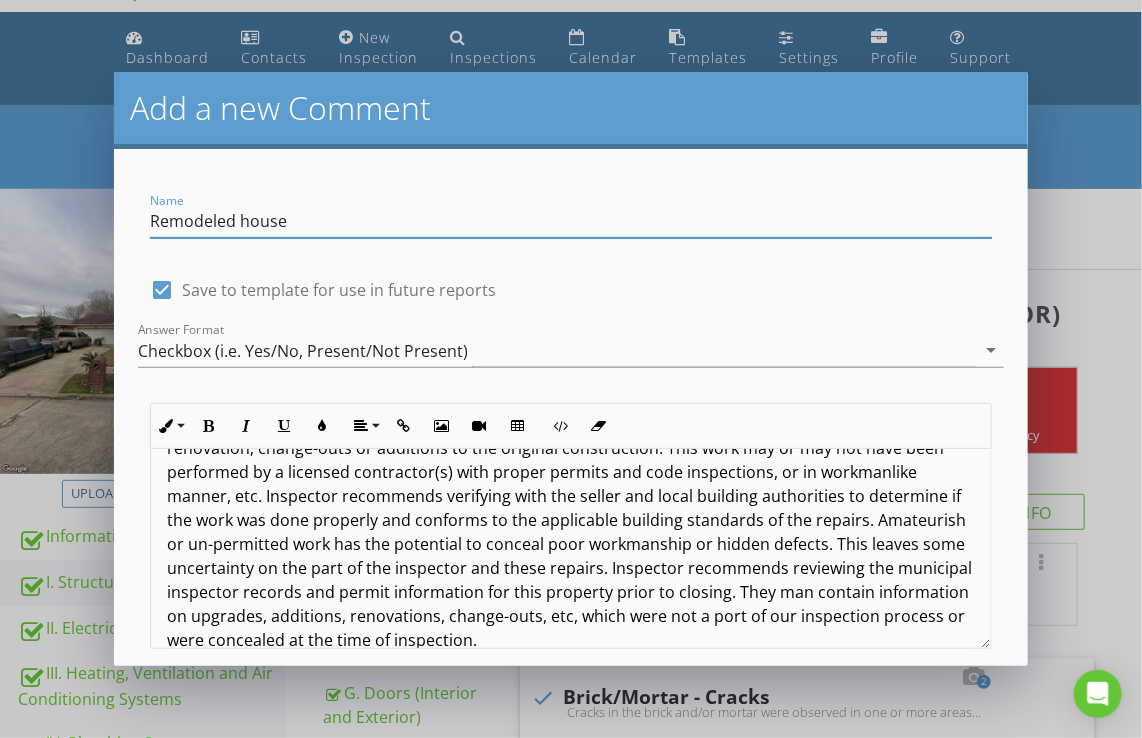 drag, startPoint x: 316, startPoint y: 227, endPoint x: 251, endPoint y: 229, distance: 65.03076 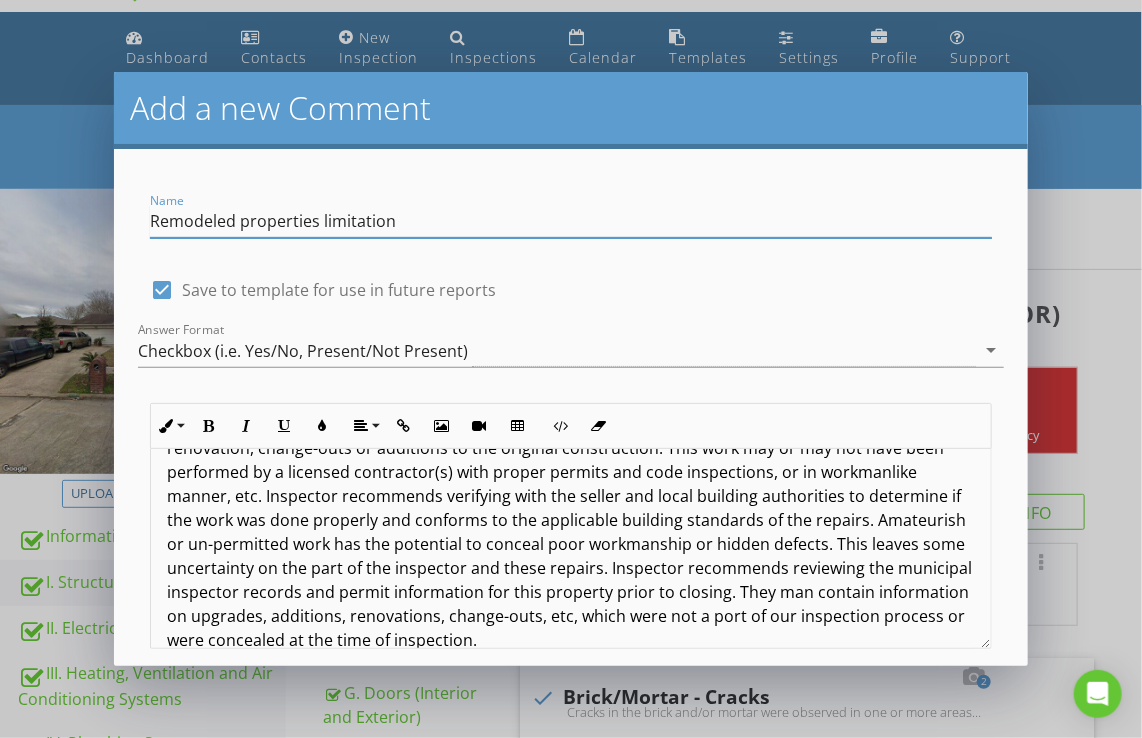 type on "Remodeled properties limitation" 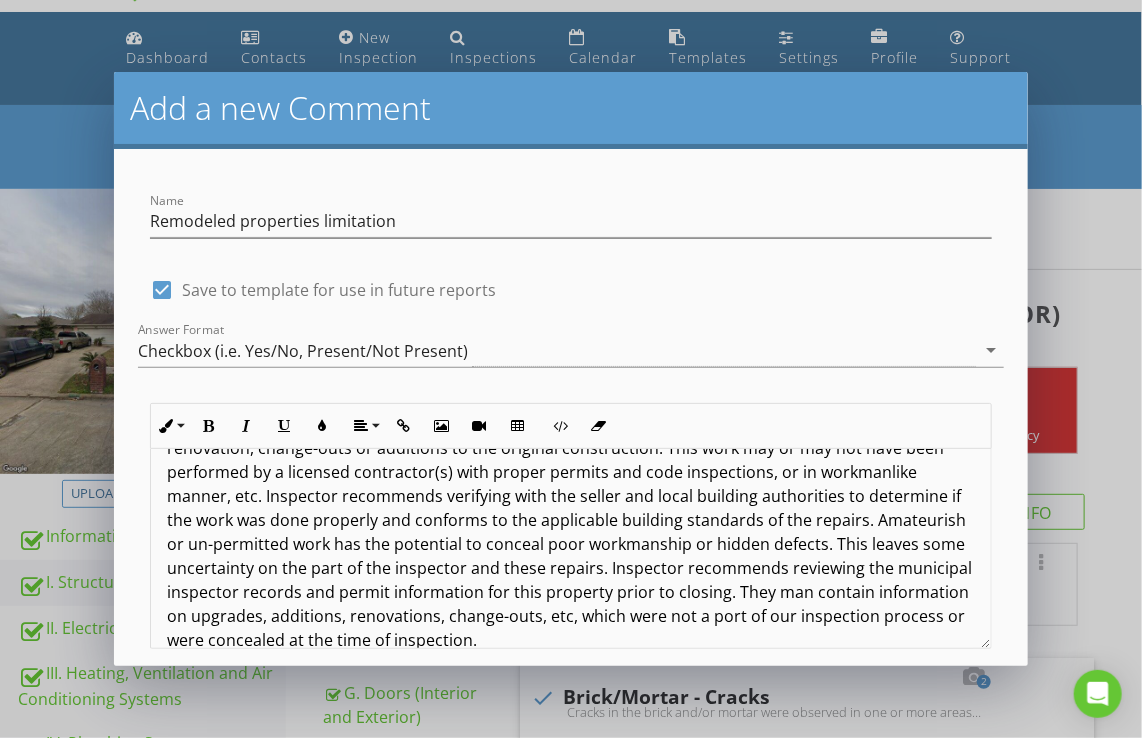 click on "Name Remodeled properties limitation   check_box Save to template for use in future reports   Answer Format Checkbox (i.e. Yes/No, Present/Not Present) arrow_drop_down         Inline Style XLarge Large Normal Small Light Small/Light Bold Italic Underline Colors Align Align Left Align Center Align Right Align Justify Insert Link Insert Image Insert Video Insert Table Code View Clear Formatting Ordered List Unordered List Enter text here
Save" at bounding box center [571, 407] 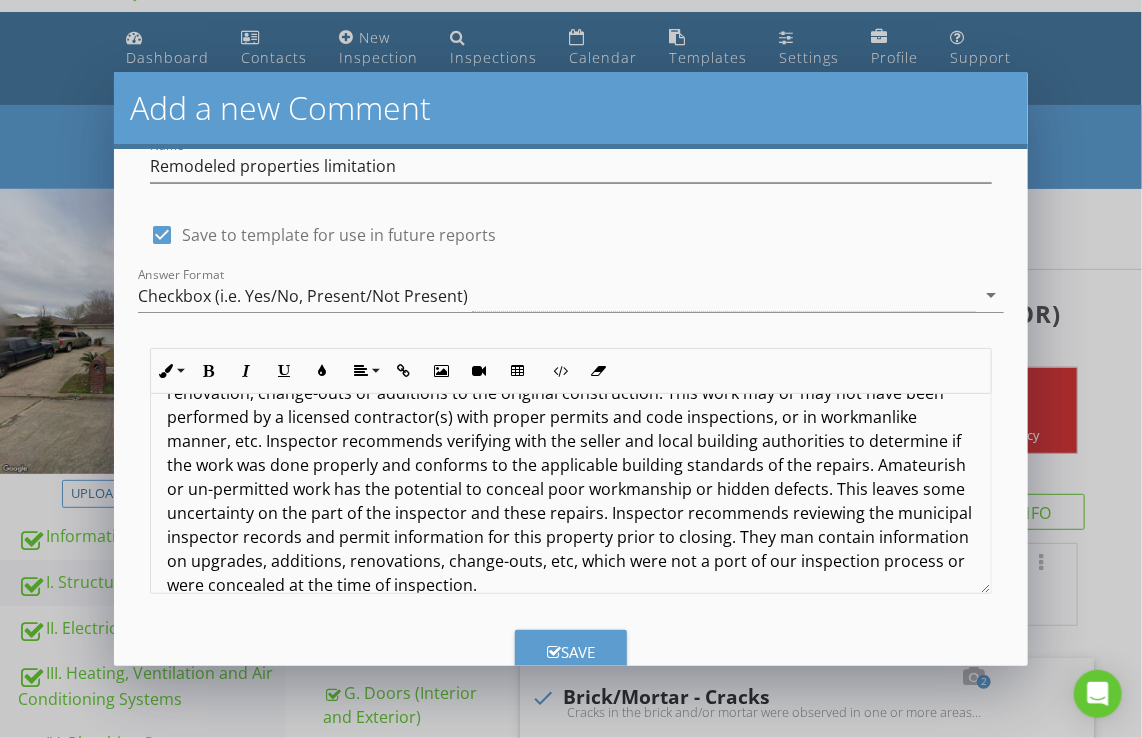 scroll, scrollTop: 106, scrollLeft: 0, axis: vertical 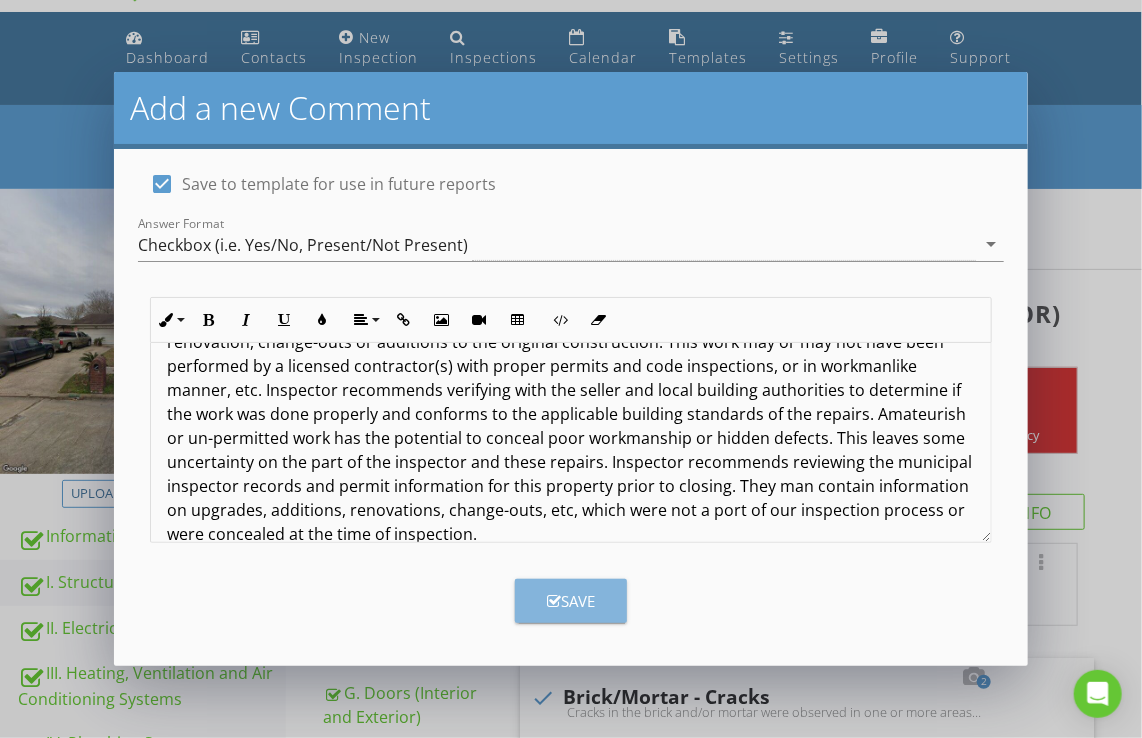 click on "Save" at bounding box center (571, 601) 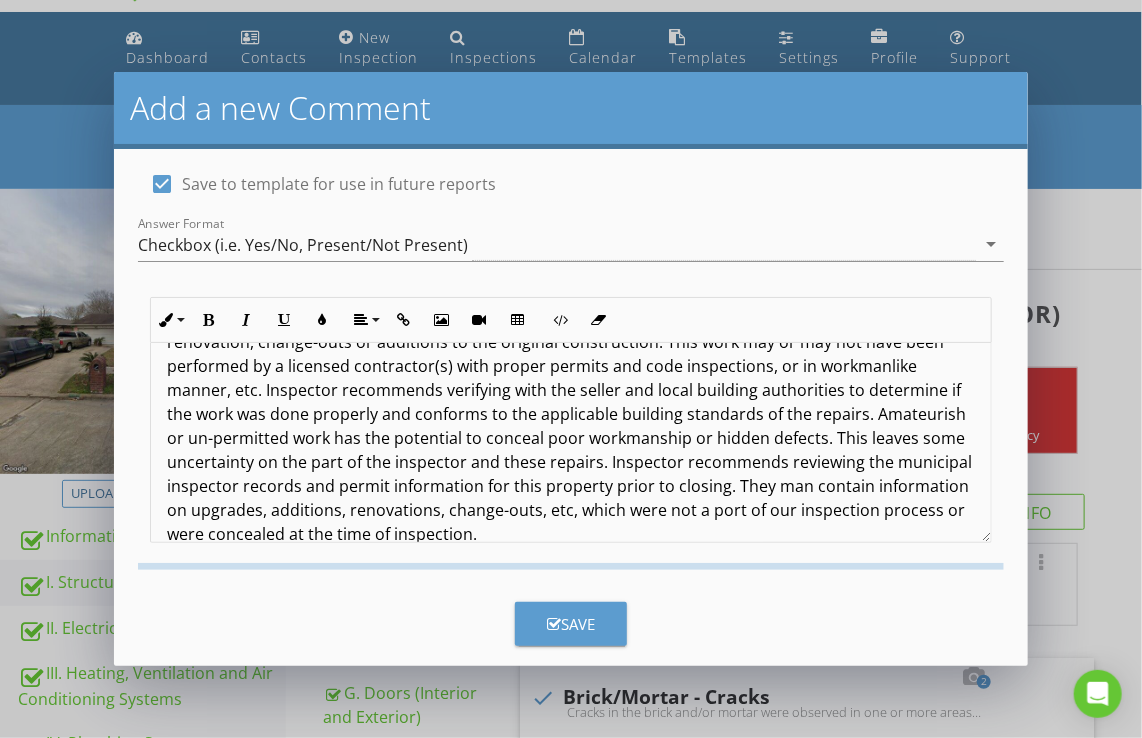 checkbox on "false" 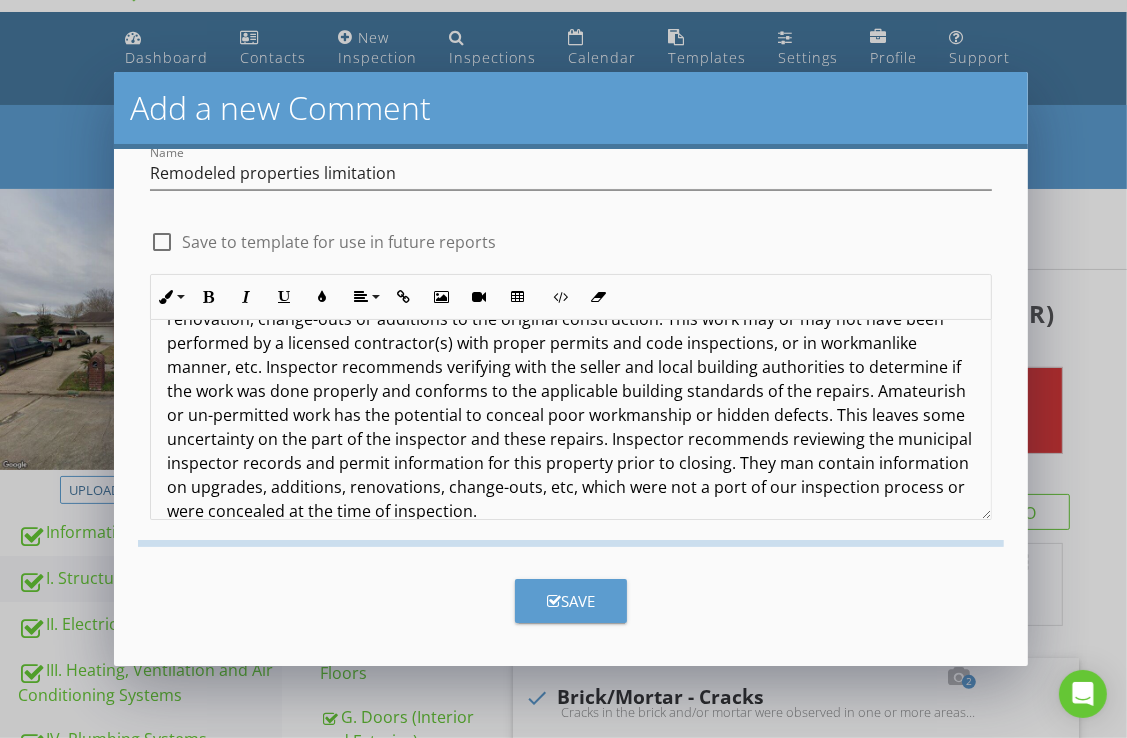 scroll, scrollTop: 0, scrollLeft: 0, axis: both 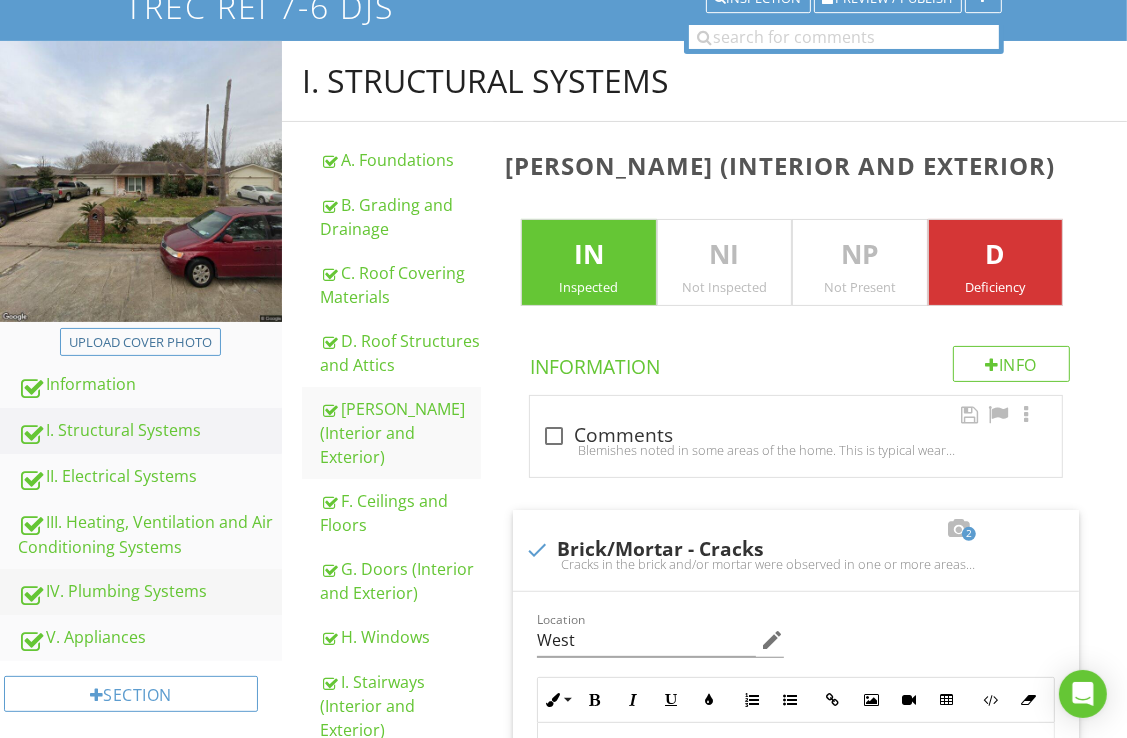 drag, startPoint x: 133, startPoint y: 517, endPoint x: 139, endPoint y: 585, distance: 68.26419 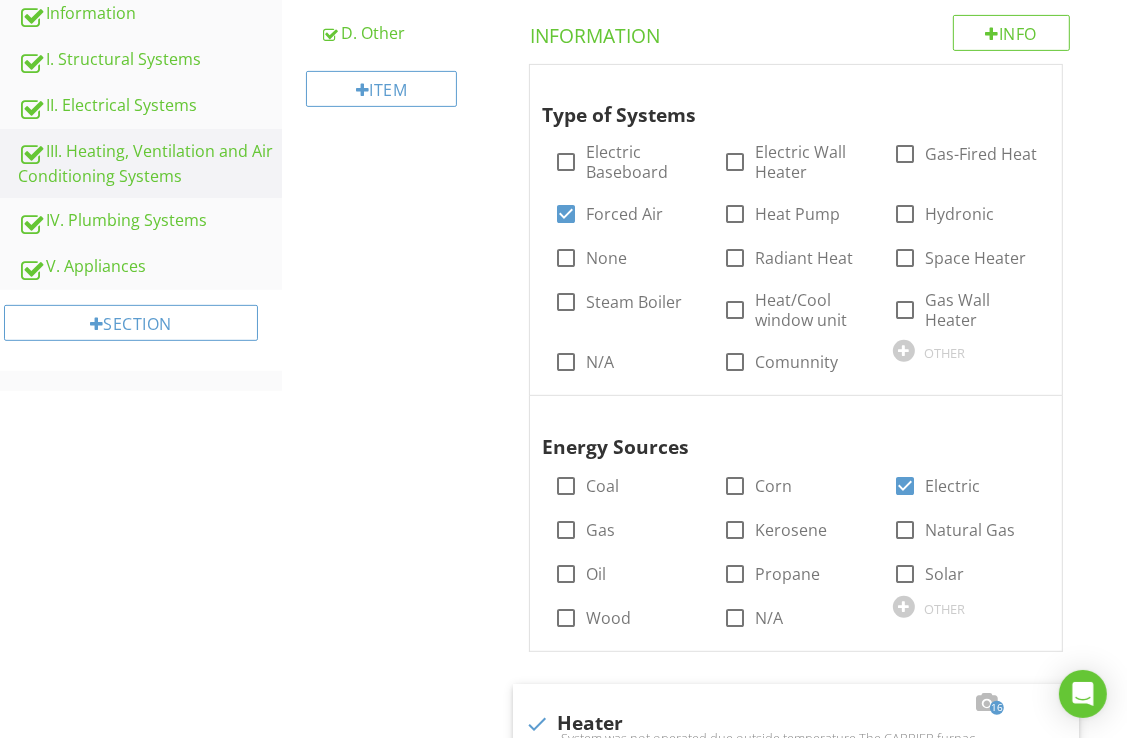 scroll, scrollTop: 200, scrollLeft: 0, axis: vertical 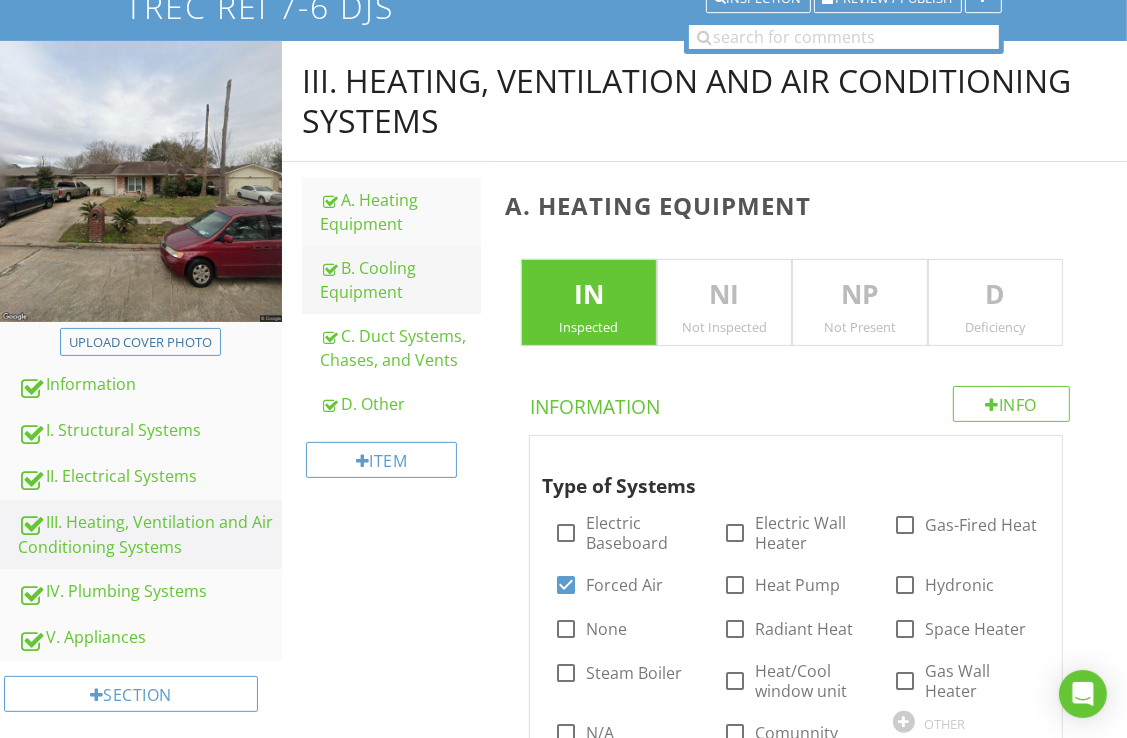 click on "B. Cooling Equipment" at bounding box center [400, 280] 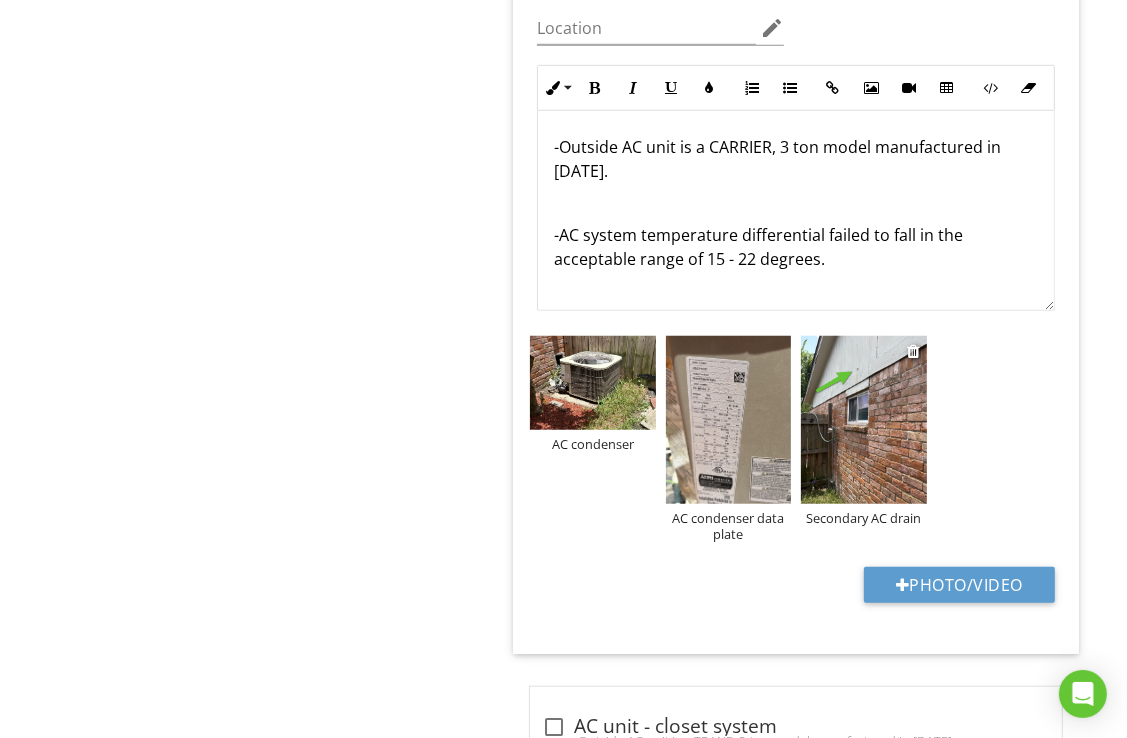 scroll, scrollTop: 1100, scrollLeft: 0, axis: vertical 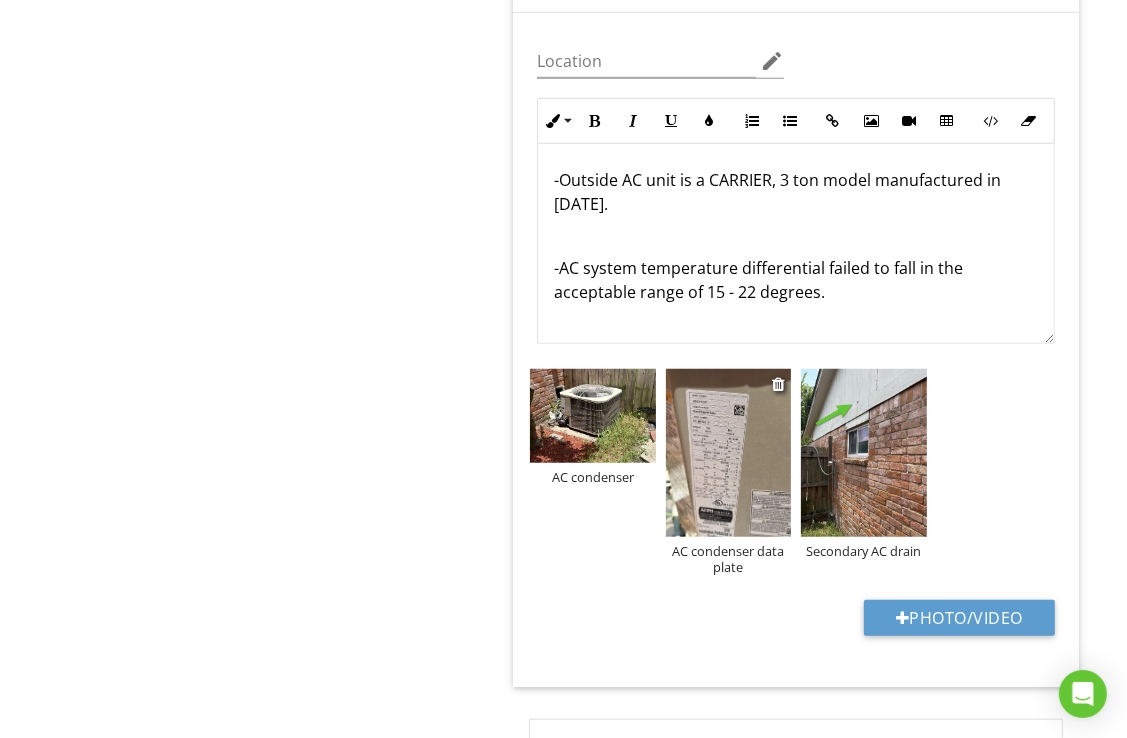 click at bounding box center [728, 452] 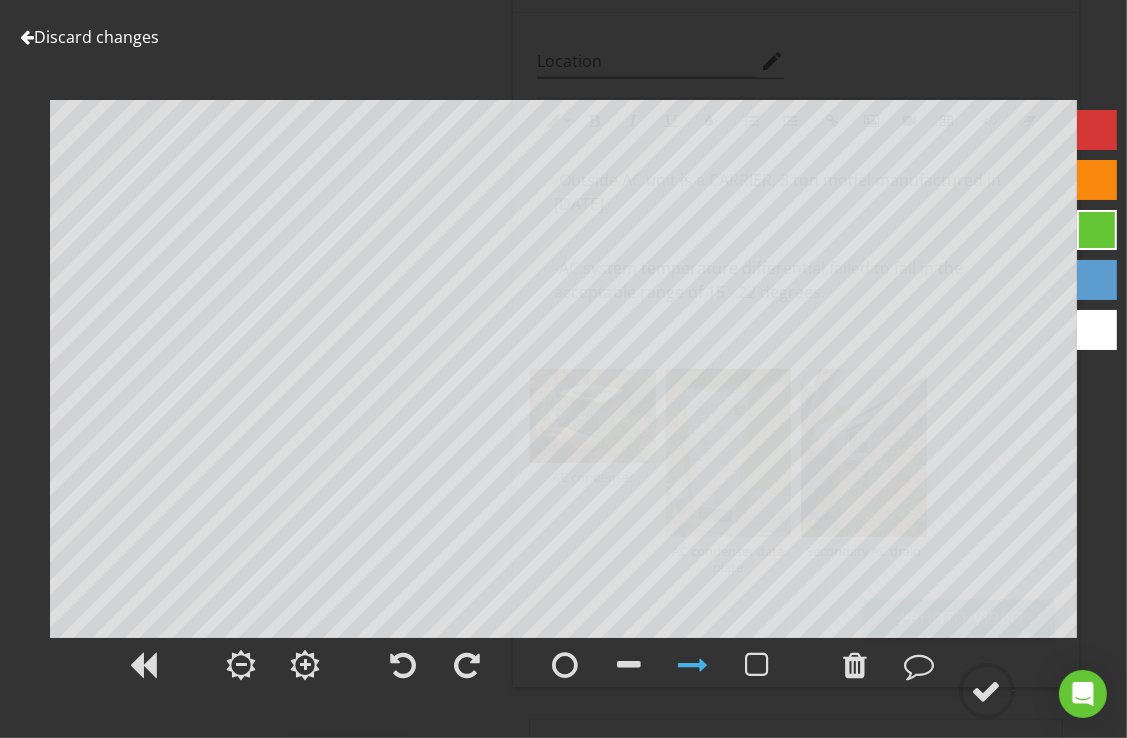 click on "Discard changes" at bounding box center (89, 37) 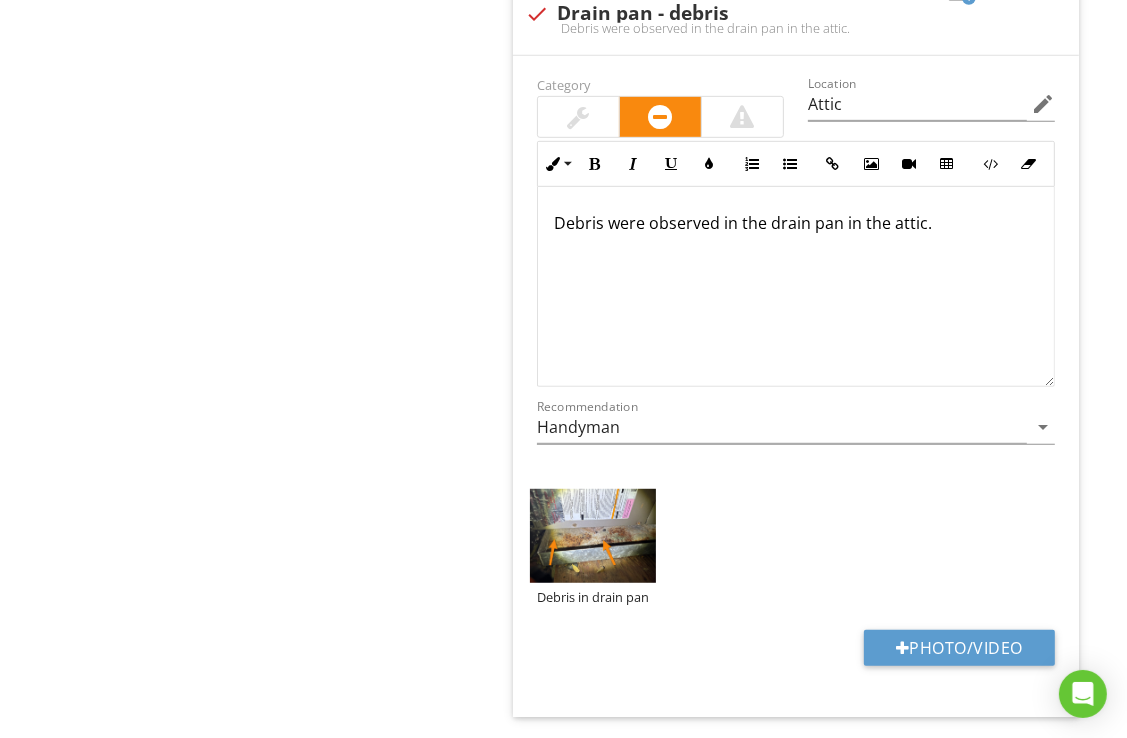 scroll, scrollTop: 6400, scrollLeft: 0, axis: vertical 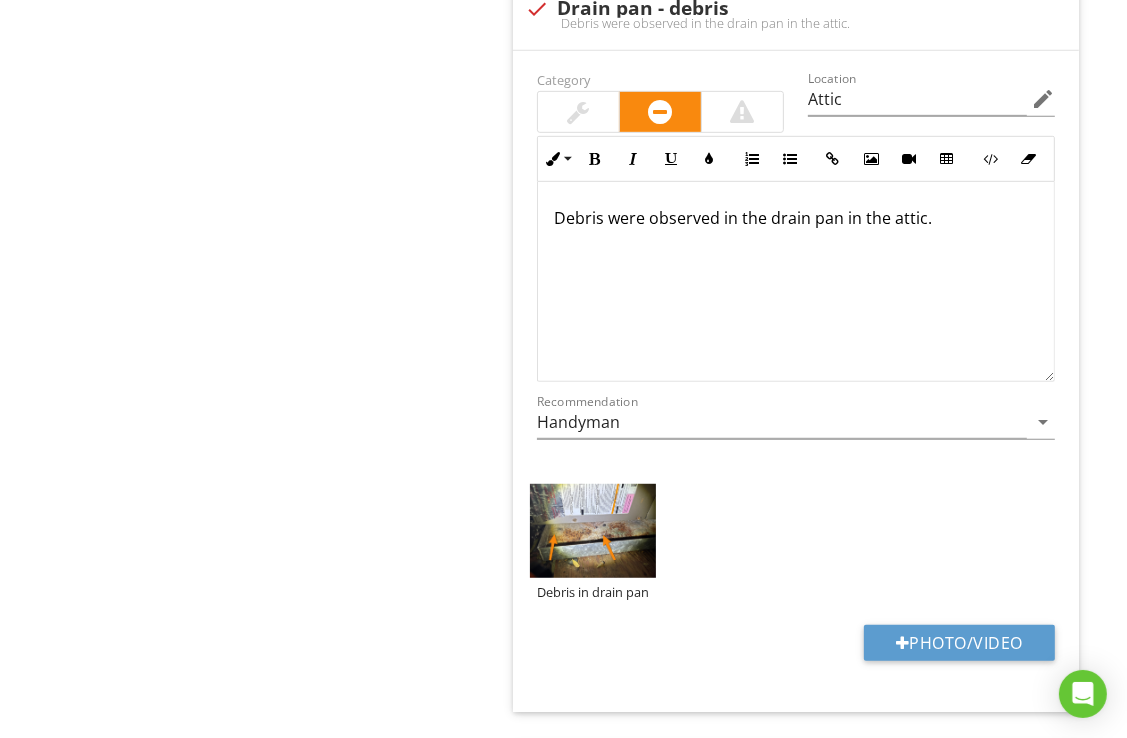 click on "Debris were observed in the drain pan in the attic." at bounding box center (796, 282) 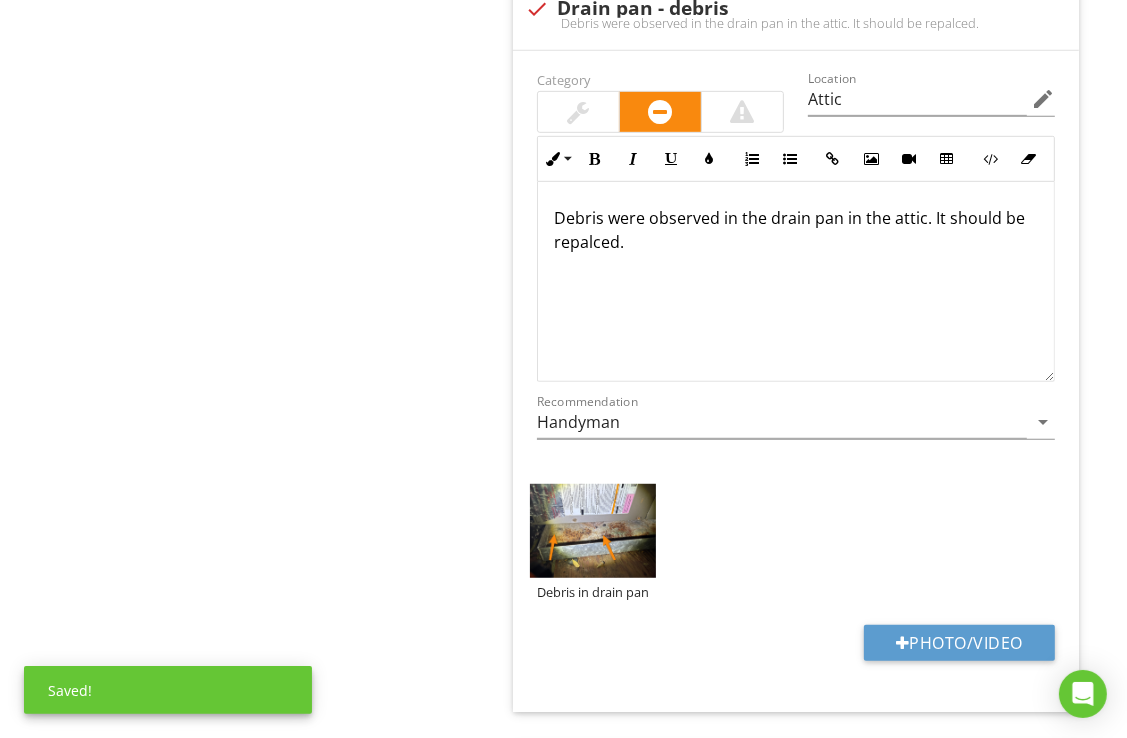 click on "Debris in drain pan" at bounding box center (796, 542) 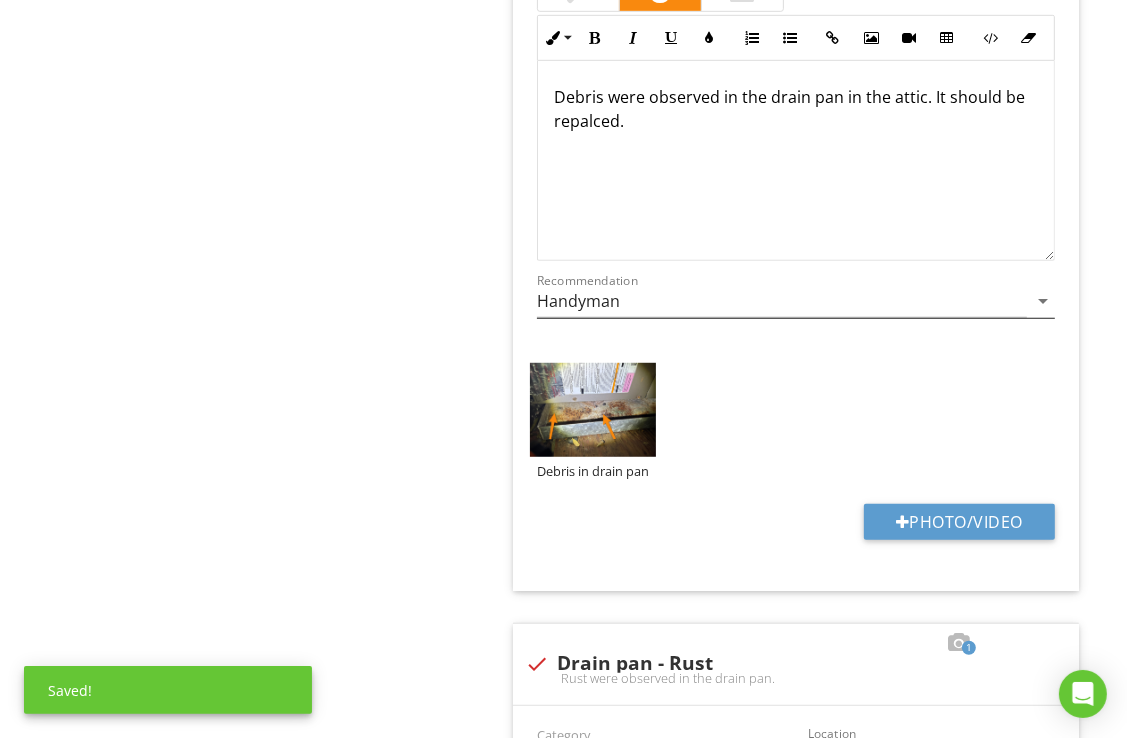 scroll, scrollTop: 6500, scrollLeft: 0, axis: vertical 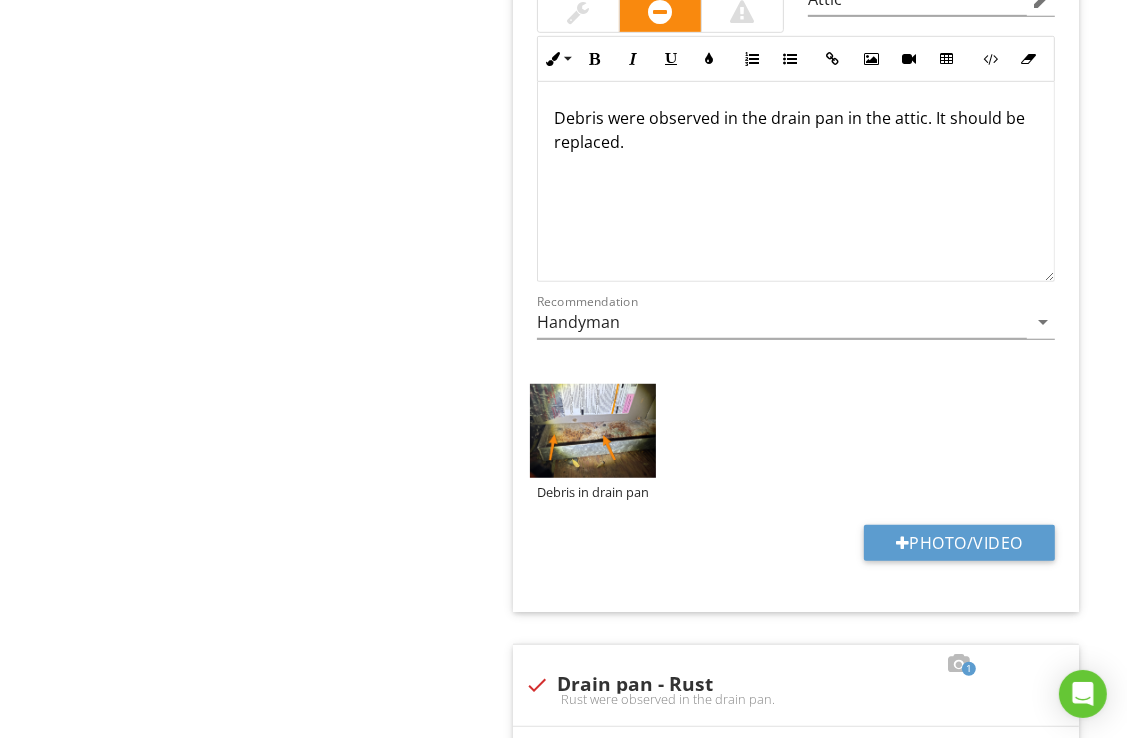 click on "Debris in drain pan" at bounding box center (796, 442) 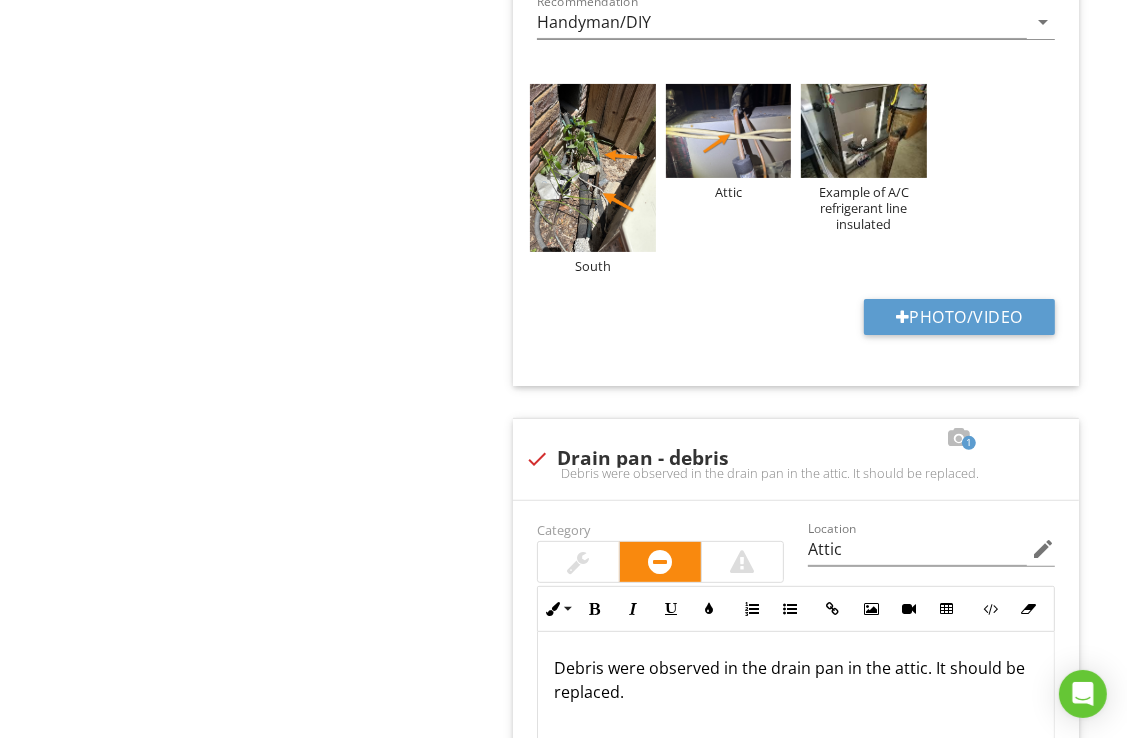 scroll, scrollTop: 6200, scrollLeft: 0, axis: vertical 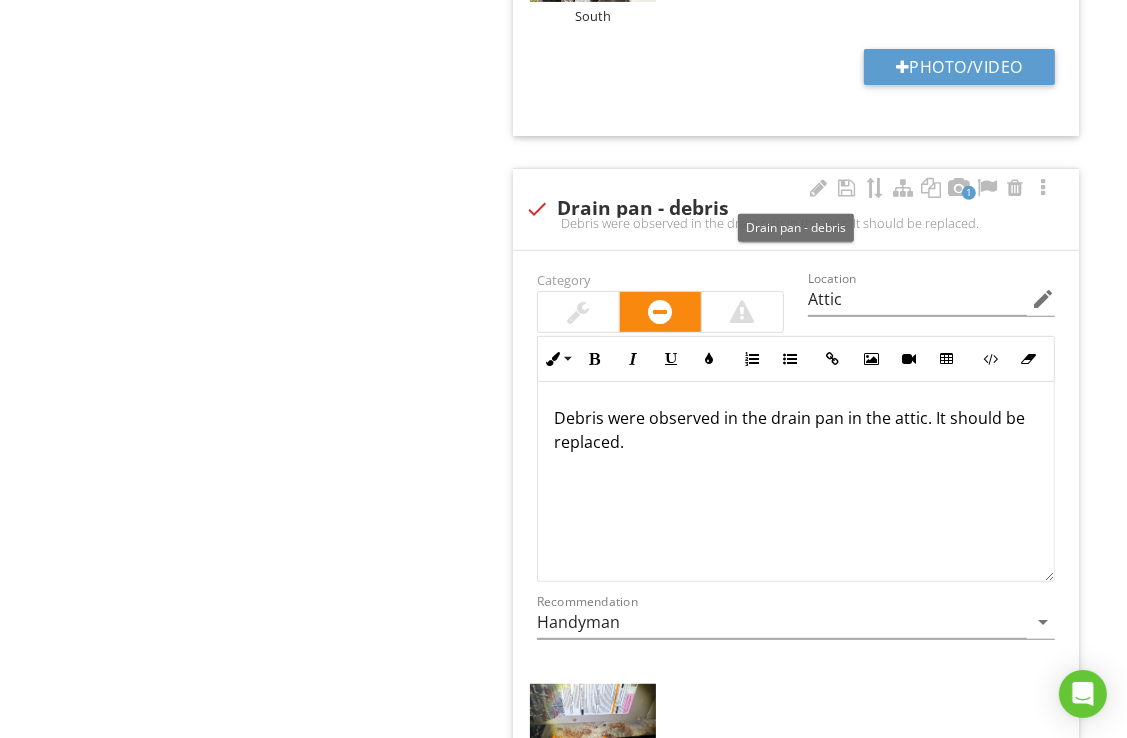 click at bounding box center (537, 209) 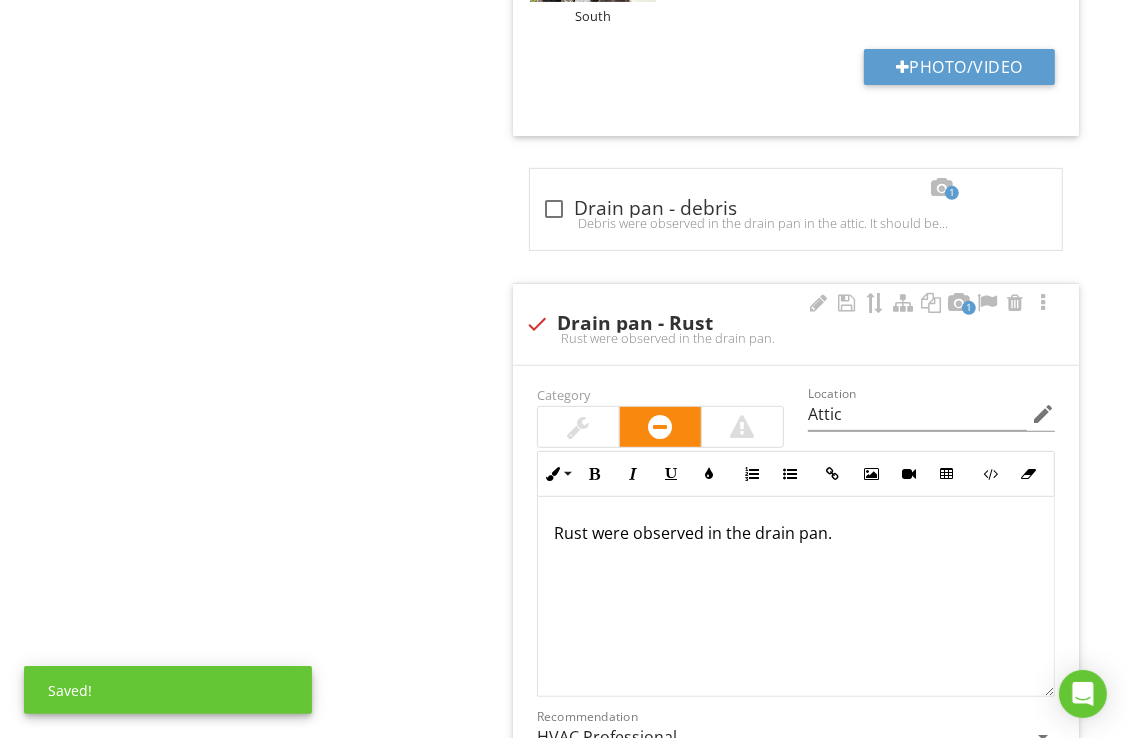 scroll, scrollTop: 0, scrollLeft: 0, axis: both 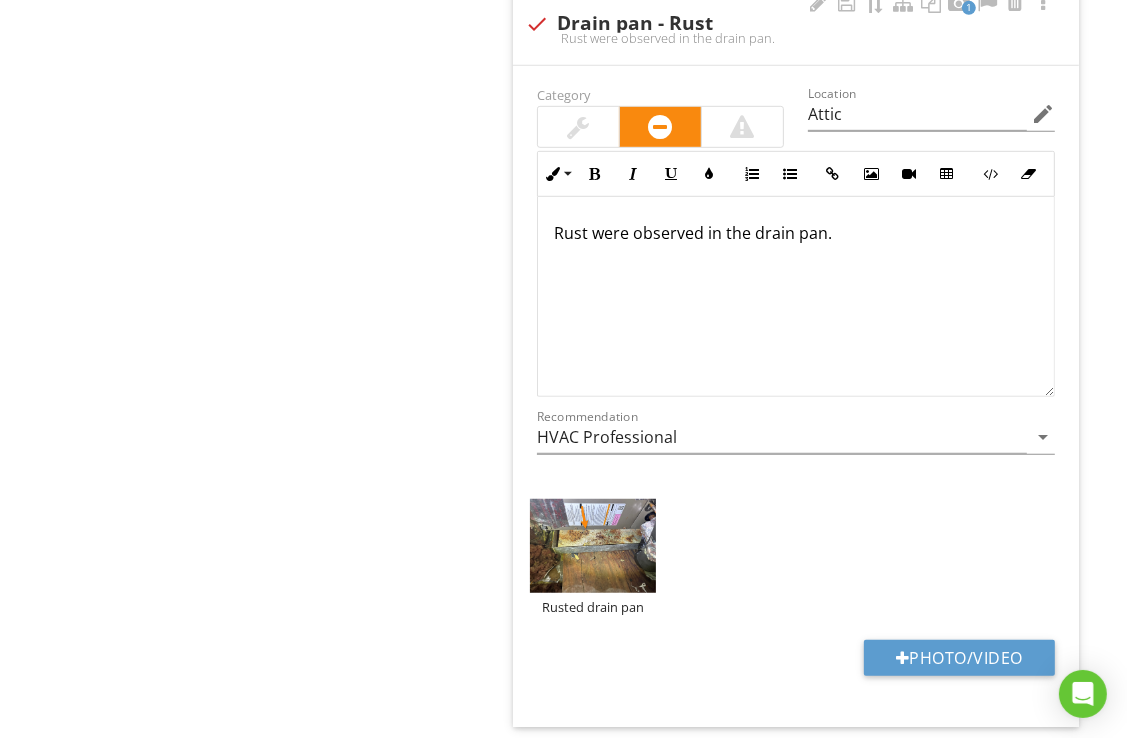 click at bounding box center (796, 265) 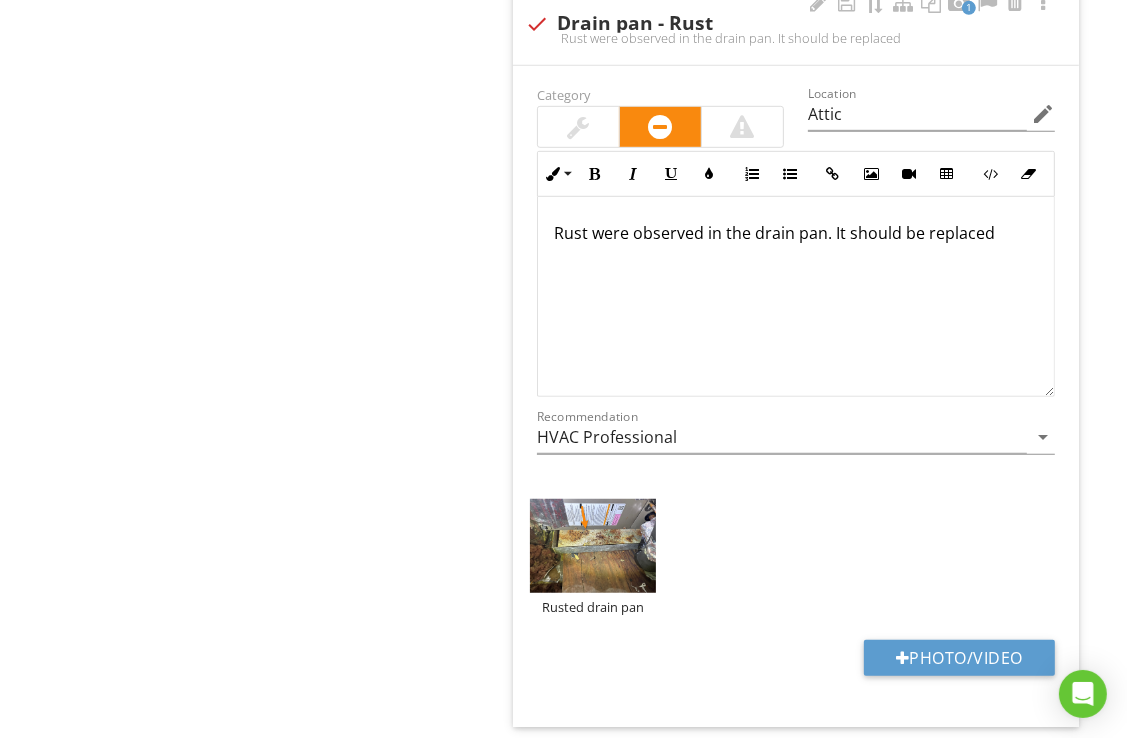 click on "III. Heating, Ventilation and Air Conditioning Systems
A. Heating Equipment
B. Cooling Equipment
C. Duct Systems, Chases, and Vents
D. Other
Item
B. Cooling Equipment
IN   Inspected NI   Not Inspected NP   Not Present D   Deficiency
Info
Information
Type of Systems
check_box Electric   check_box_outline_blank Gas   check_box_outline_blank Oil   check_box Central Air Conditioner   check_box_outline_blank Ceiling Fan   check_box_outline_blank Heat Pump   check_box_outline_blank Swamp Cooler   check_box_outline_blank Whole House Fan   check_box_outline_blank Attic Fan   check_box_outline_blank Window AC   check_box_outline_blank Split type wall unit   check_box_outline_blank N/A" at bounding box center (704, 1719) 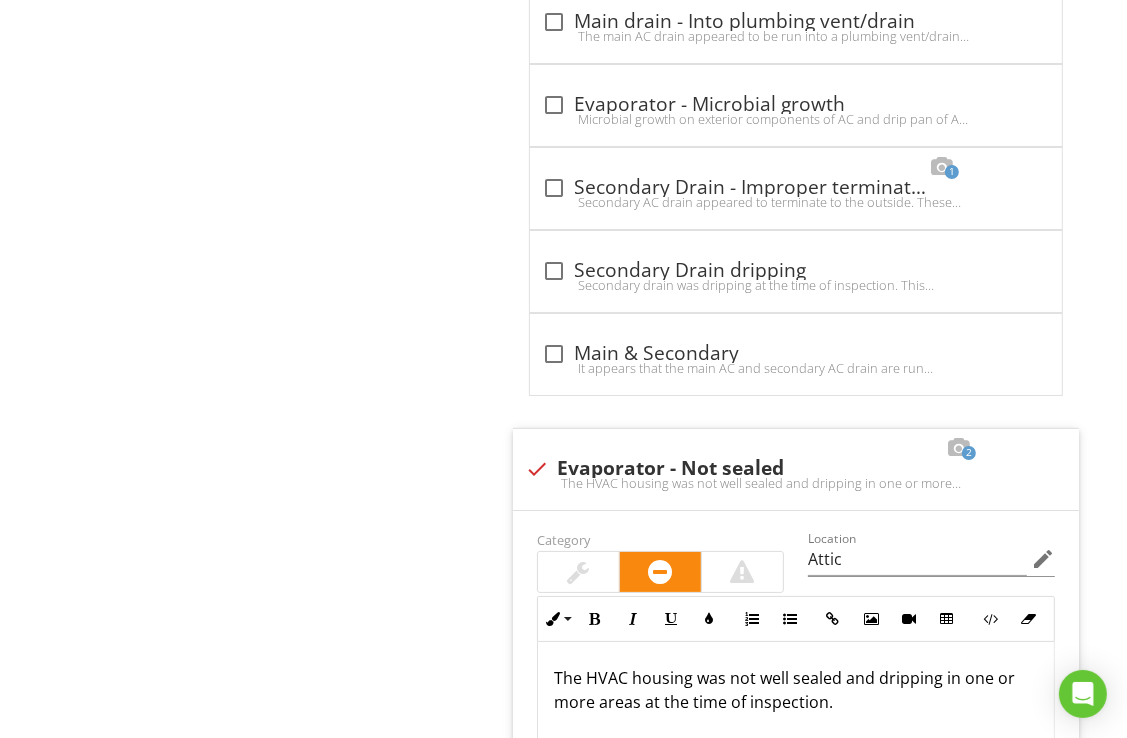 scroll, scrollTop: 11500, scrollLeft: 0, axis: vertical 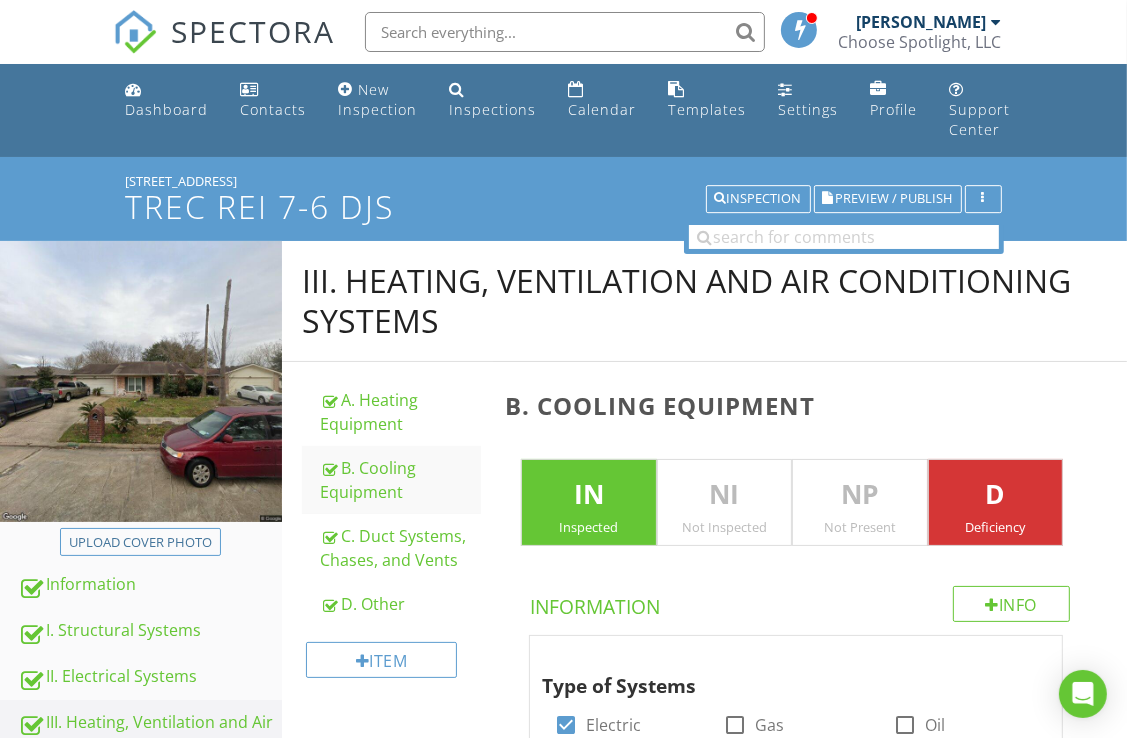 drag, startPoint x: 144, startPoint y: 665, endPoint x: 132, endPoint y: 527, distance: 138.52075 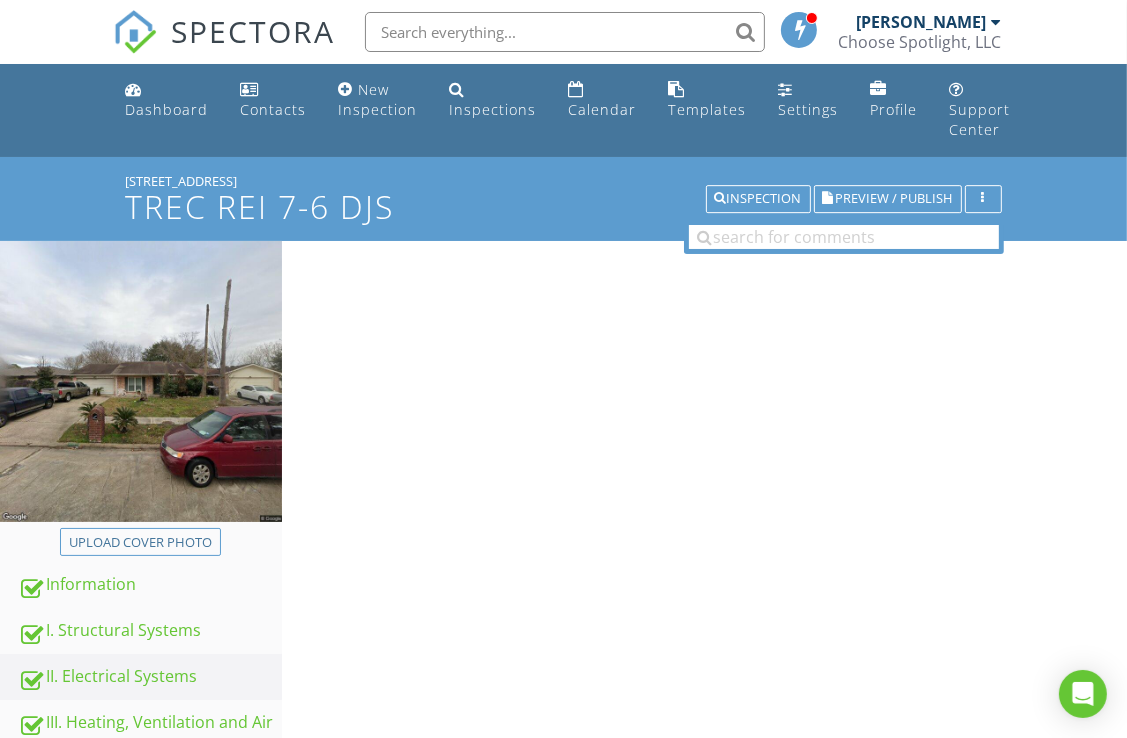 type on "Main Panel" 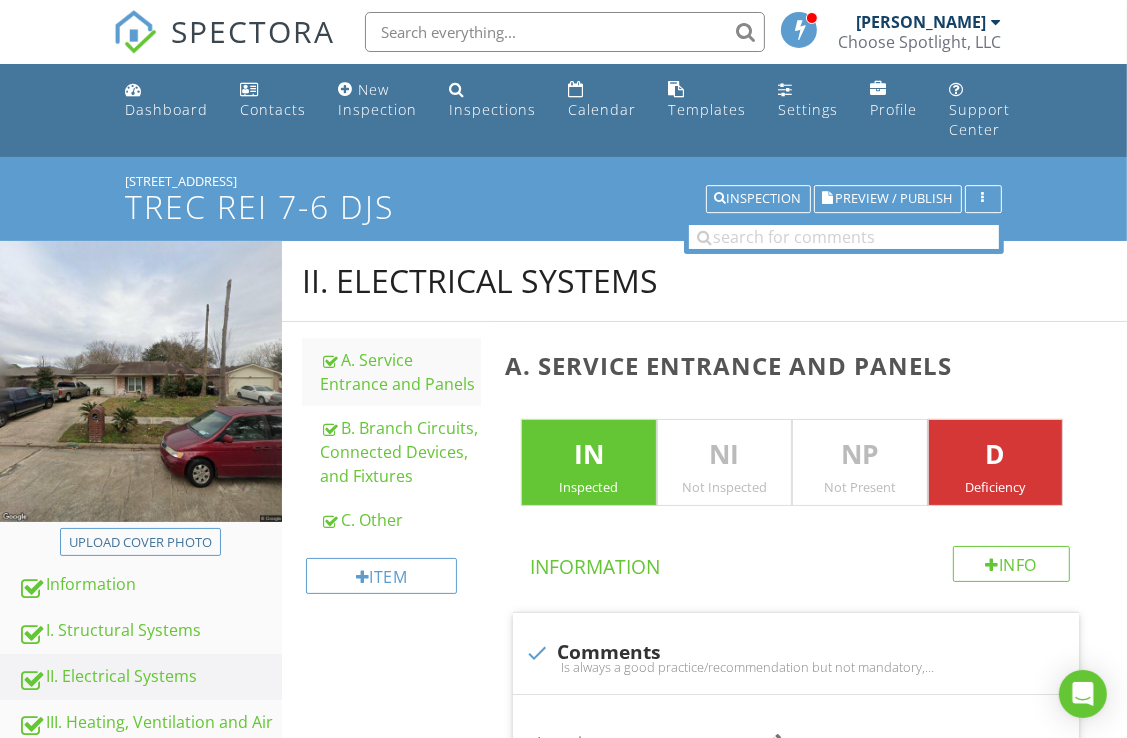 type on "Main Panel" 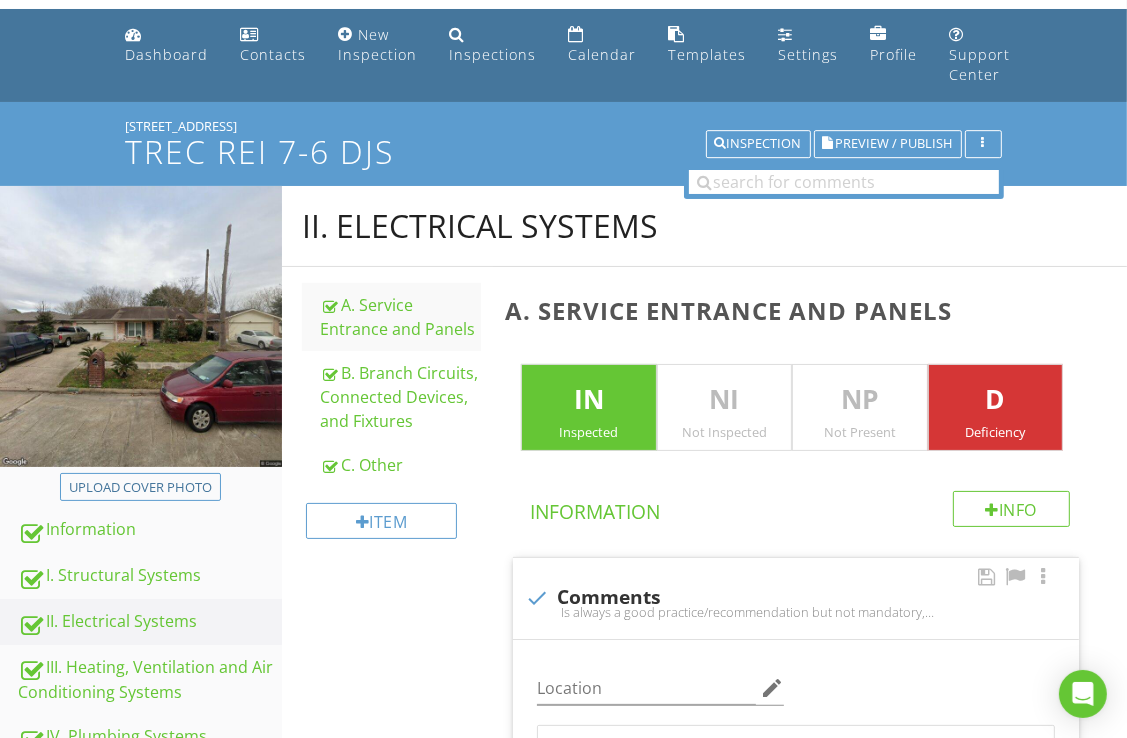 type on "Main Panel" 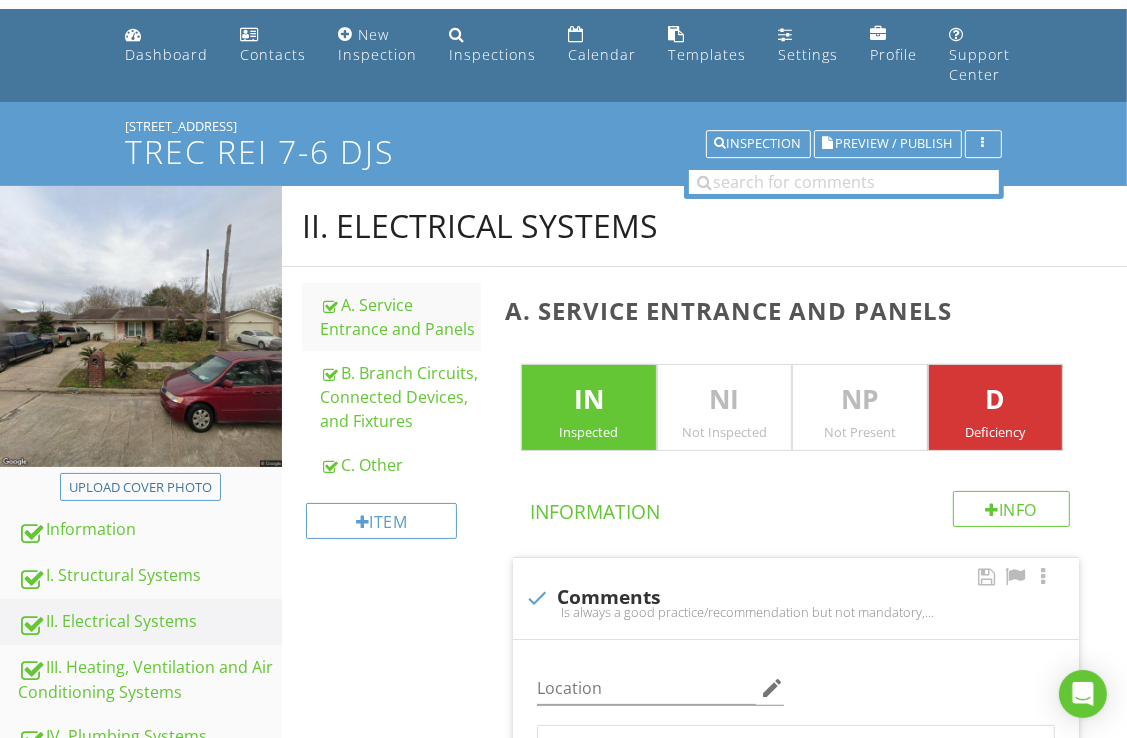 scroll, scrollTop: 400, scrollLeft: 0, axis: vertical 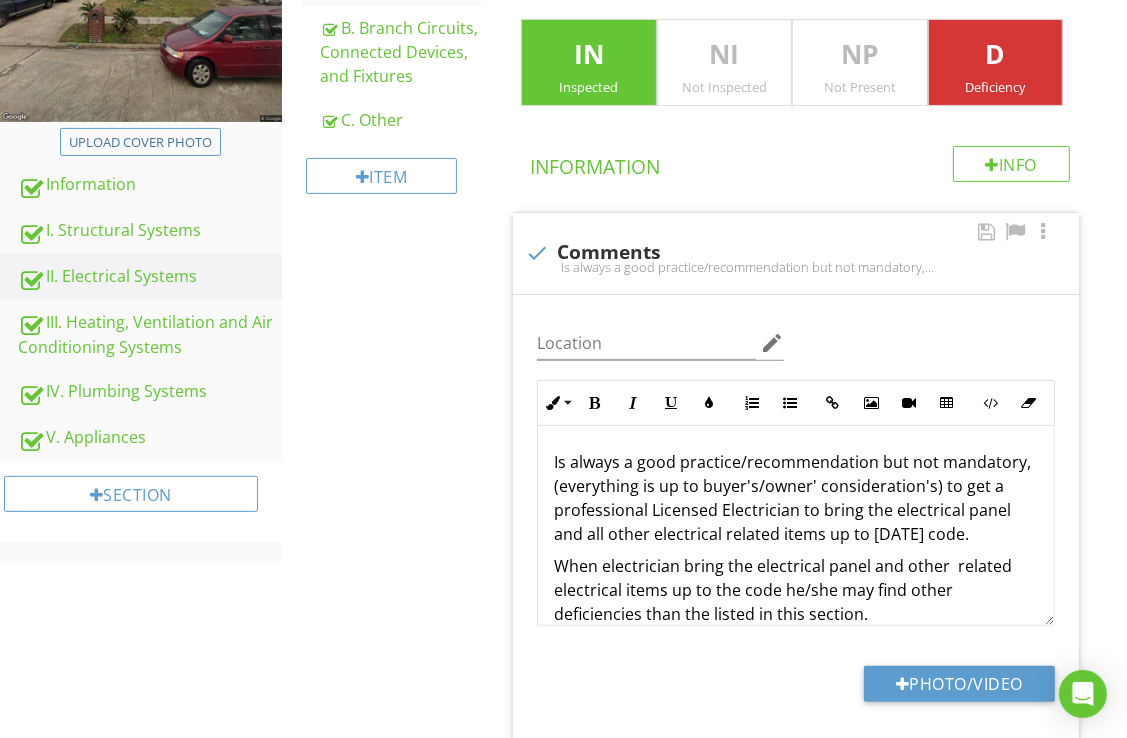 type on "Main Panel" 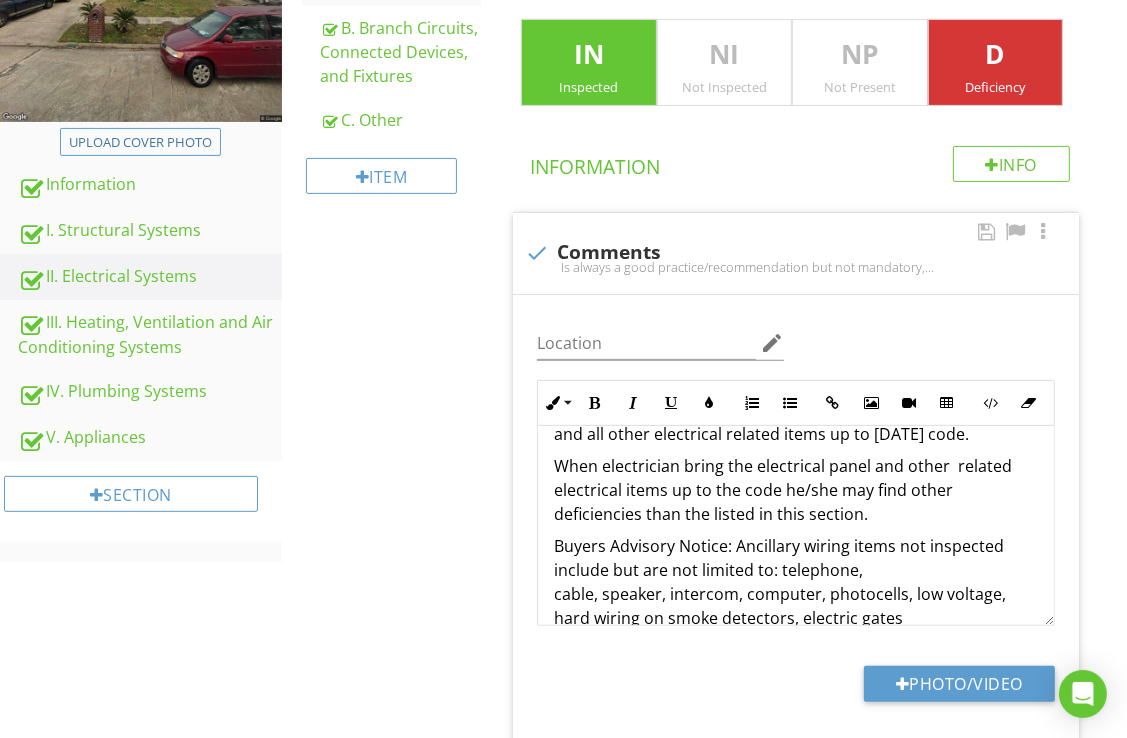 type on "Main Panel" 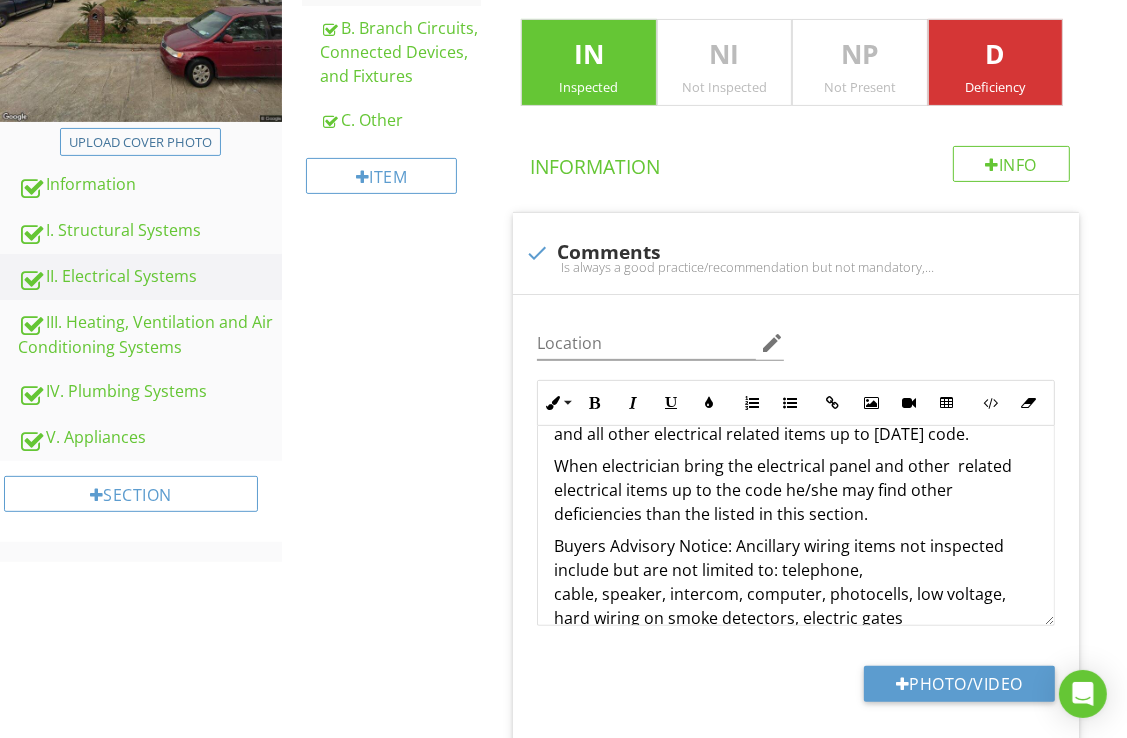 type on "Main Panel" 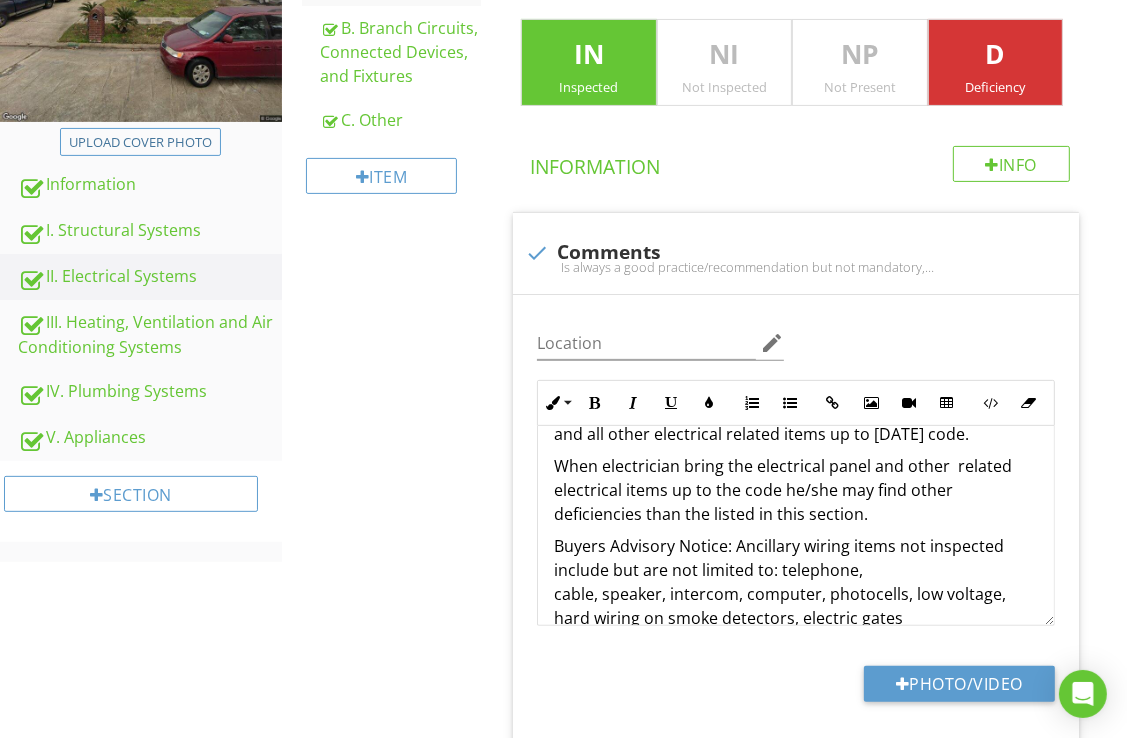 type on "Main Panel" 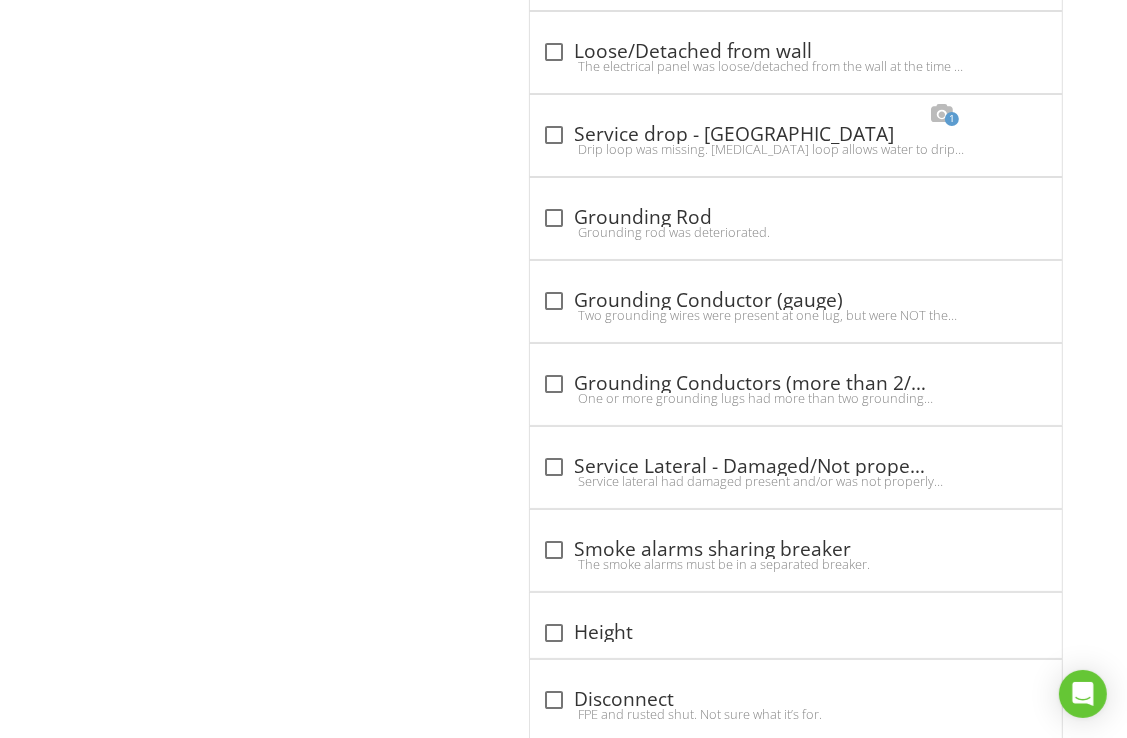 scroll, scrollTop: 16996, scrollLeft: 0, axis: vertical 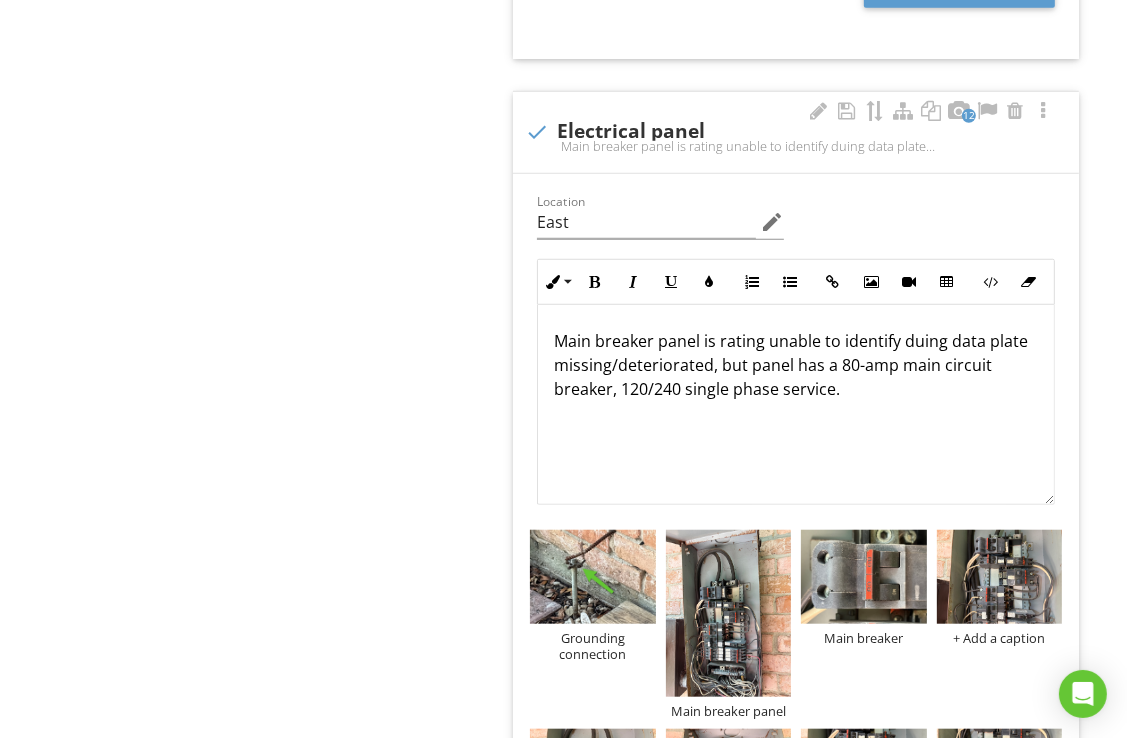 click on "Main breaker panel is rating unable to identify duing data plate missing/deteriorated, but panel has a 80-amp main circuit breaker, 120/240 single phase service." at bounding box center [796, 365] 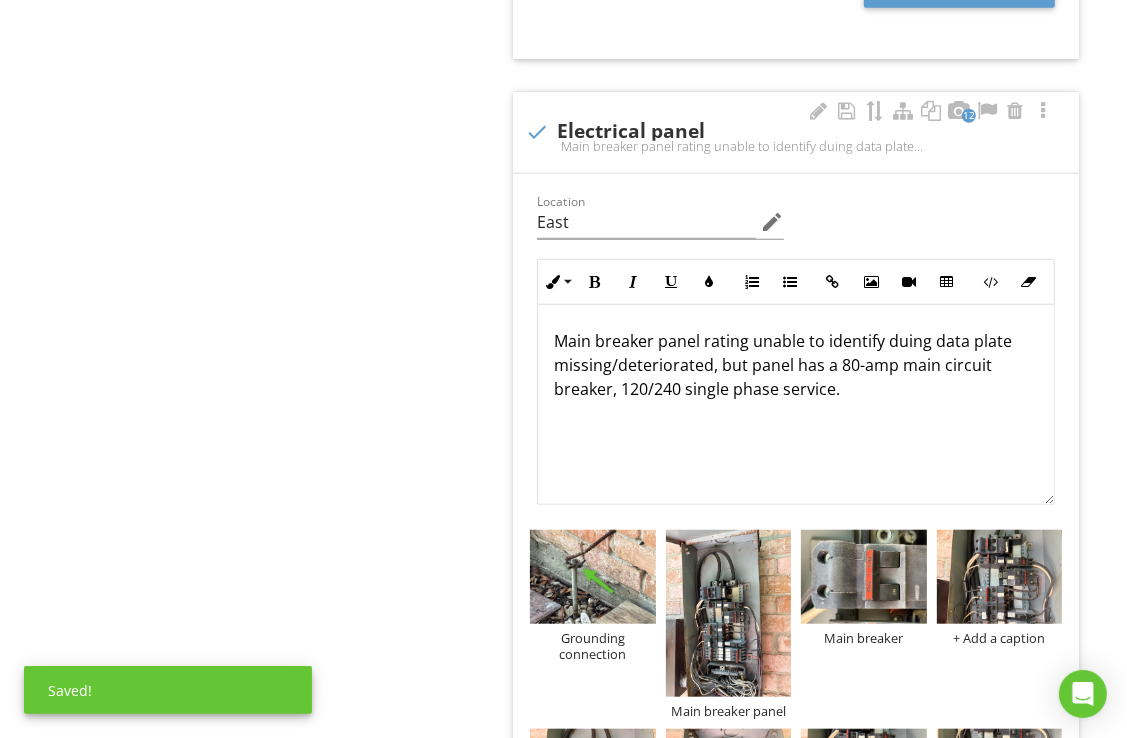 click on "Main breaker panel rating unable to identify duing data plate missing/deteriorated, but panel has a 80-amp main circuit breaker, 120/240 single phase service." at bounding box center [796, 365] 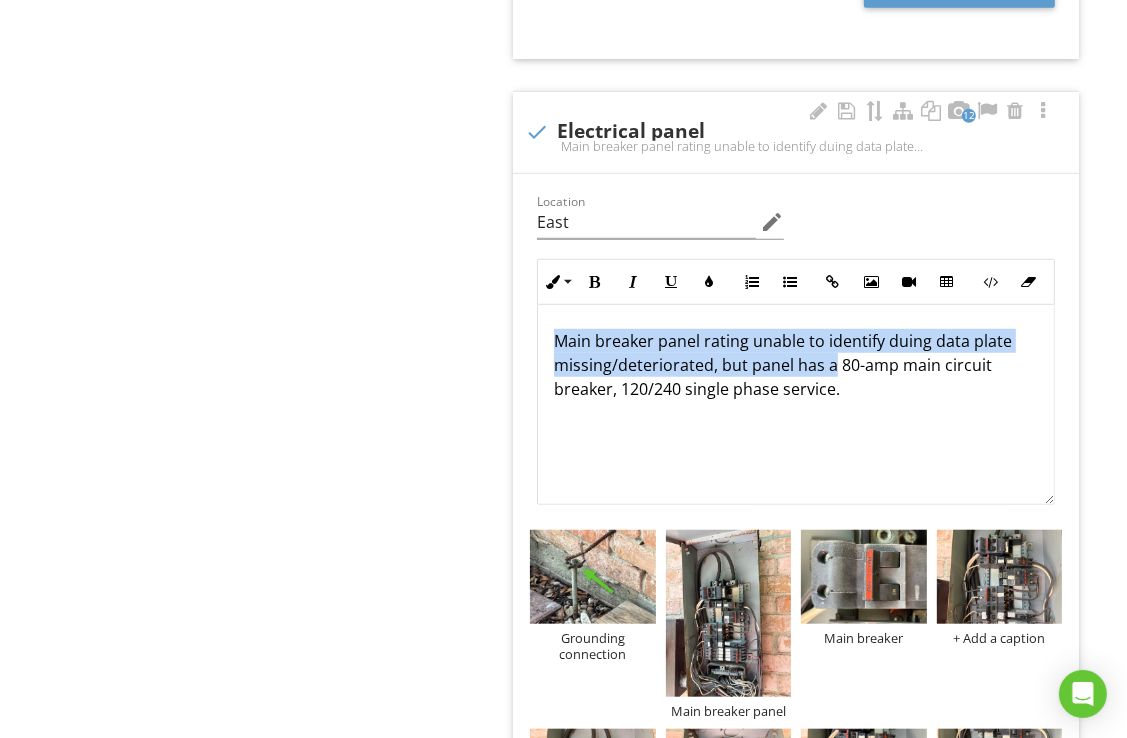drag, startPoint x: 828, startPoint y: 365, endPoint x: 513, endPoint y: 342, distance: 315.83856 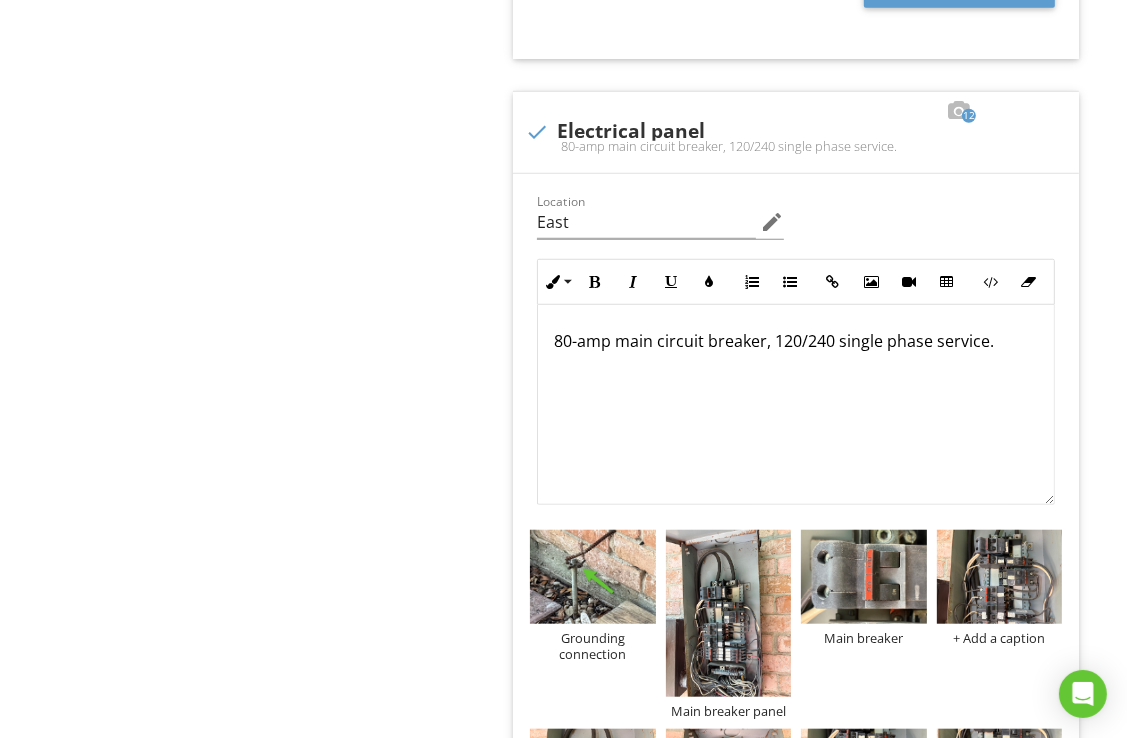 drag, startPoint x: 1011, startPoint y: 347, endPoint x: 511, endPoint y: 350, distance: 500.009 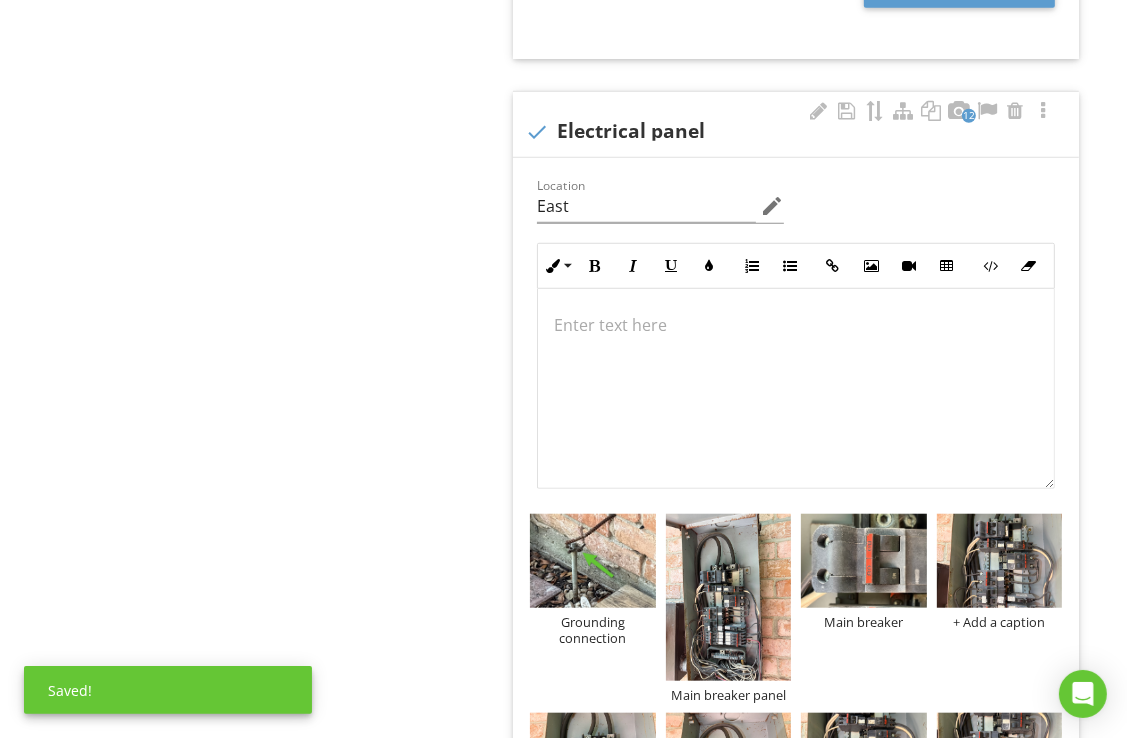 scroll, scrollTop: 1078, scrollLeft: 0, axis: vertical 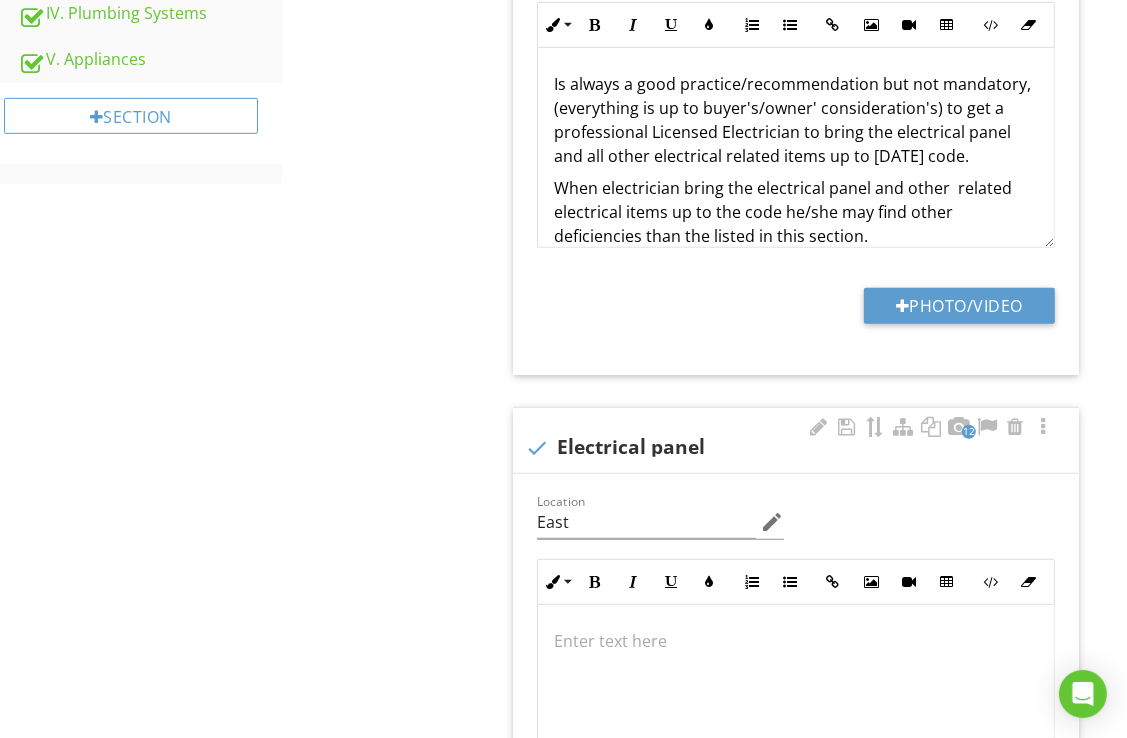 click at bounding box center (796, 641) 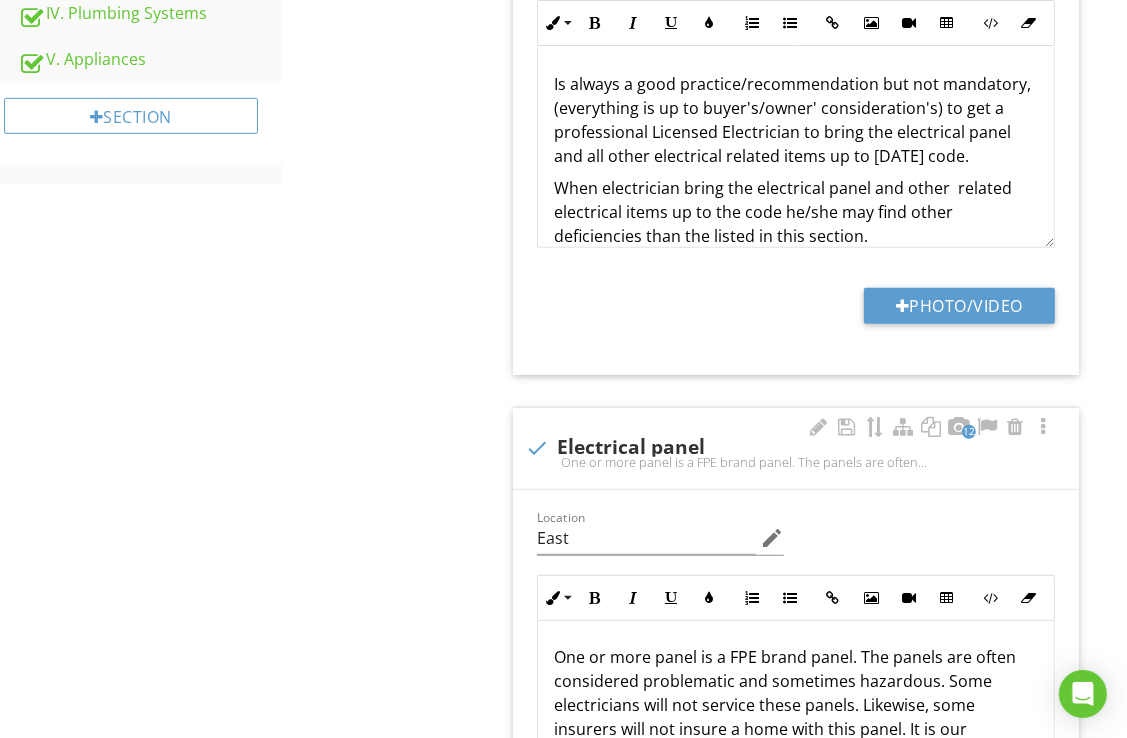 scroll, scrollTop: 794, scrollLeft: 0, axis: vertical 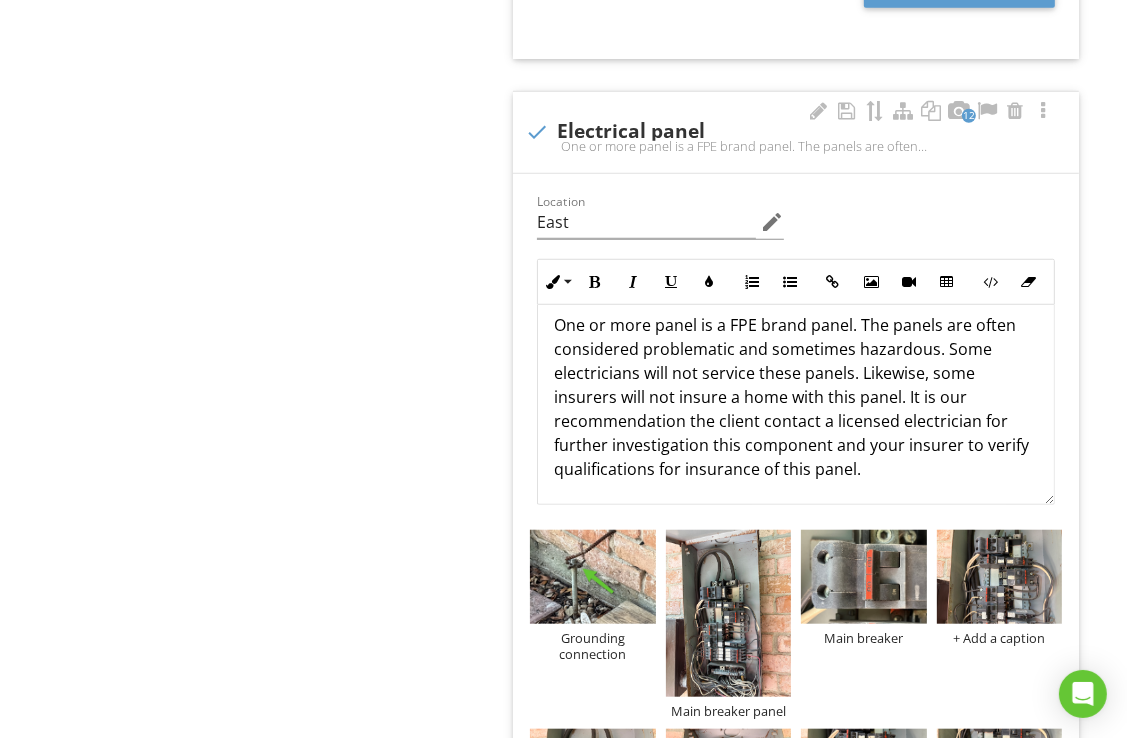 click on "One or more panel is a FPE brand panel. The panels are often considered problematic and sometimes hazardous. Some electricians will not service these panels. Likewise, some insurers will not insure a home with this panel. It is our recommendation the client contact a licensed electrician for further investigation this component and your insurer to verify qualifications for insurance of this panel." at bounding box center [796, 397] 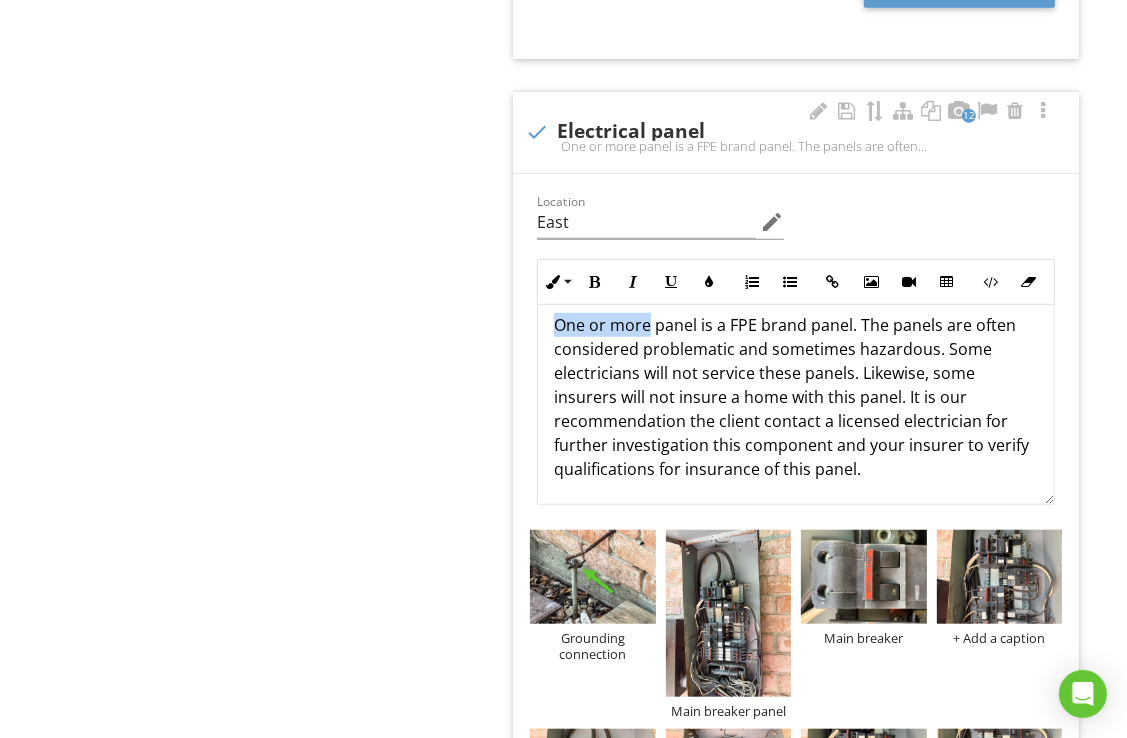 drag, startPoint x: 648, startPoint y: 322, endPoint x: 540, endPoint y: 322, distance: 108 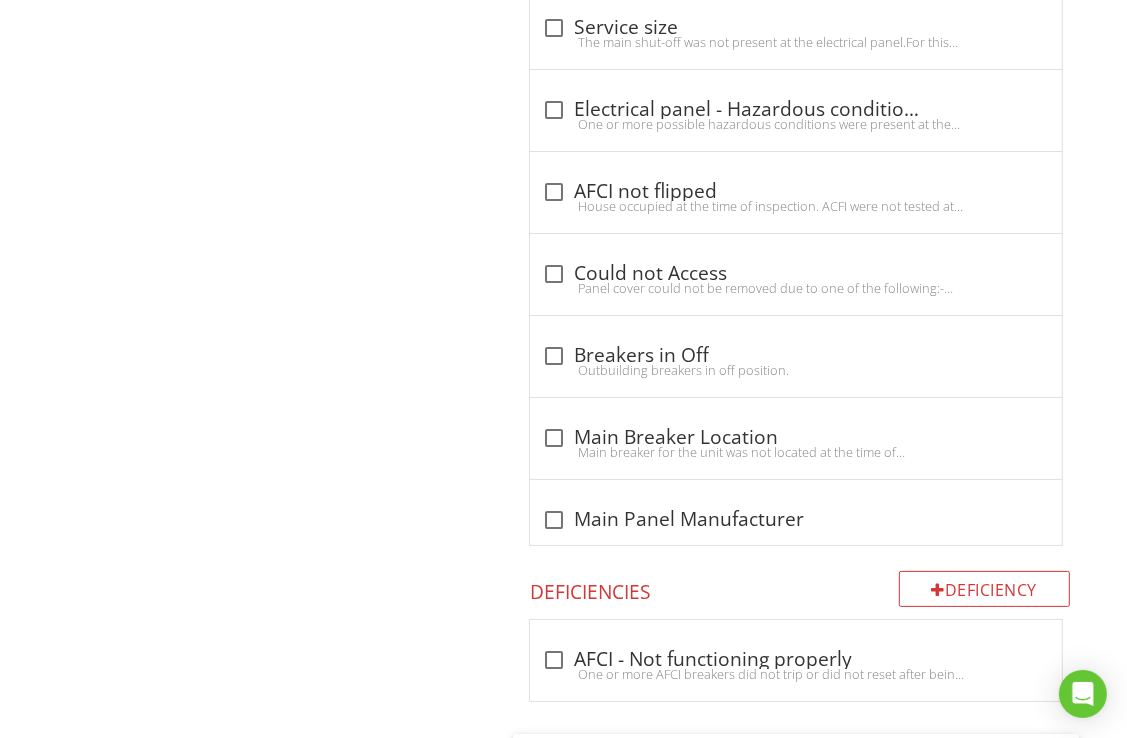 scroll, scrollTop: 6094, scrollLeft: 0, axis: vertical 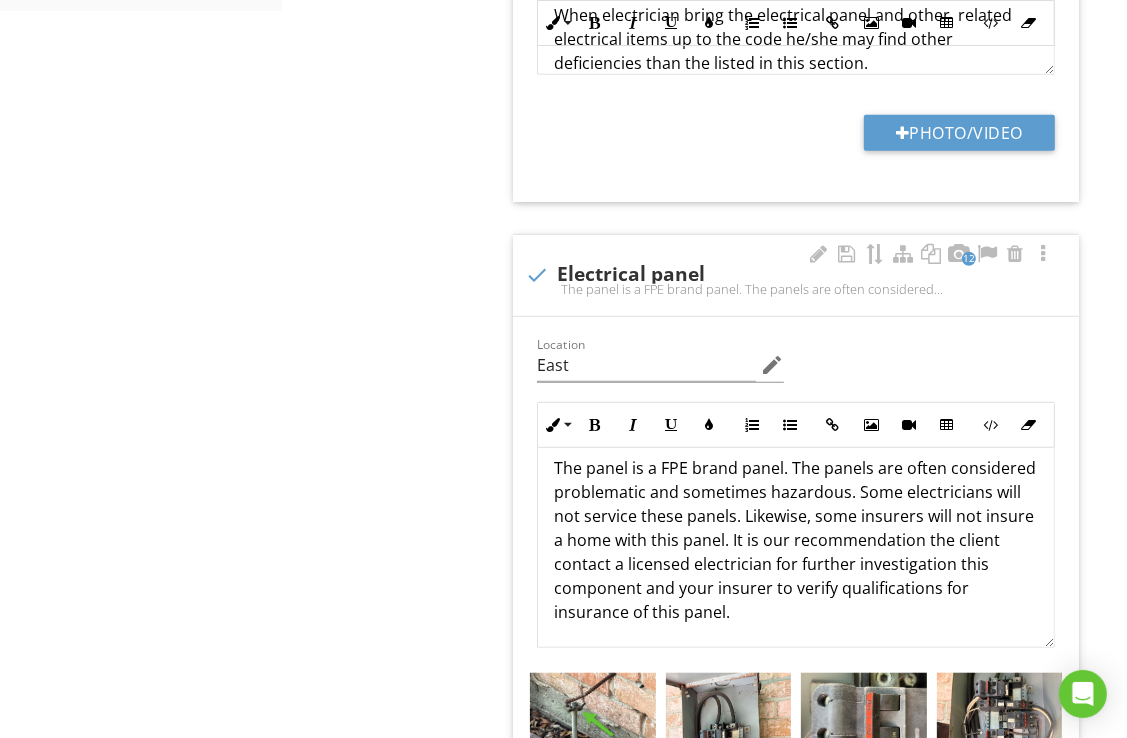 click on "The panel is a FPE brand panel. The panels are often considered problematic and sometimes hazardous. Some electricians will not service these panels. Likewise, some insurers will not insure a home with this panel. It is our recommendation the client contact a licensed electrician for further investigation this component and your insurer to verify qualifications for insurance of this panel." at bounding box center (796, 289) 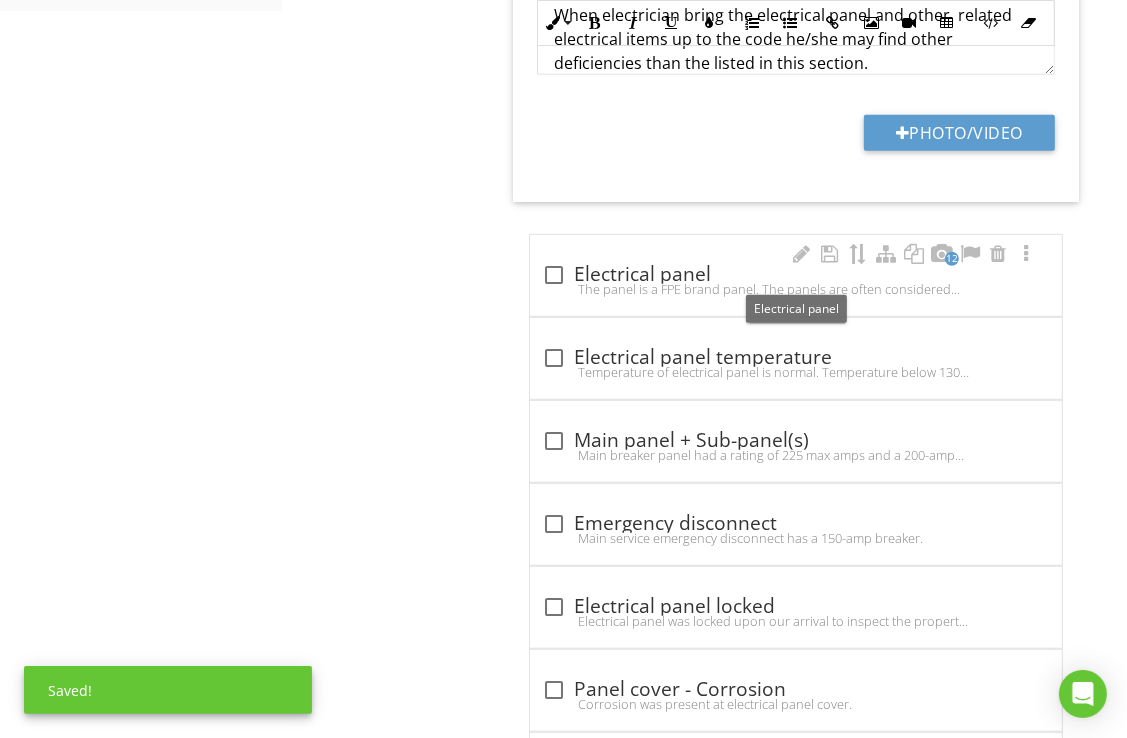 click on "check_box_outline_blank
Electrical panel
The panel is a FPE brand panel. The panels are often considered problematic and sometimes hazardous. Some electricians will not service these panels. Likewise, some insurers will not insure a home with this panel. It is our recommendation the client contact a licensed electrician for further investigation this component and your insurer to verify qualifications for insurance of this panel." at bounding box center (796, 281) 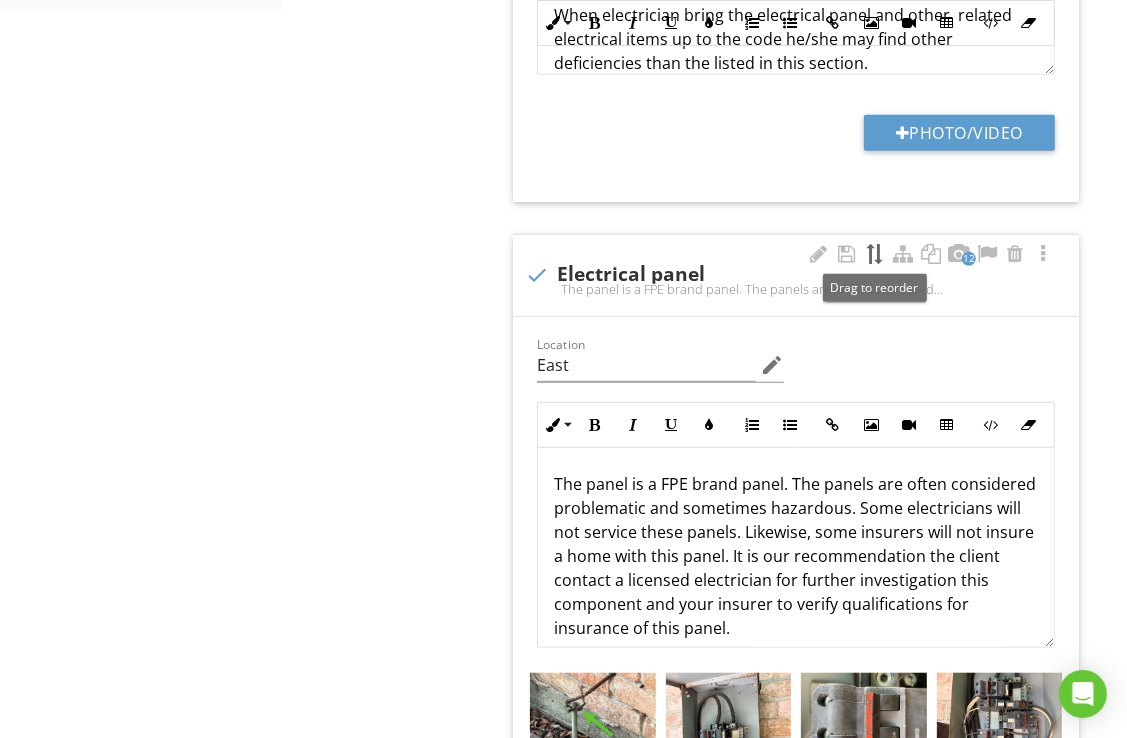 click at bounding box center (875, 254) 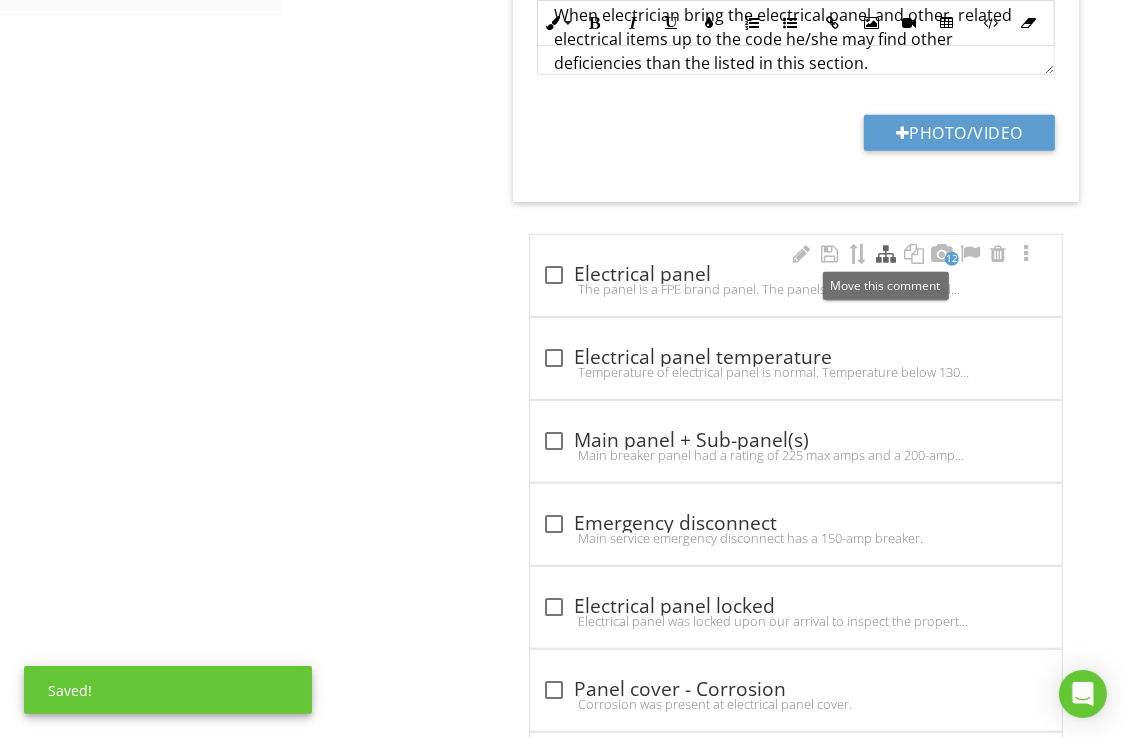 scroll, scrollTop: 1051, scrollLeft: 0, axis: vertical 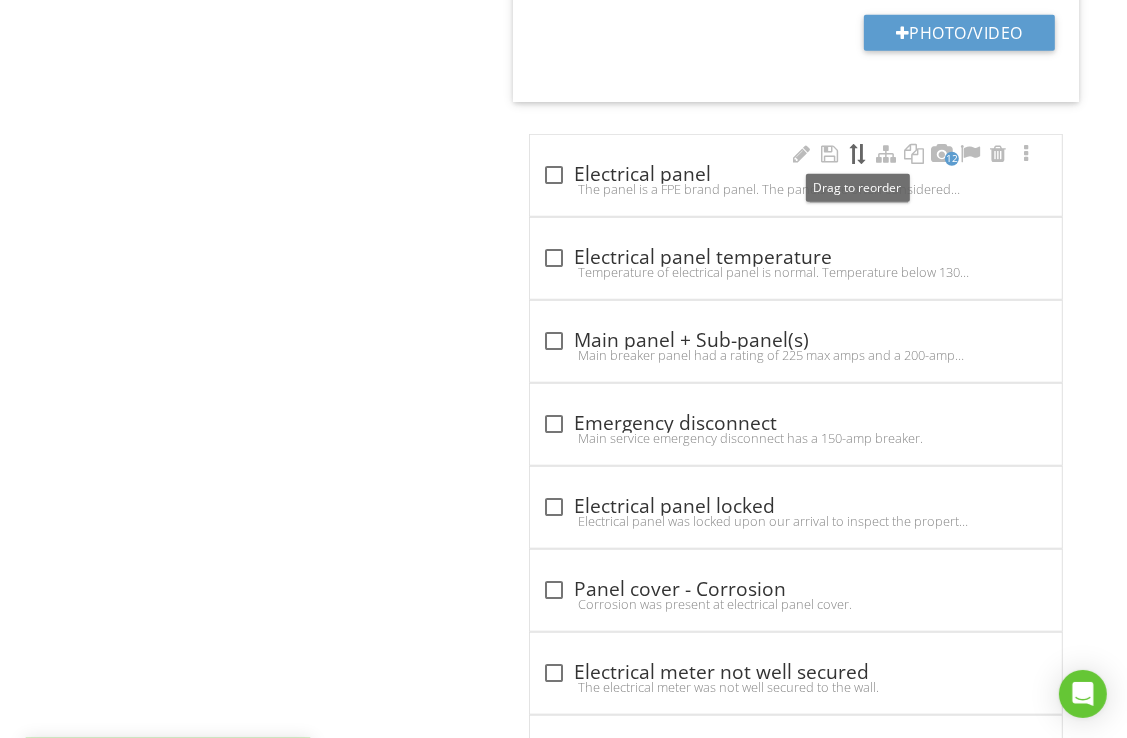 type 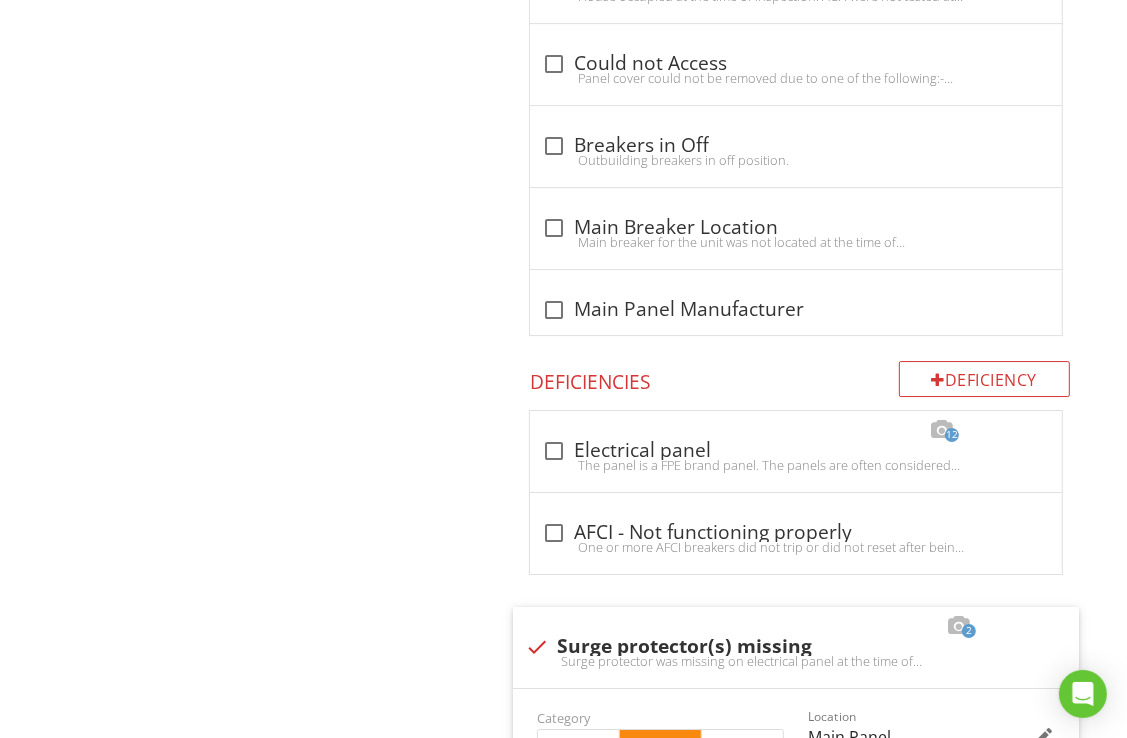 scroll, scrollTop: 4836, scrollLeft: 0, axis: vertical 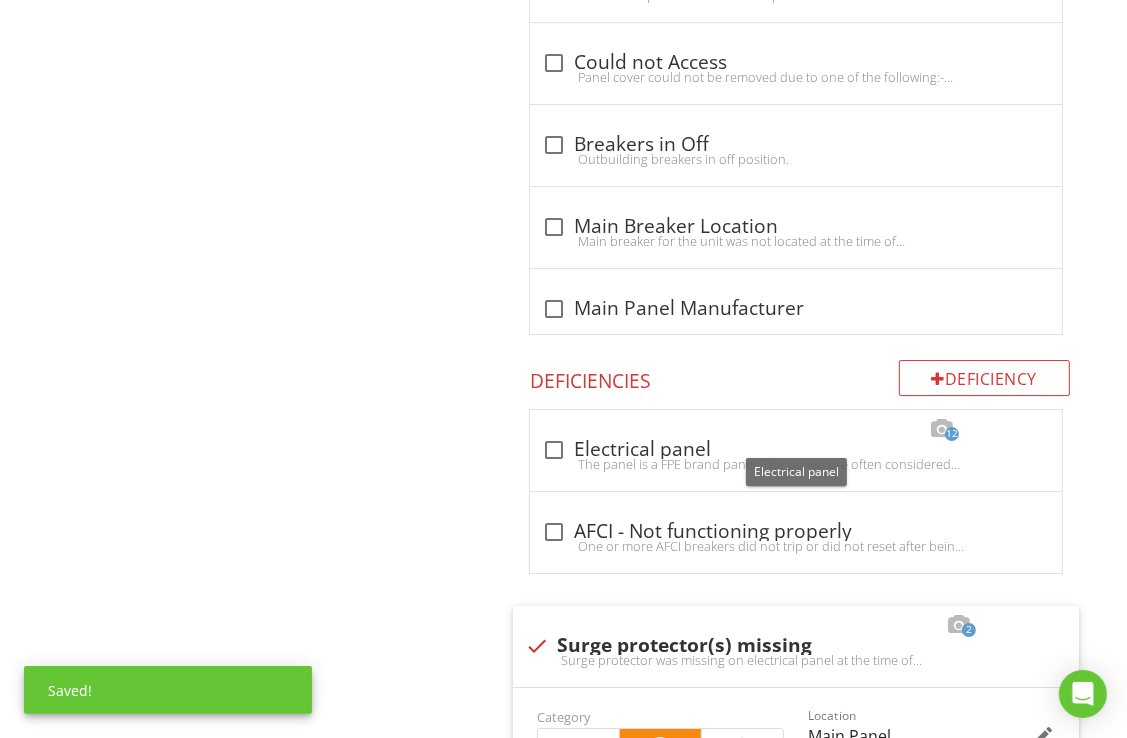 drag, startPoint x: 554, startPoint y: 430, endPoint x: 497, endPoint y: 450, distance: 60.40695 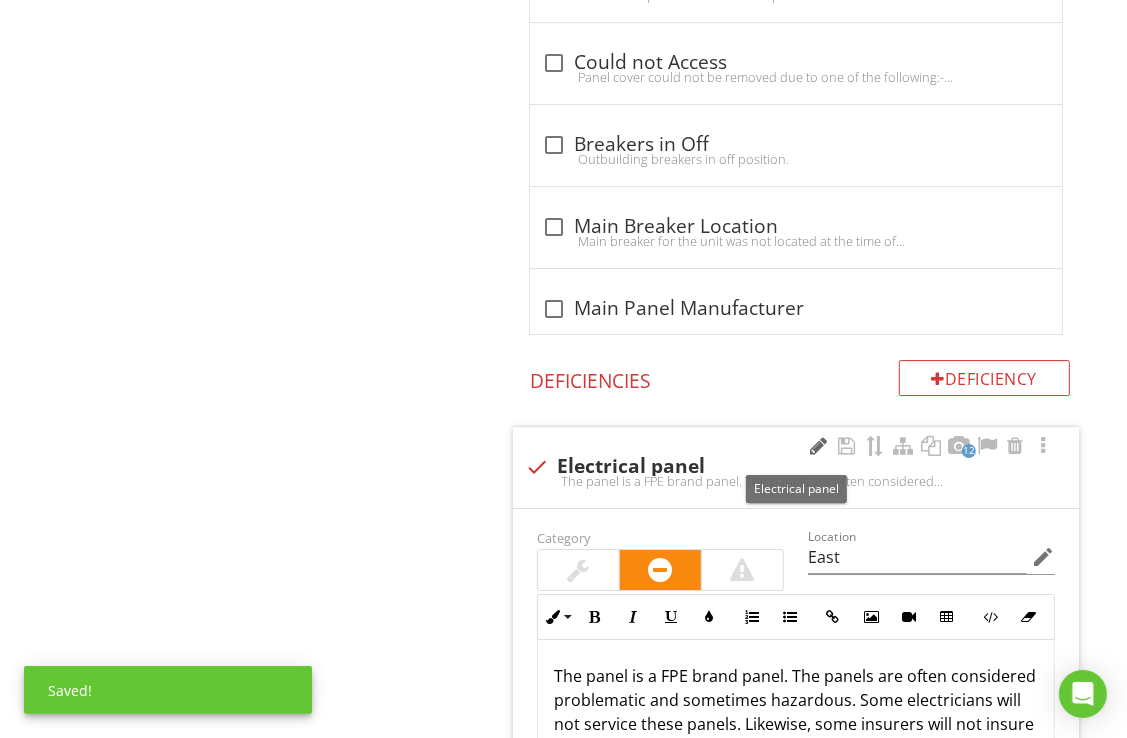 click at bounding box center (819, 446) 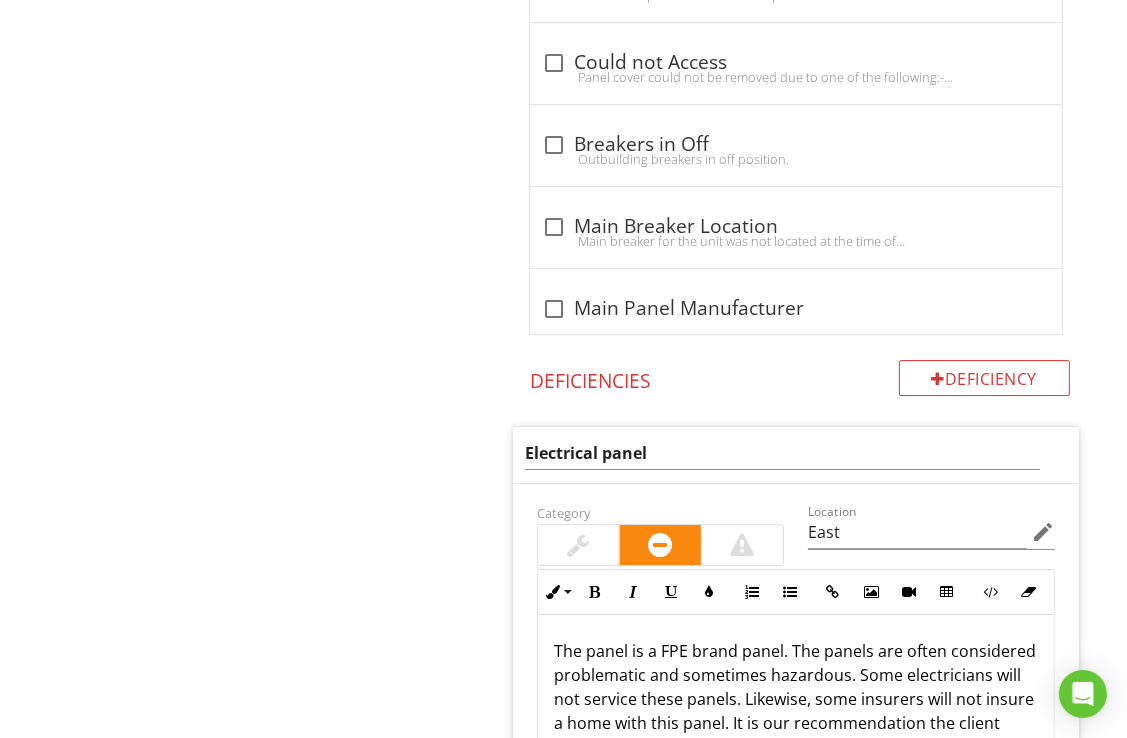 drag, startPoint x: 680, startPoint y: 438, endPoint x: 463, endPoint y: 386, distance: 223.14345 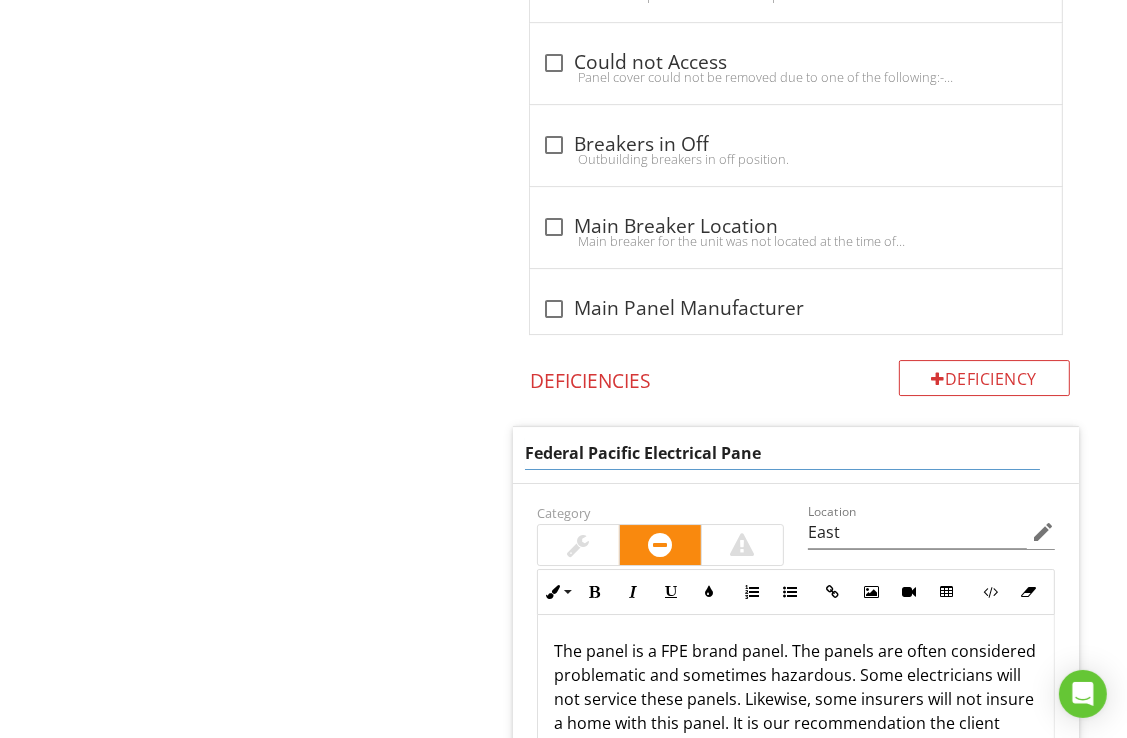 type on "Federal Pacific Electrical Panel" 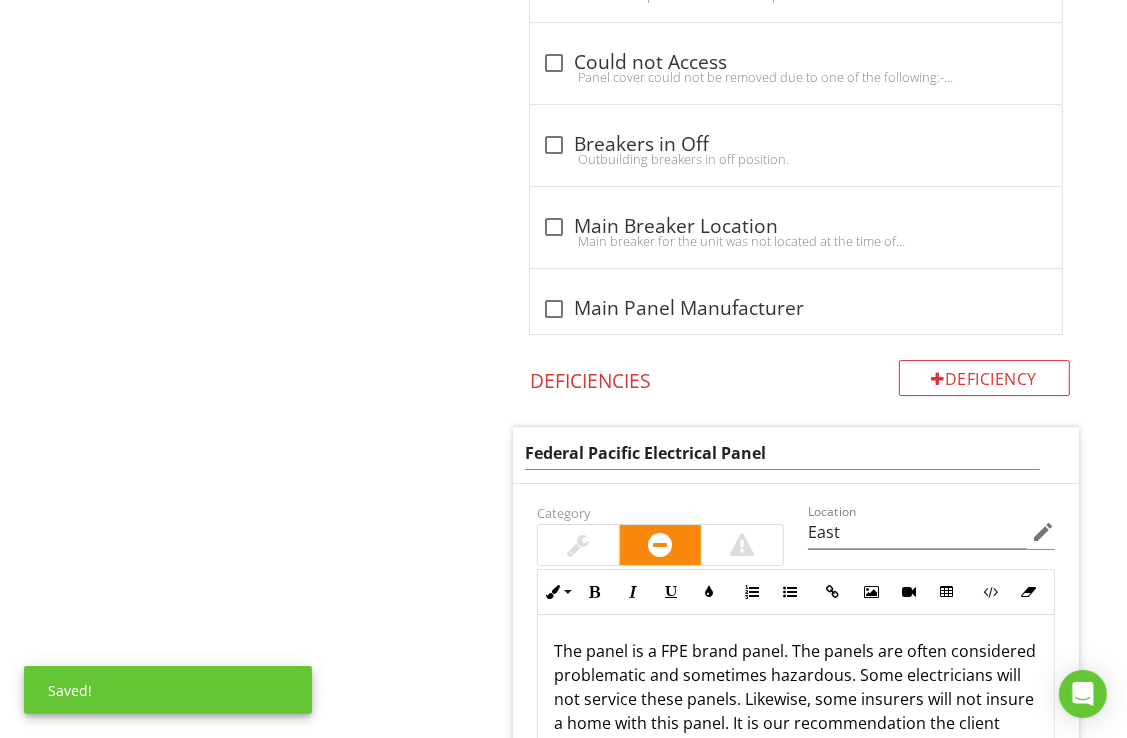 click on "II. Electrical Systems
A. Service Entrance and Panels
B. Branch Circuits, Connected Devices, and Fixtures
C. Other
Item
A. Service Entrance and Panels
IN   Inspected NI   Not Inspected NP   Not Present D   Deficiency
Save as default comment order in template
Info
Information                       check
Comments
Location edit       Inline Style XLarge Large Normal Small Light Small/Light Bold Italic Underline Colors Ordered List Unordered List Insert Link Insert Image Insert Video Insert Table Code View Clear Formatting  Buyers Advisory Notice: Ancillary wiring items not inspected include but are not limited to: telephone, and doors, and yard and tree lighting." at bounding box center [704, 4240] 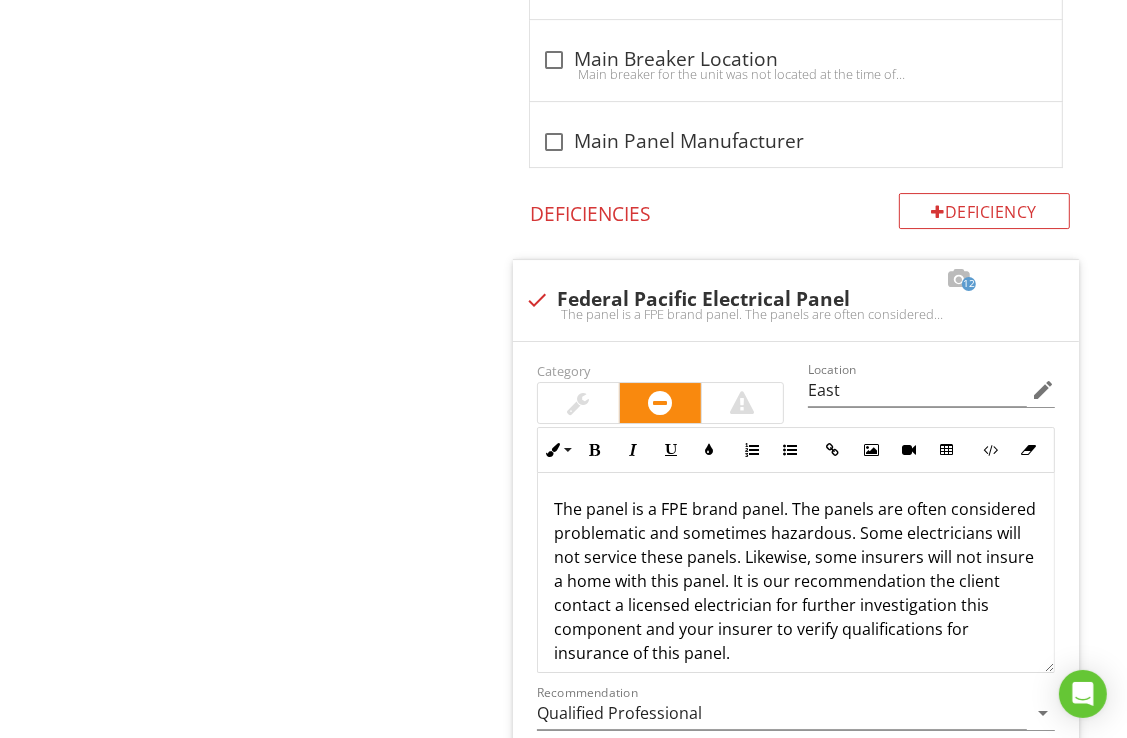 scroll, scrollTop: 5036, scrollLeft: 0, axis: vertical 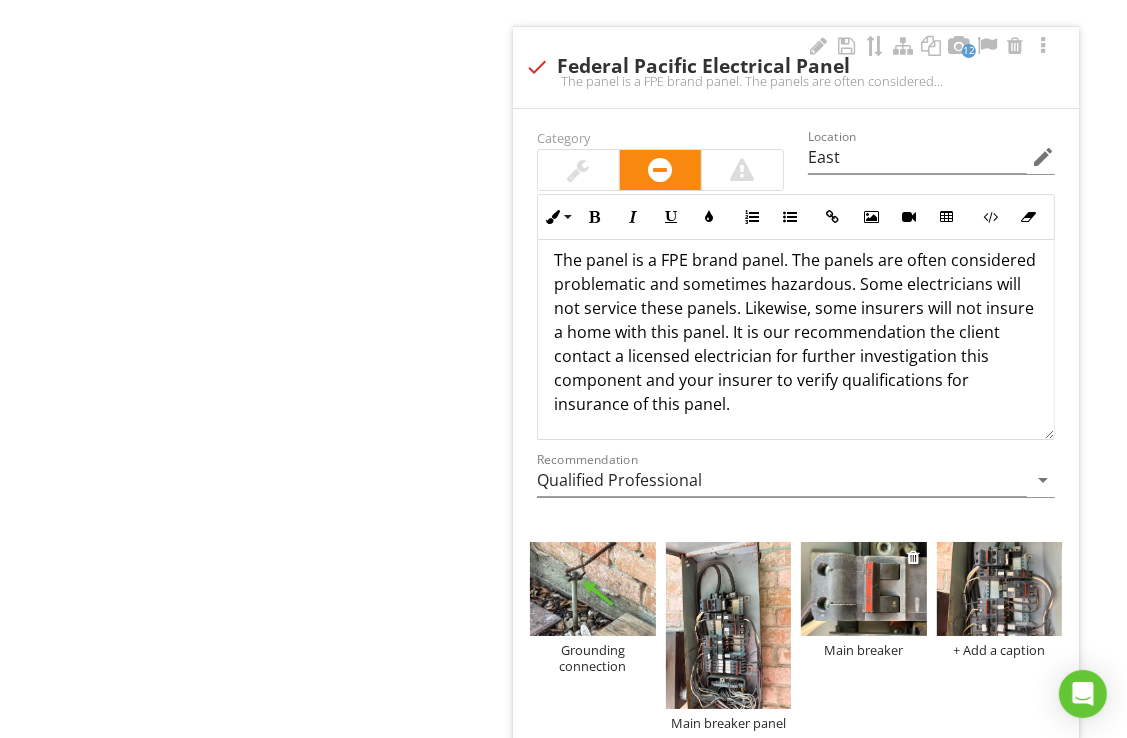 click at bounding box center (863, 589) 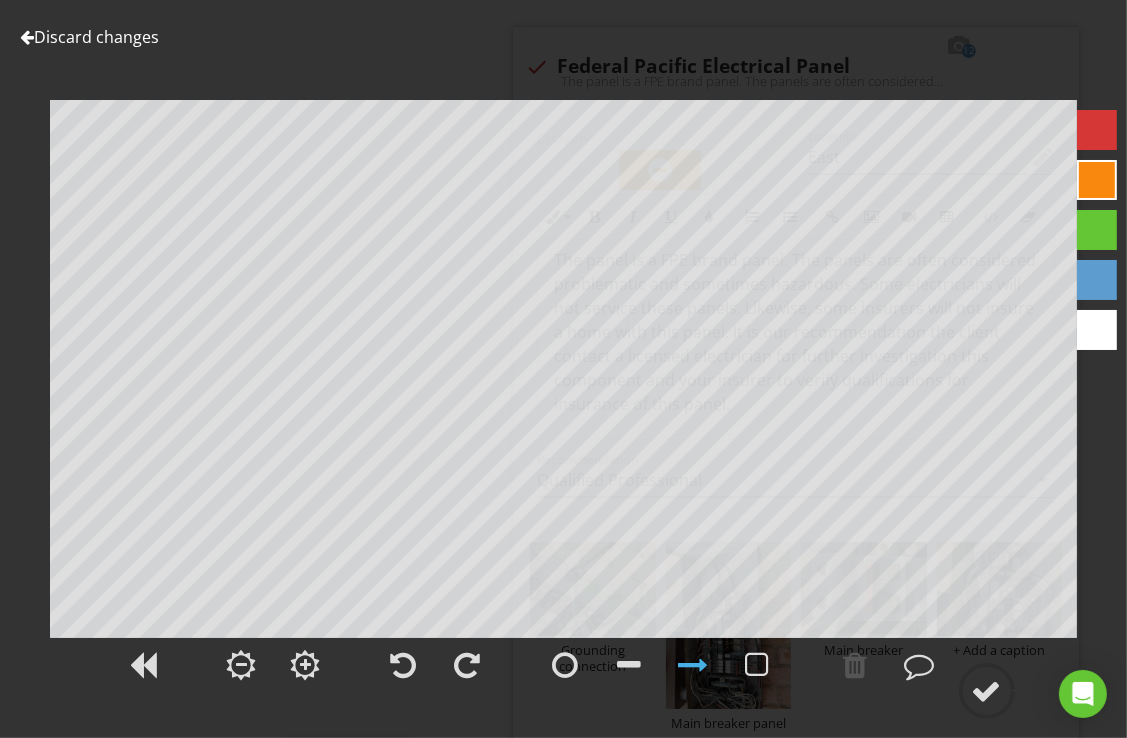click on "Discard changes" at bounding box center [89, 37] 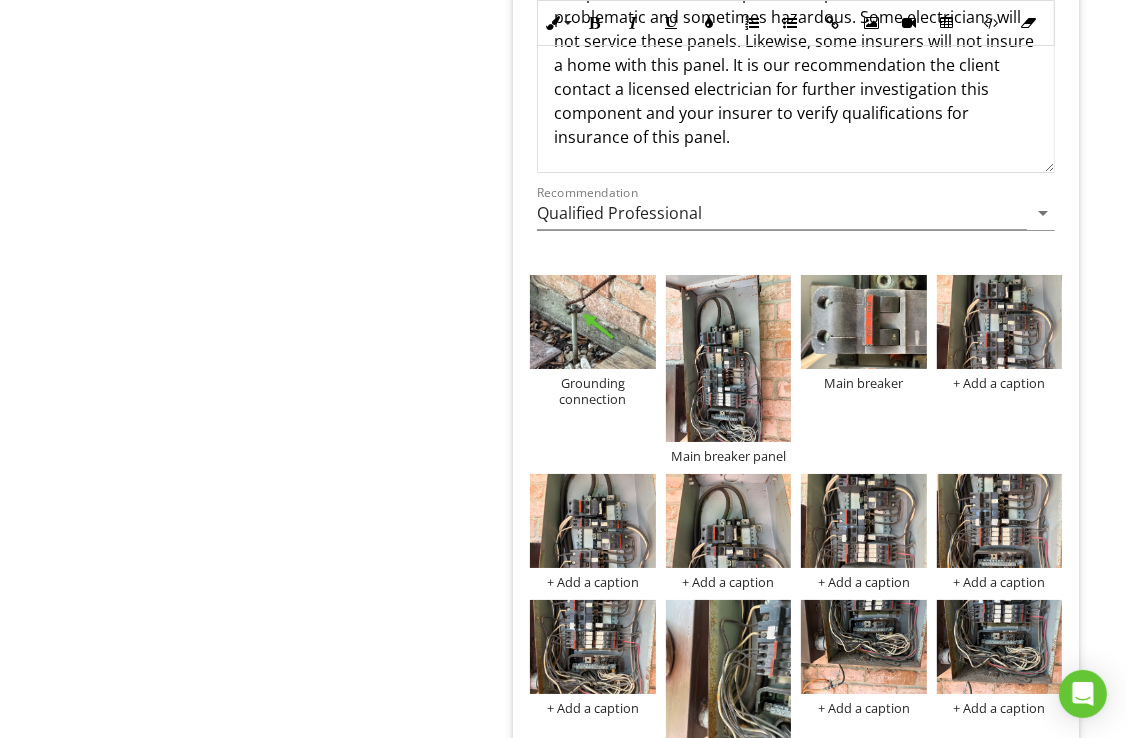 scroll, scrollTop: 5536, scrollLeft: 0, axis: vertical 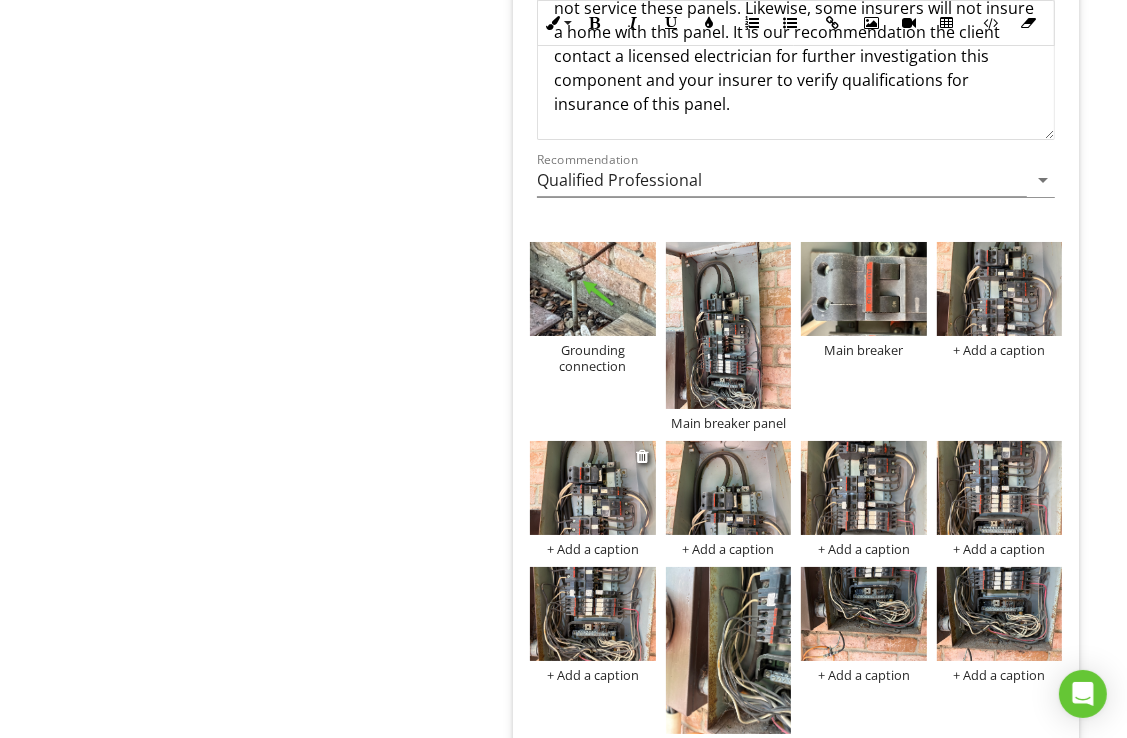 click at bounding box center (592, 488) 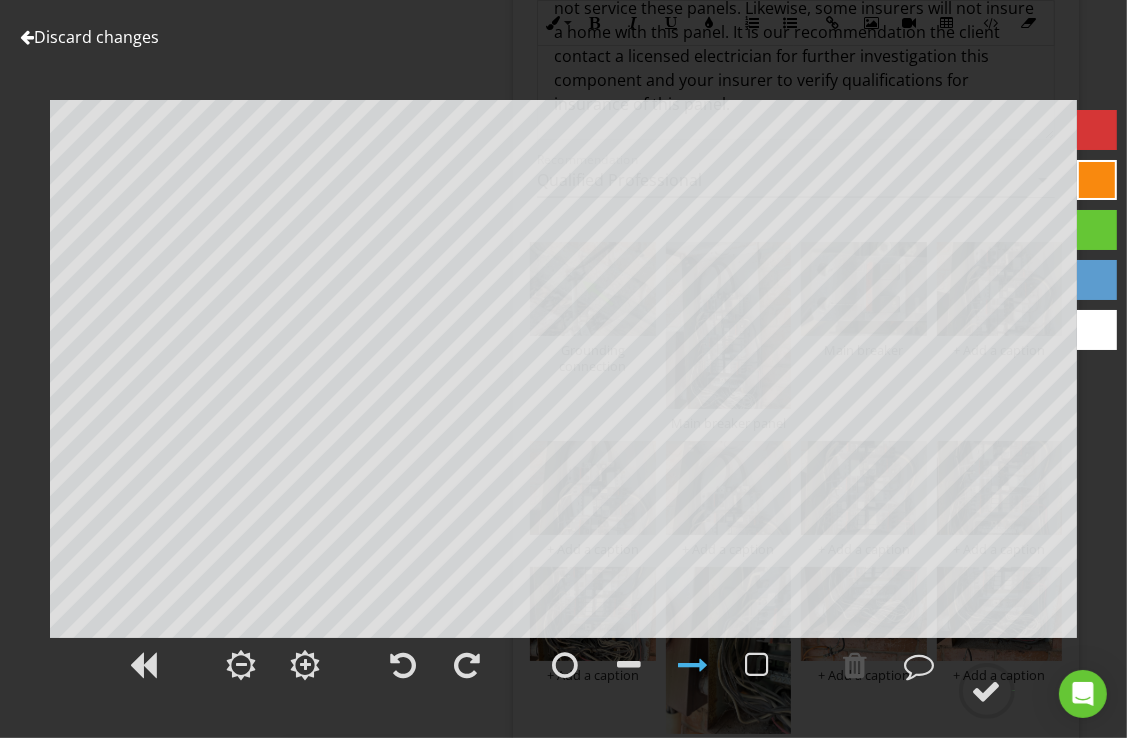 click on "Discard changes" at bounding box center (89, 37) 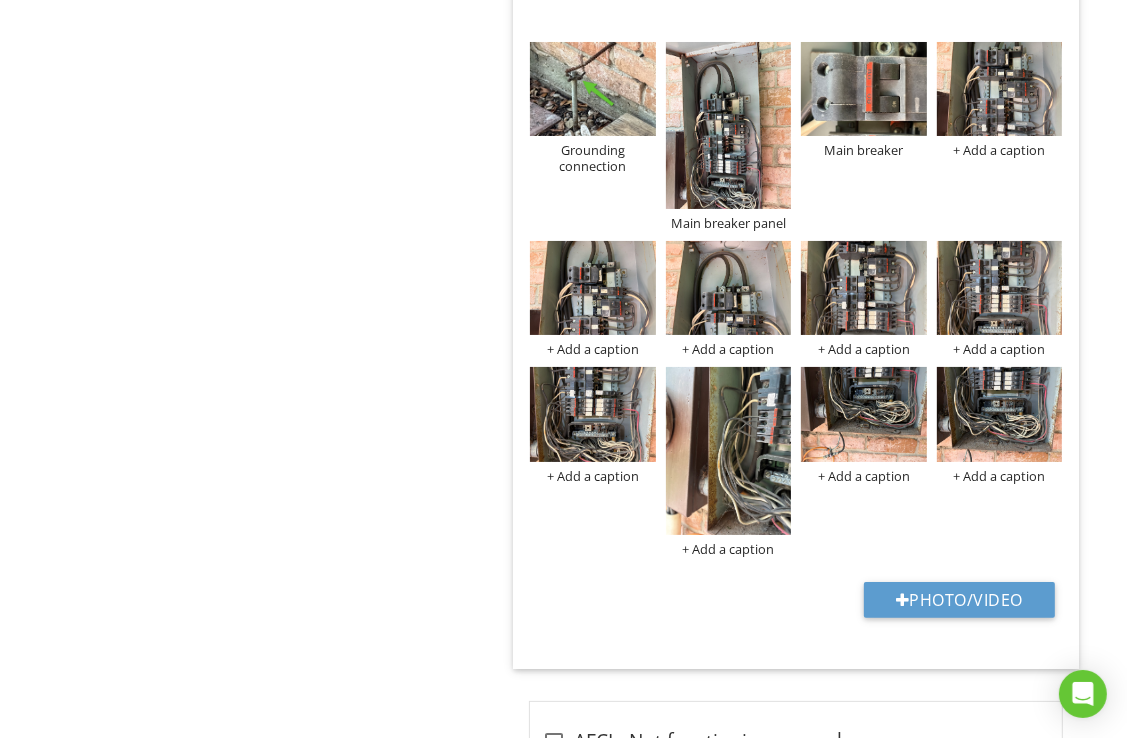 scroll, scrollTop: 5336, scrollLeft: 0, axis: vertical 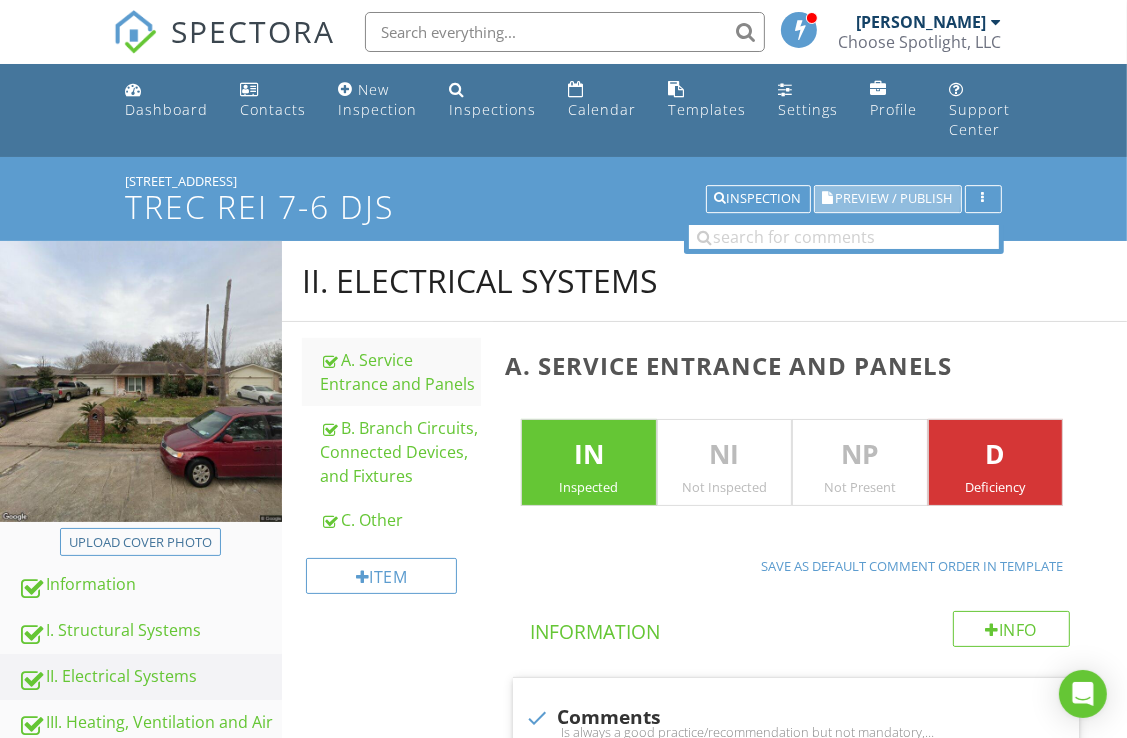 click on "Preview / Publish" at bounding box center [894, 199] 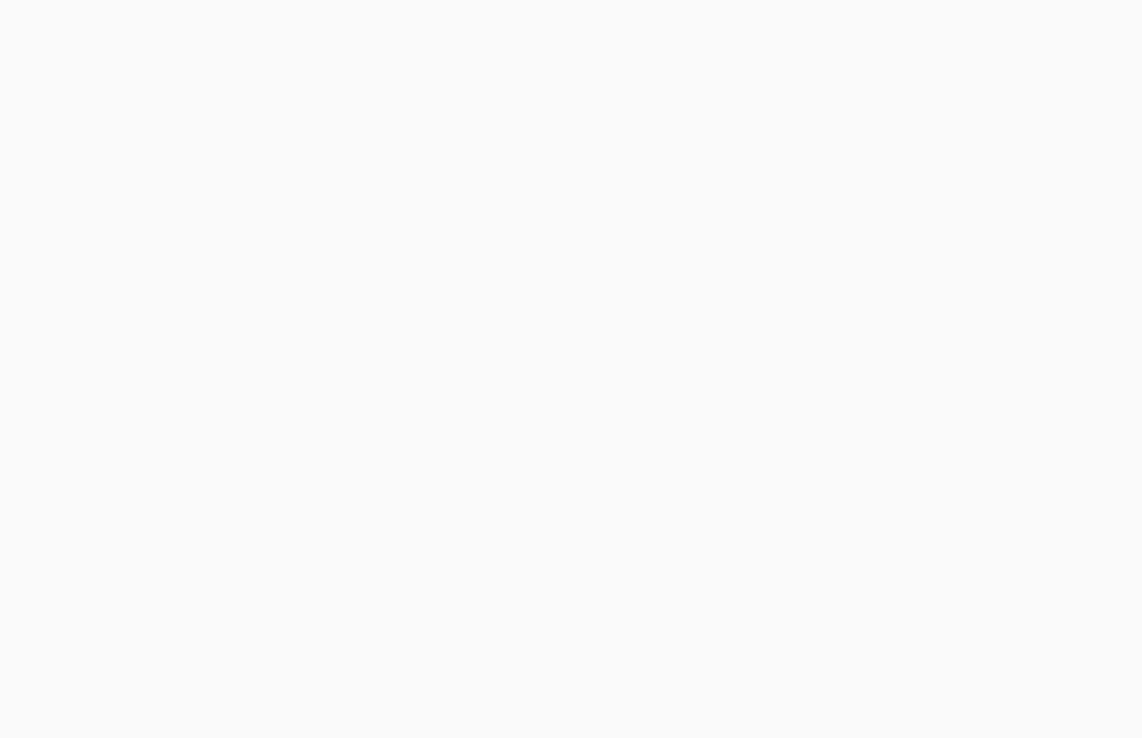 scroll, scrollTop: 0, scrollLeft: 0, axis: both 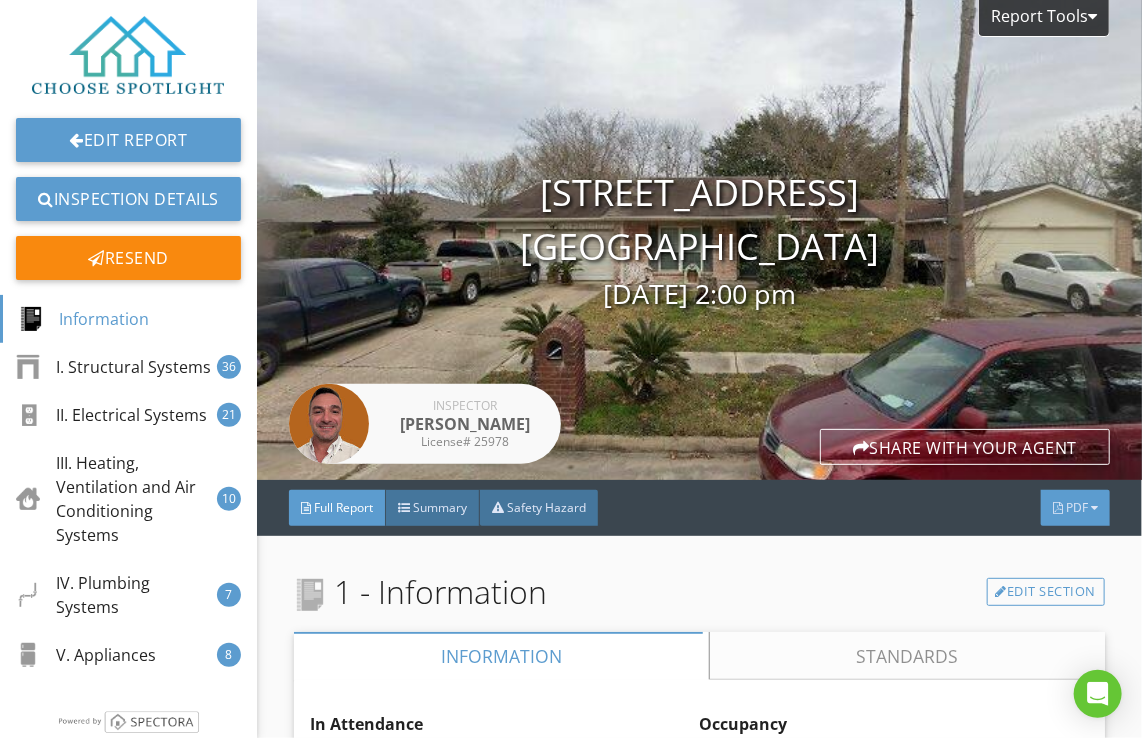click on "PDF" at bounding box center [1077, 507] 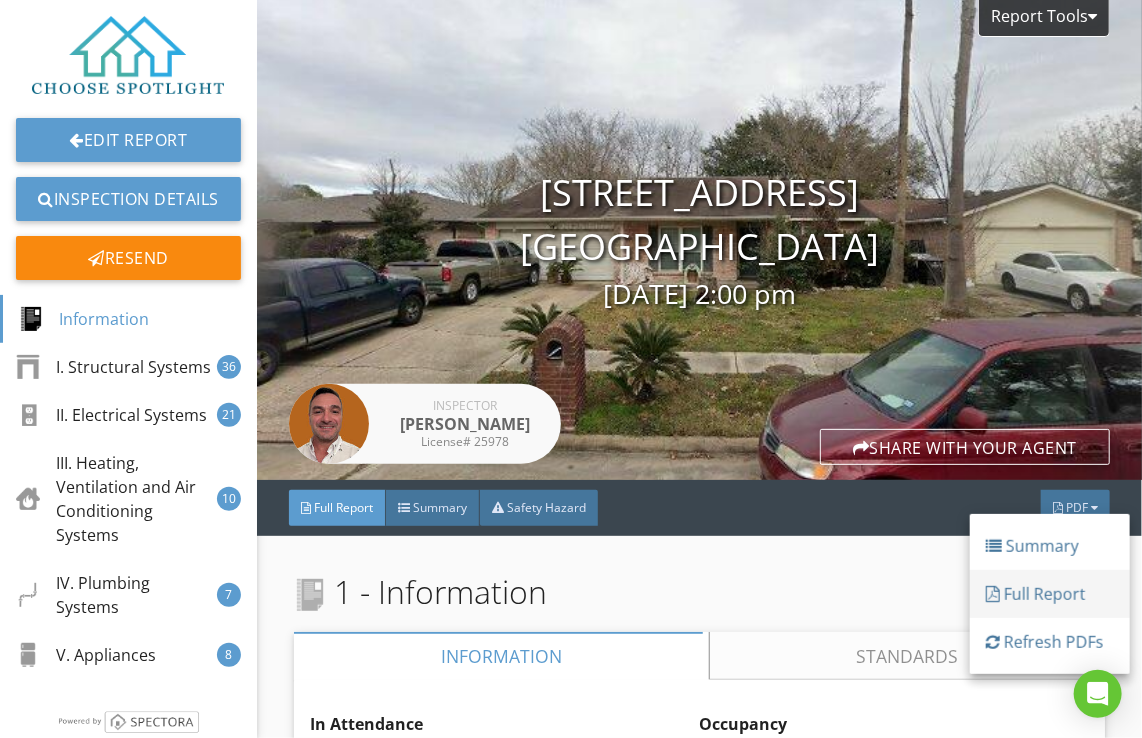 click on "Full Report" at bounding box center [1050, 594] 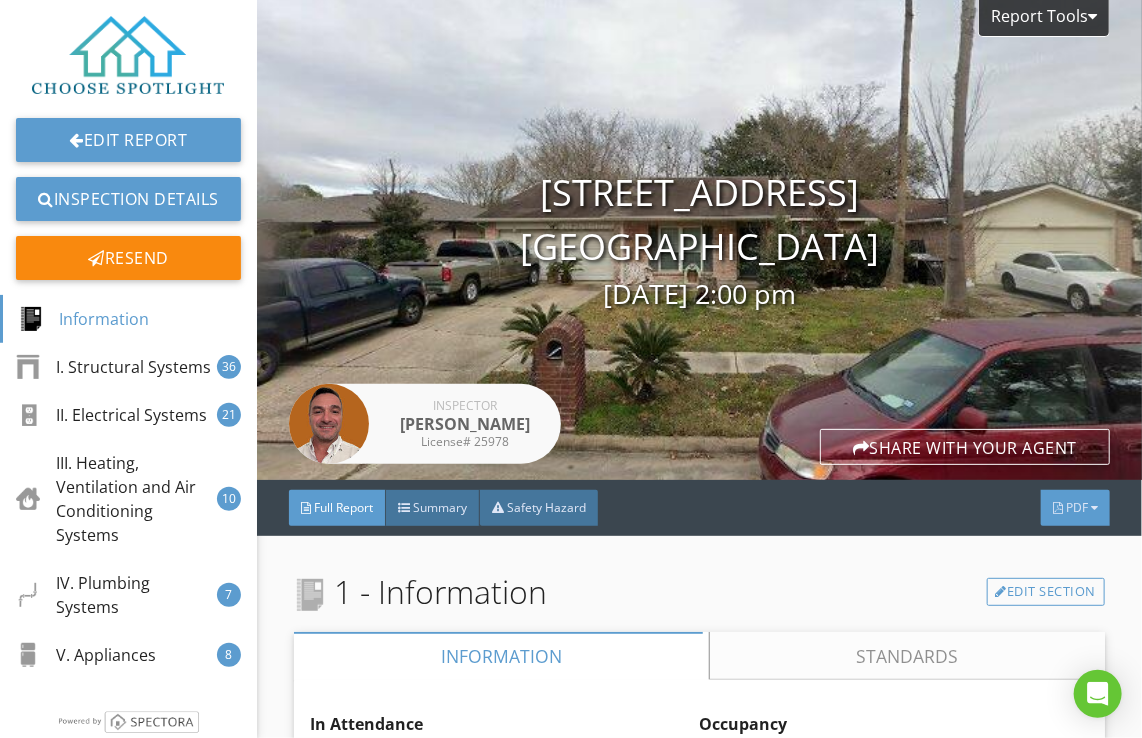click on "PDF" at bounding box center (1075, 508) 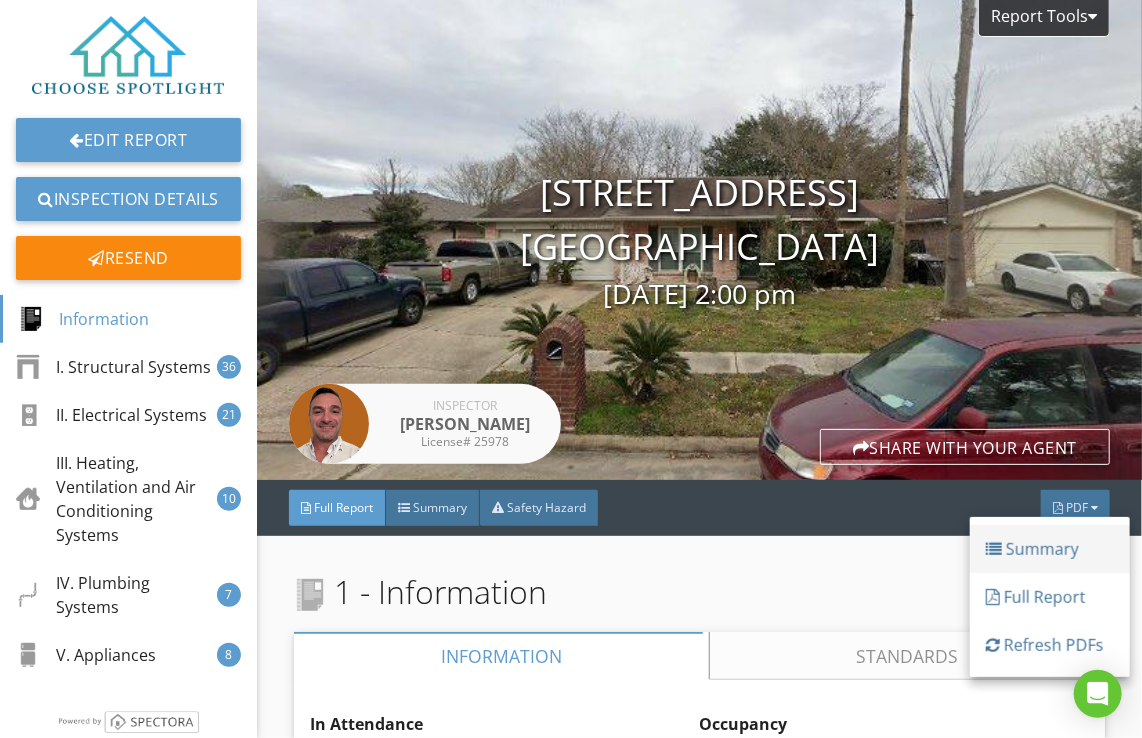 click on "Summary" at bounding box center [1050, 549] 